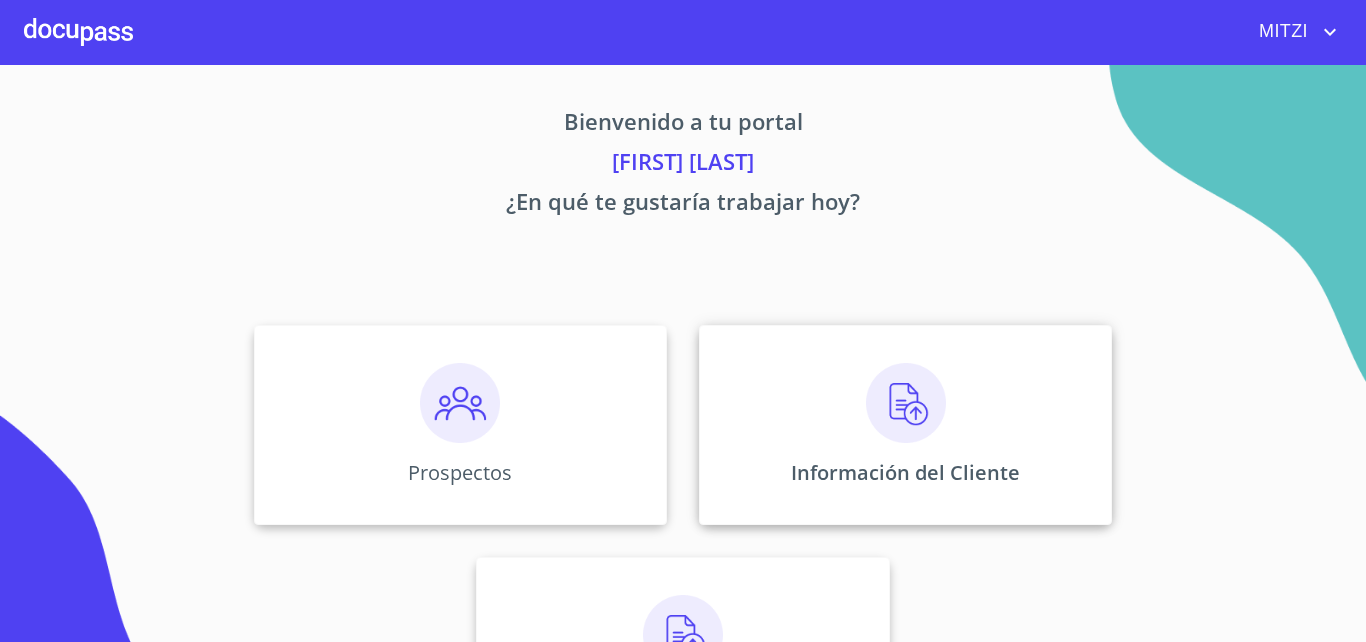 scroll, scrollTop: 0, scrollLeft: 0, axis: both 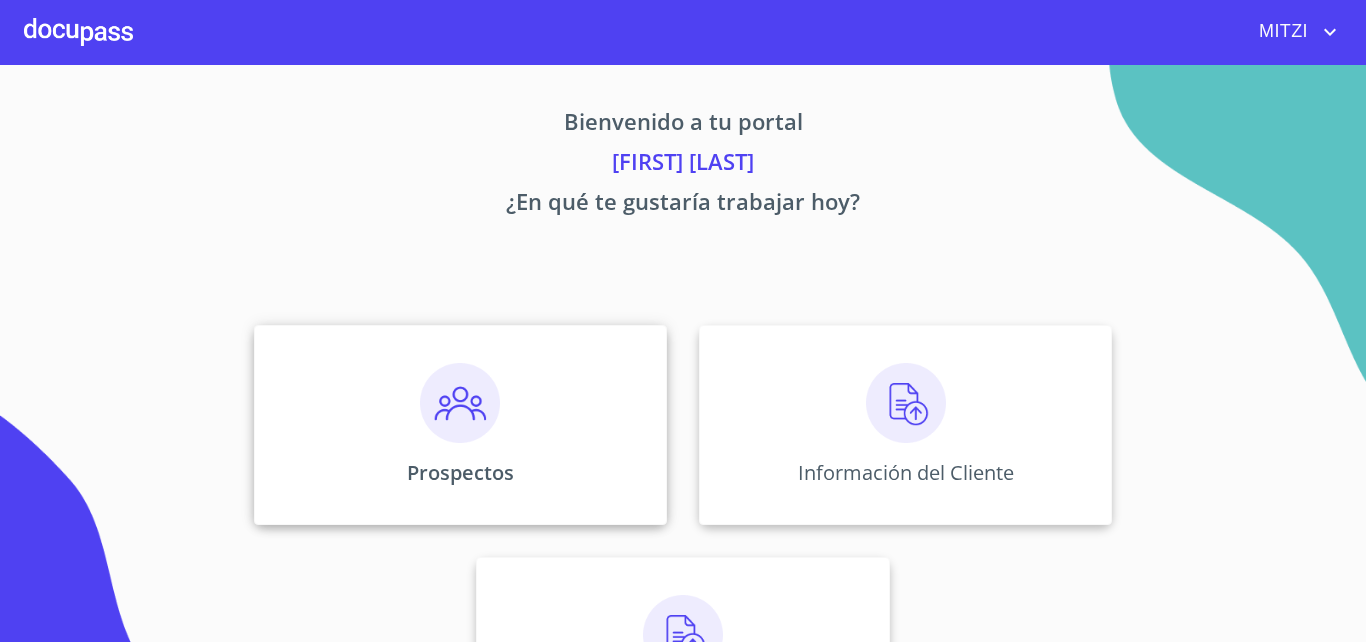 click on "Prospectos" at bounding box center (460, 425) 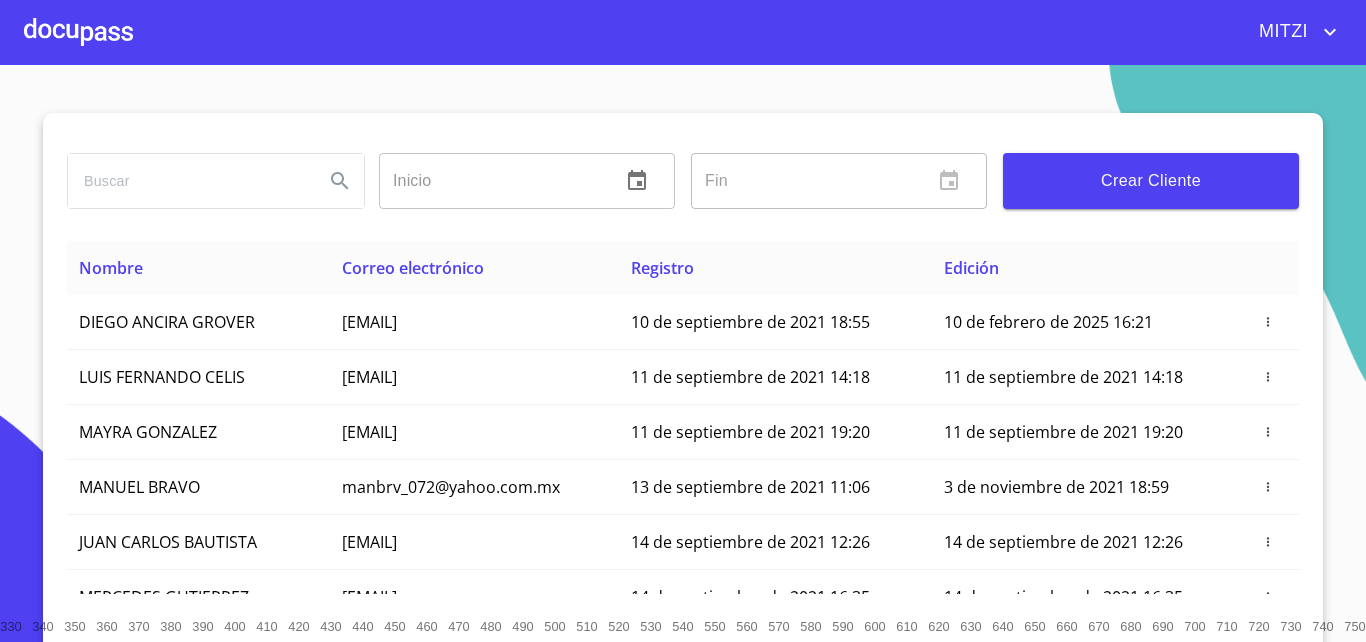 click on "Crear Cliente" at bounding box center (1151, 181) 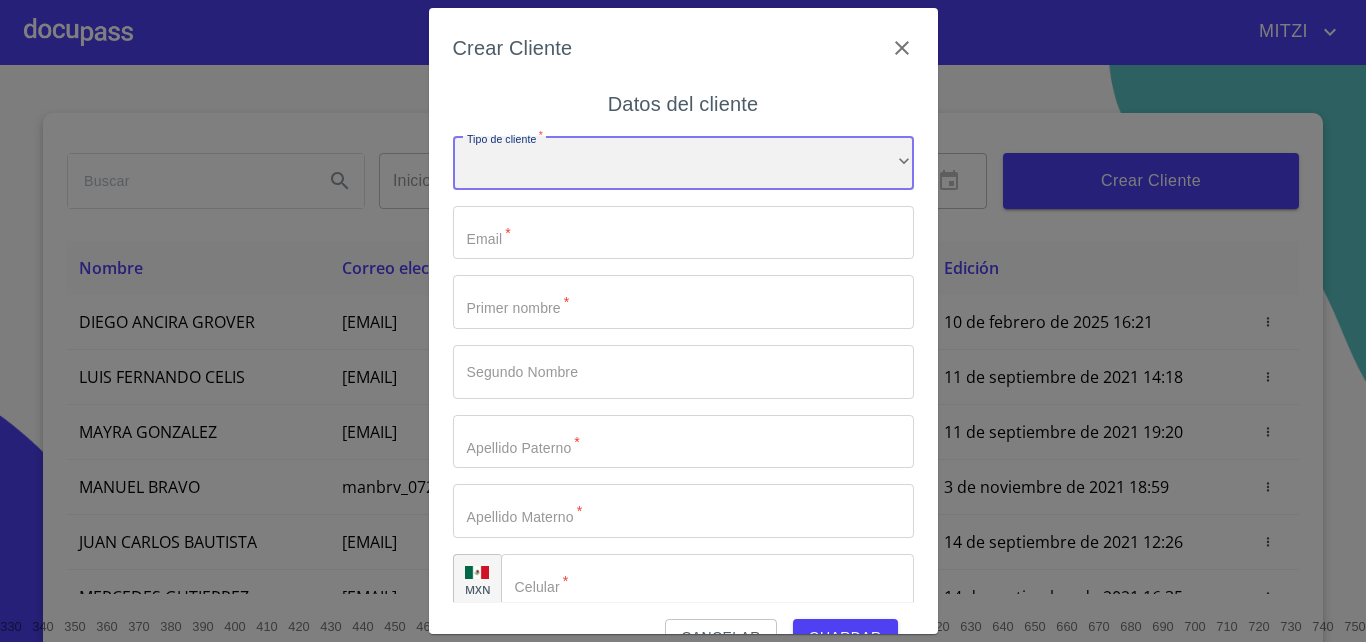 click on "​" at bounding box center [683, 163] 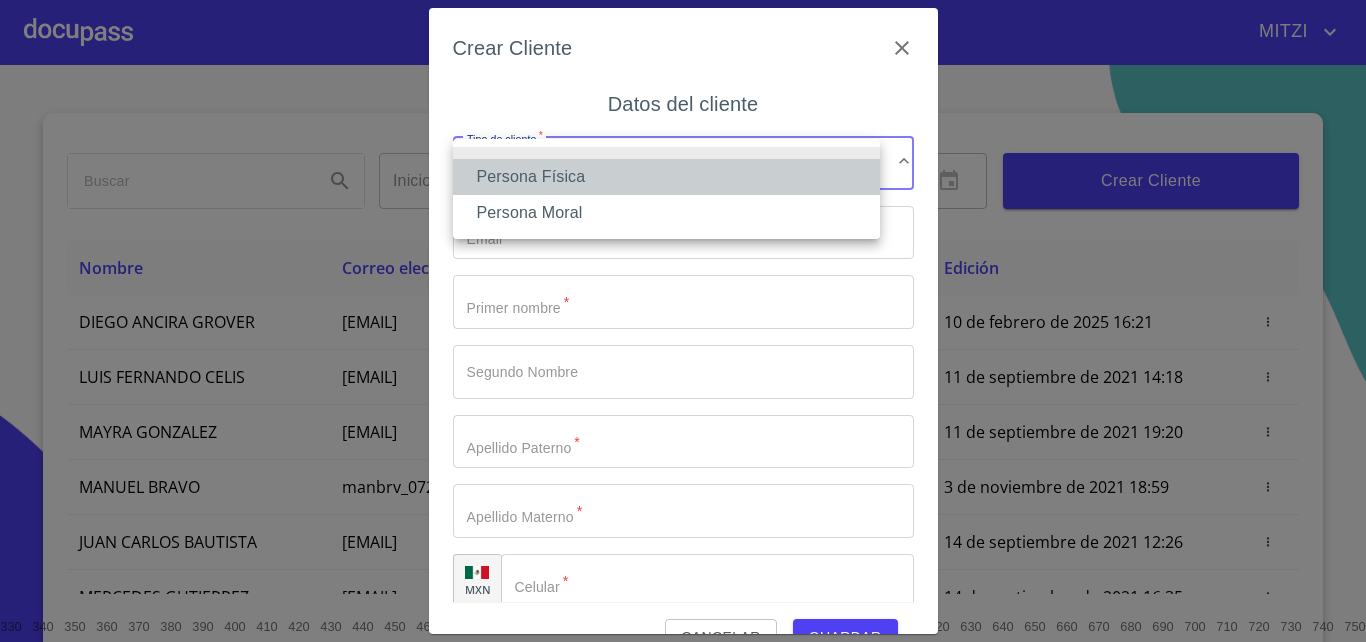 click on "Persona Física" at bounding box center [666, 177] 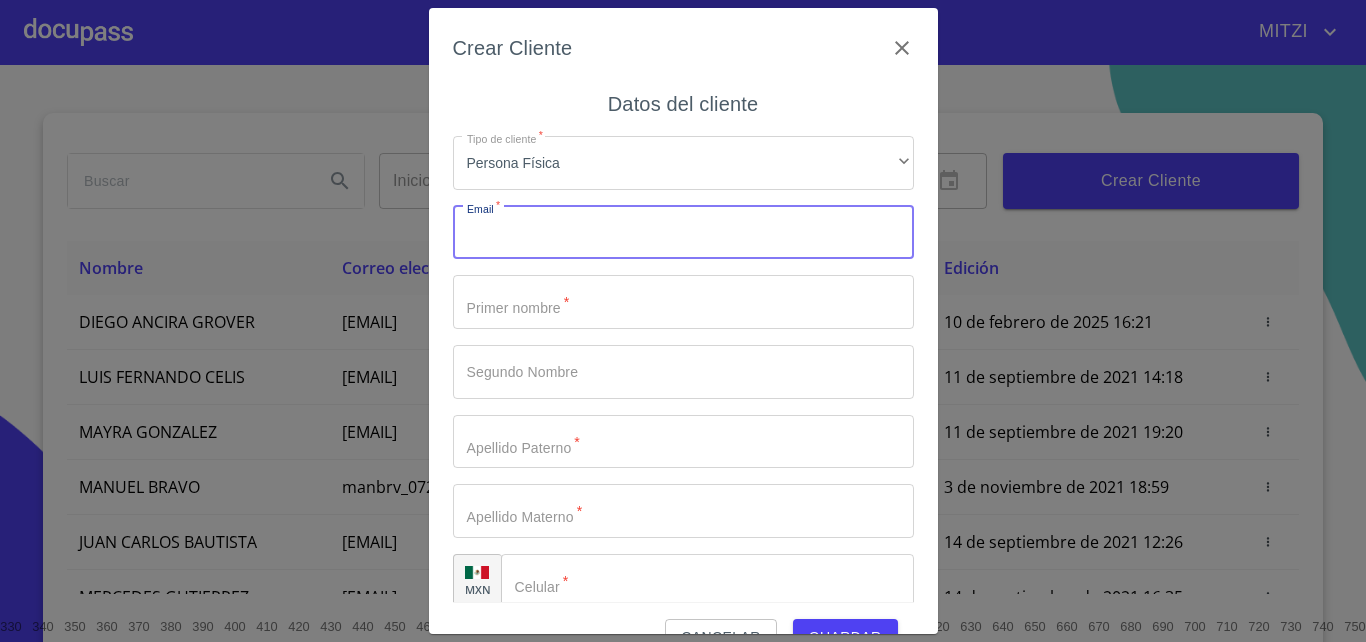 click on "Tipo de cliente   *" at bounding box center (683, 233) 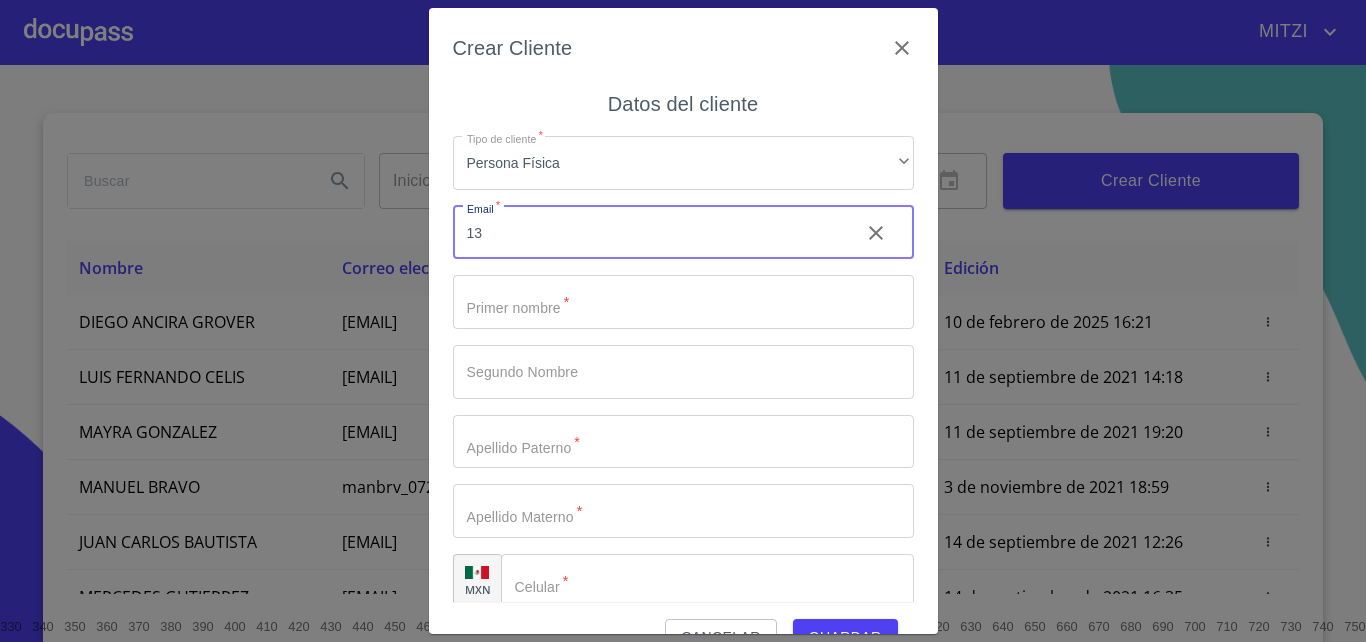 type on "1" 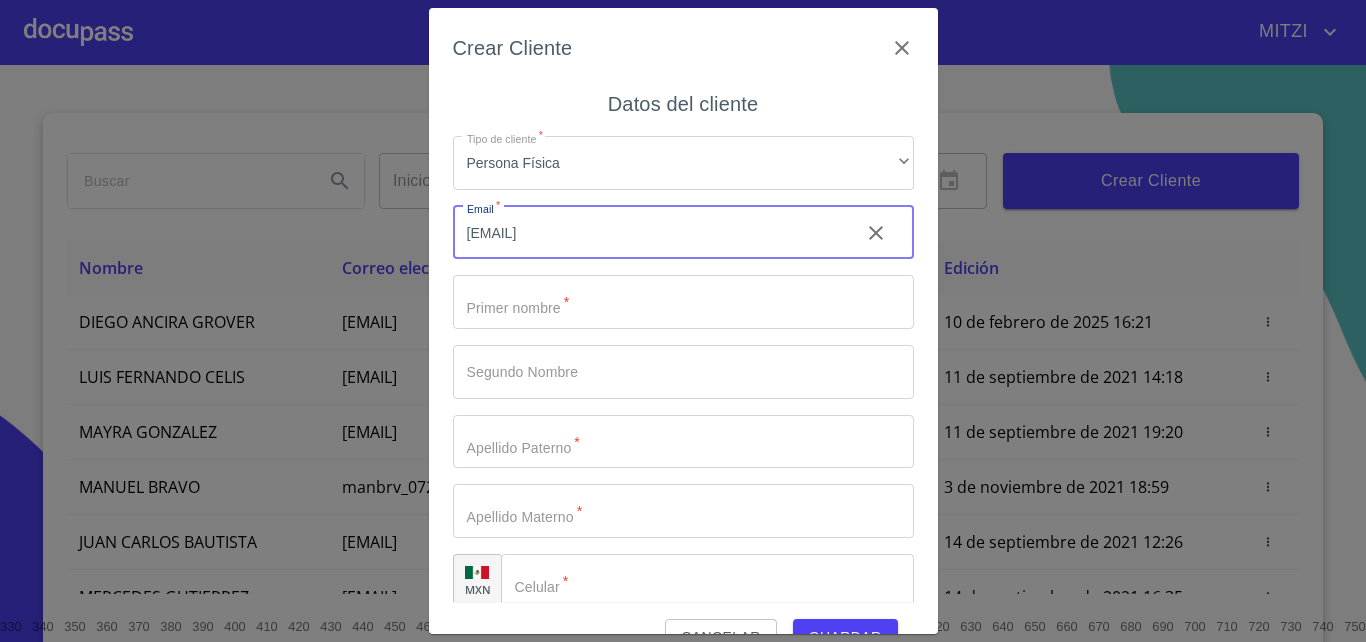 type on "[EMAIL]" 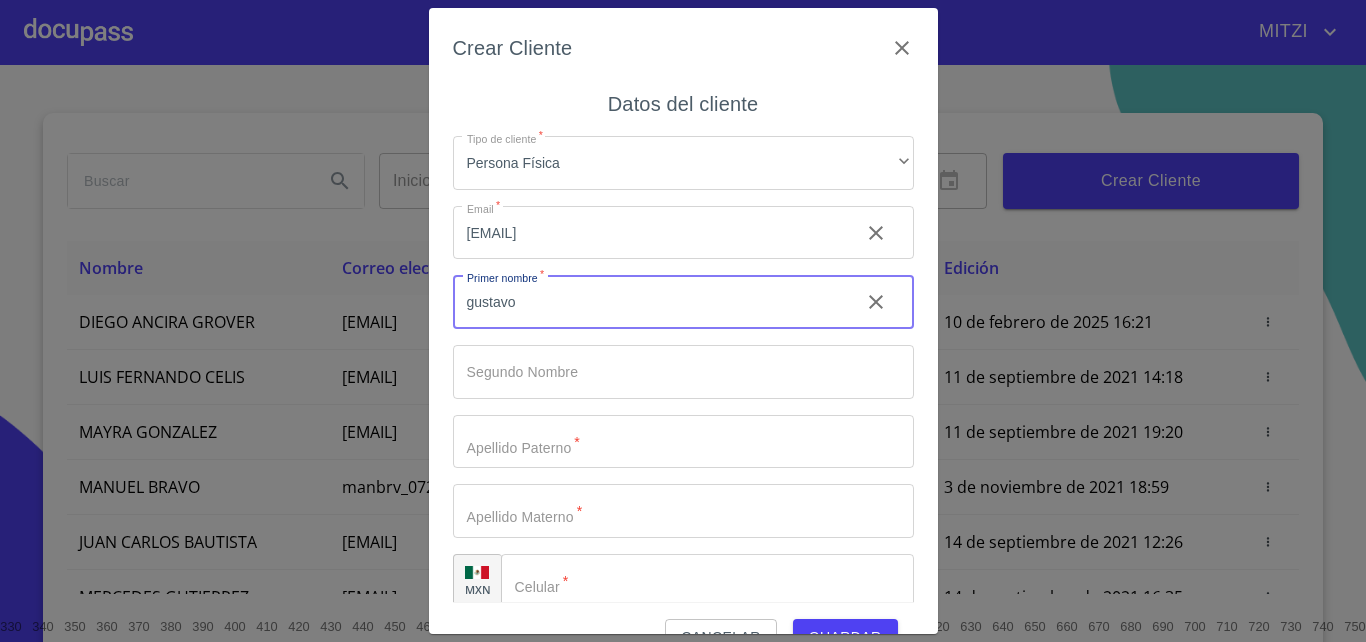 type on "gustavo" 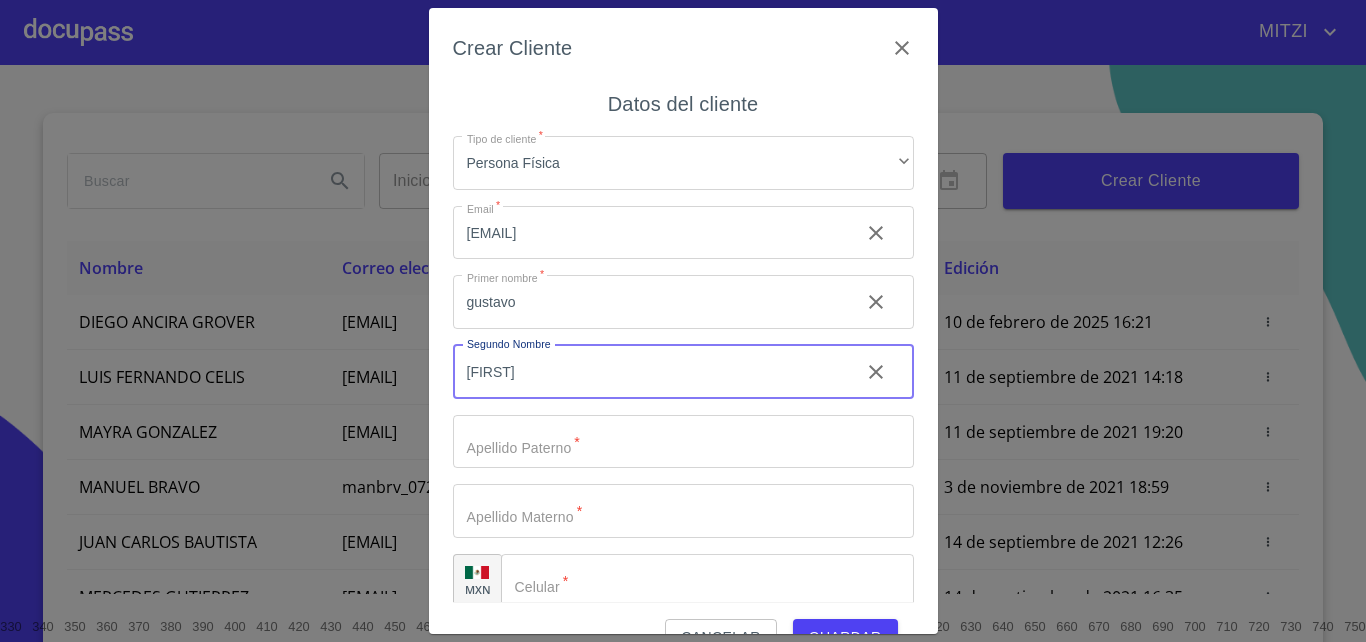 type on "[FIRST]" 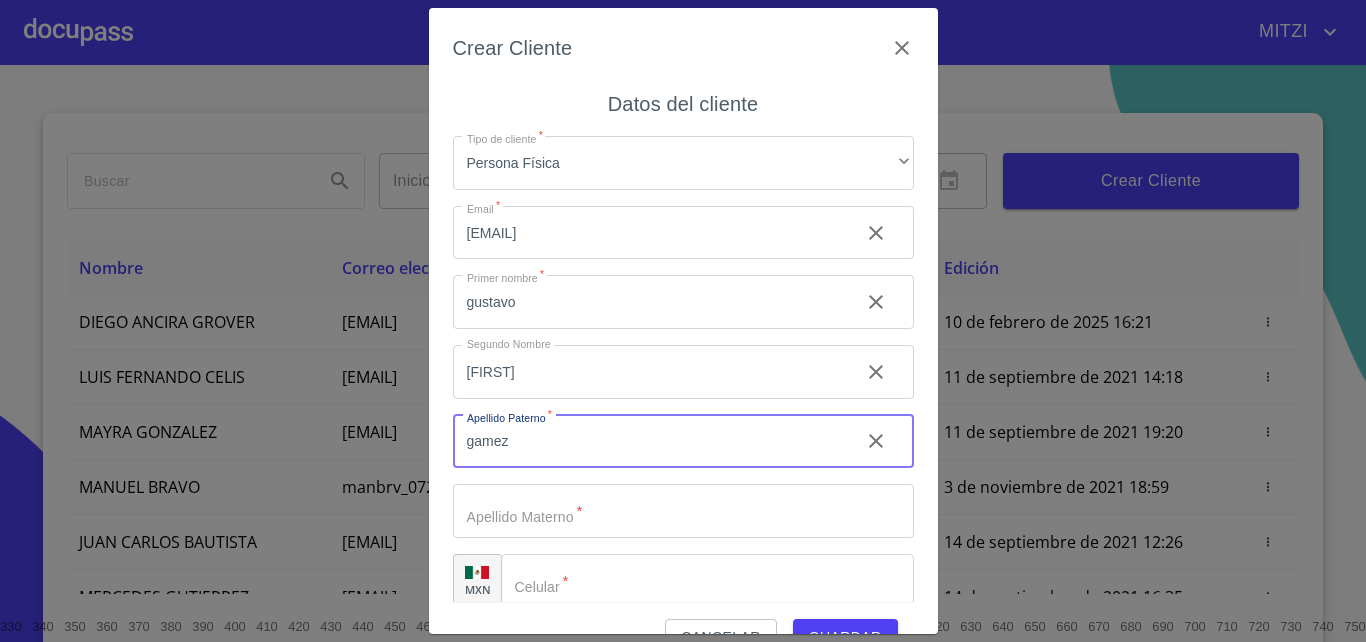 type on "gamez" 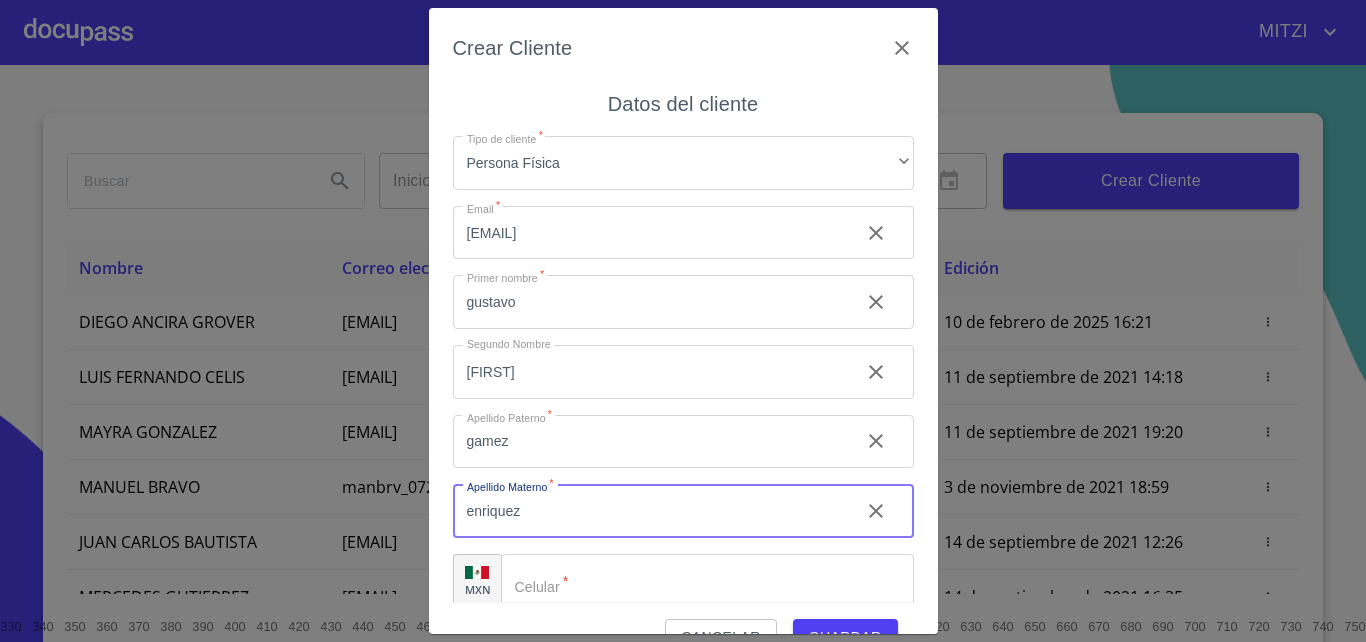 scroll, scrollTop: 22, scrollLeft: 0, axis: vertical 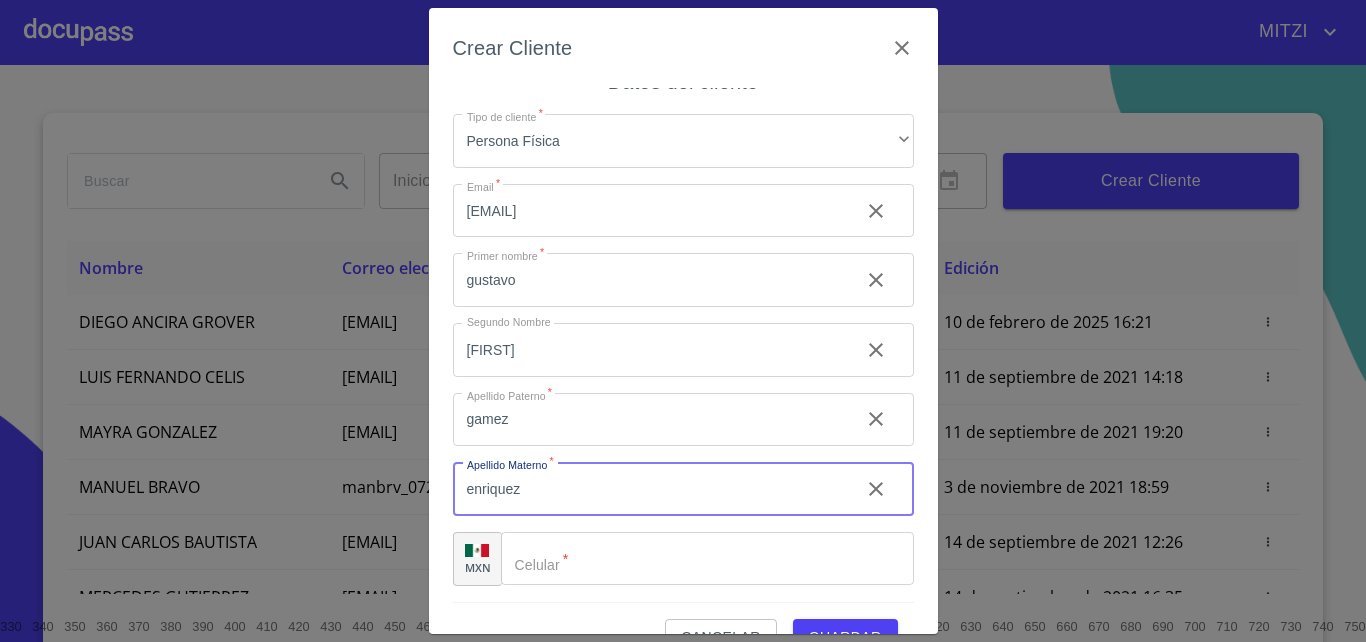 type on "enriquez" 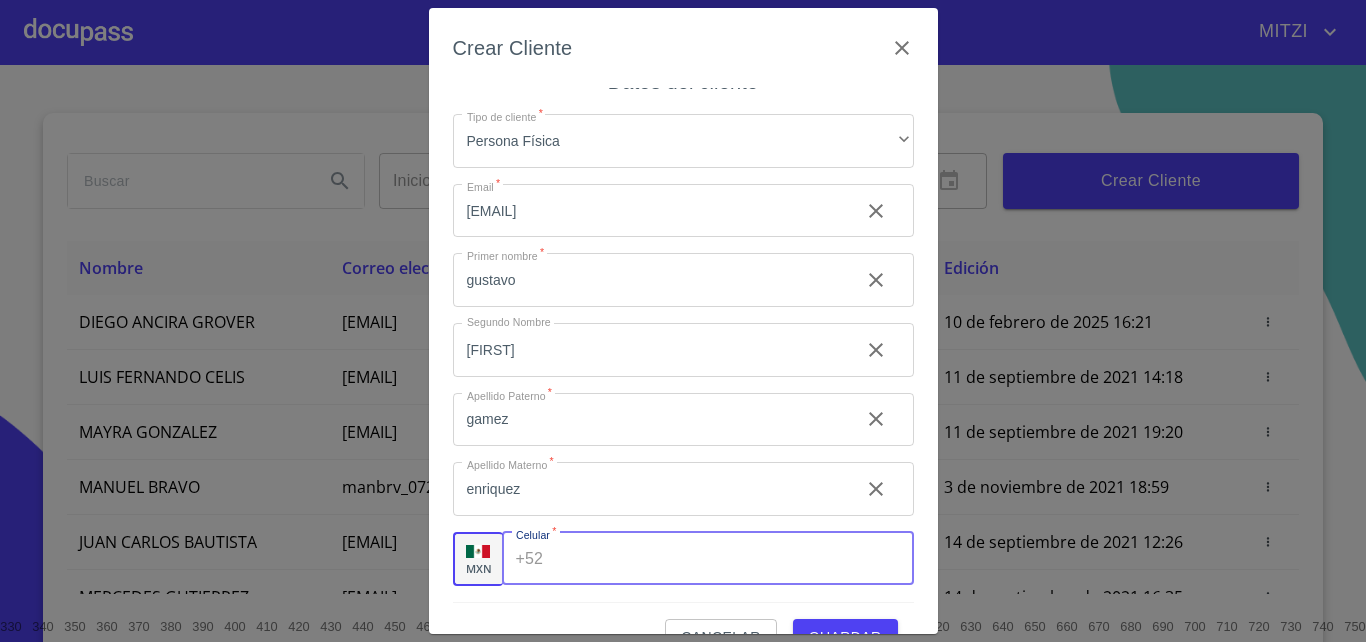 click on "Tipo de cliente   *" at bounding box center (732, 559) 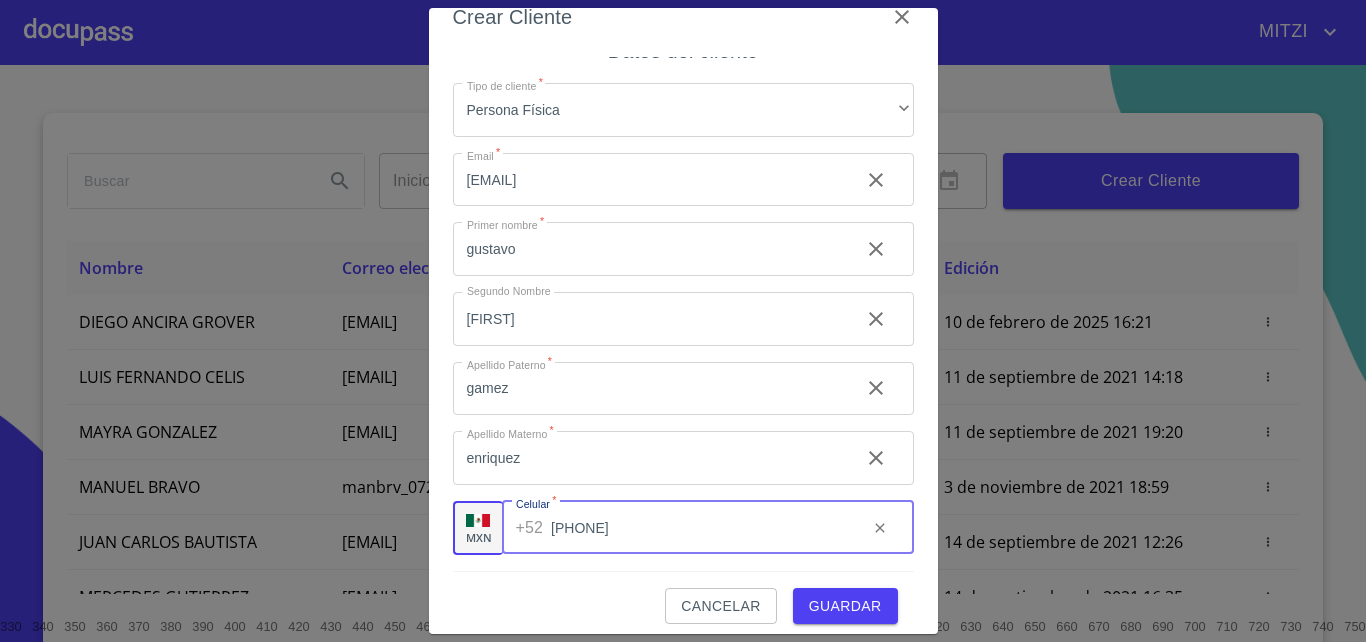 scroll, scrollTop: 45, scrollLeft: 0, axis: vertical 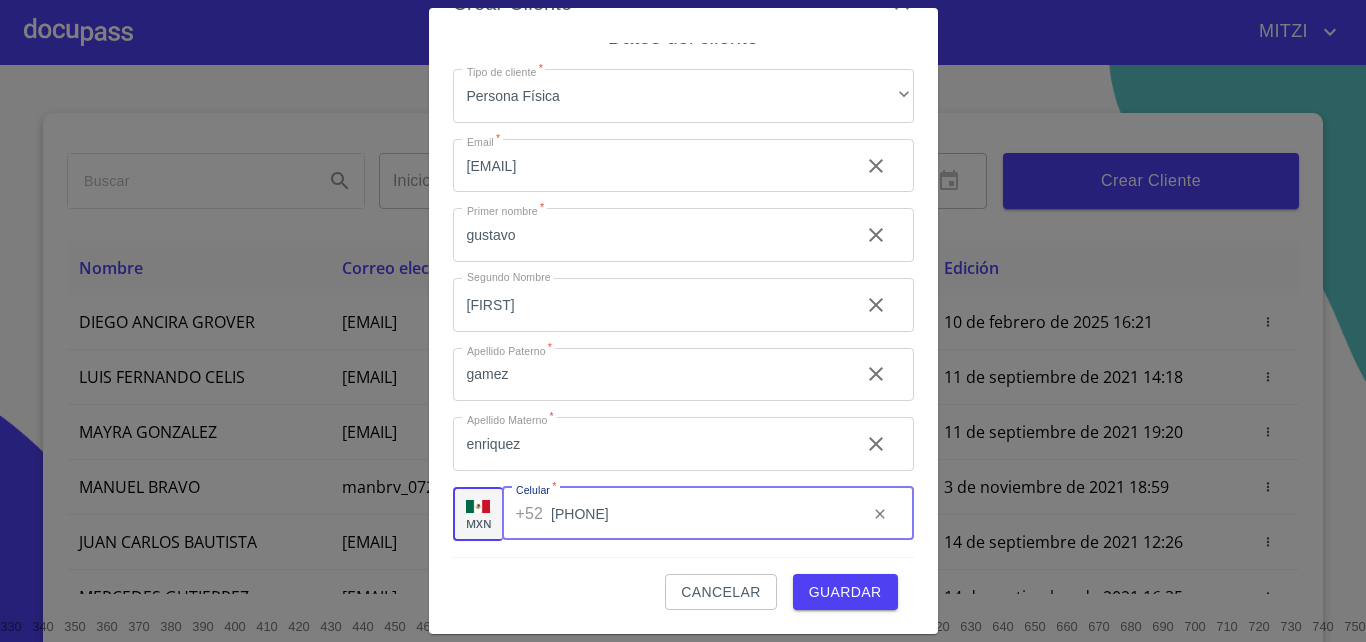 type on "[PHONE]" 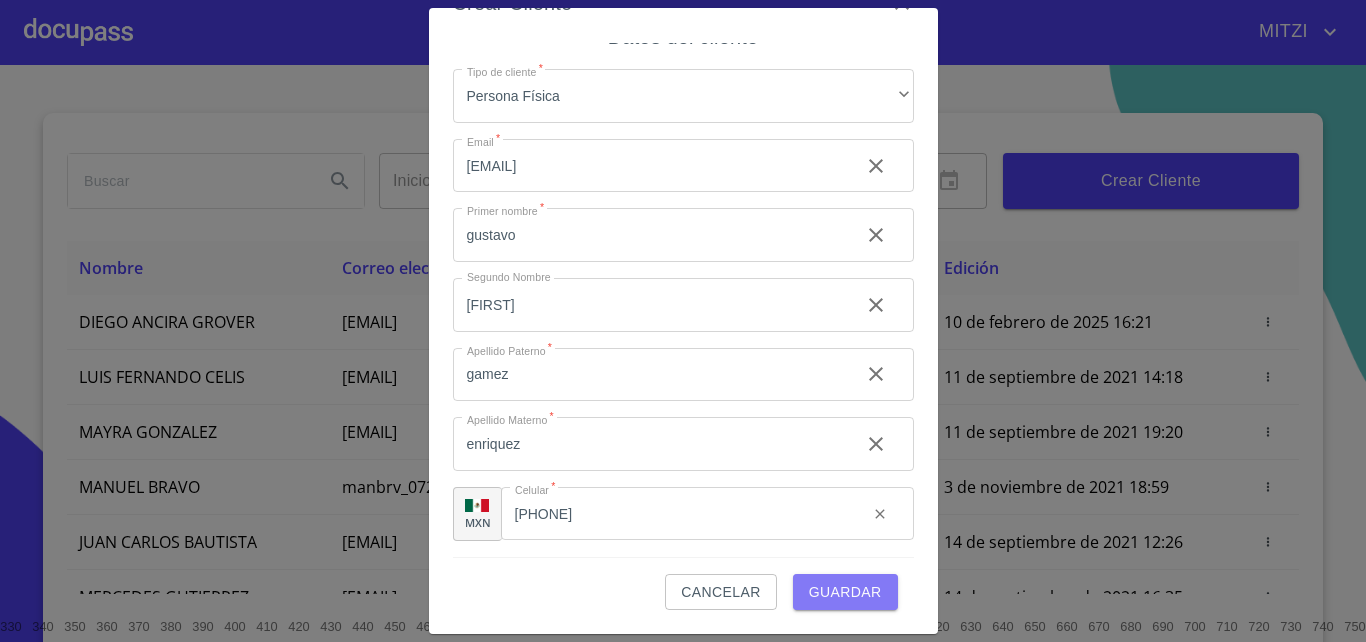 click on "Guardar" at bounding box center [845, 592] 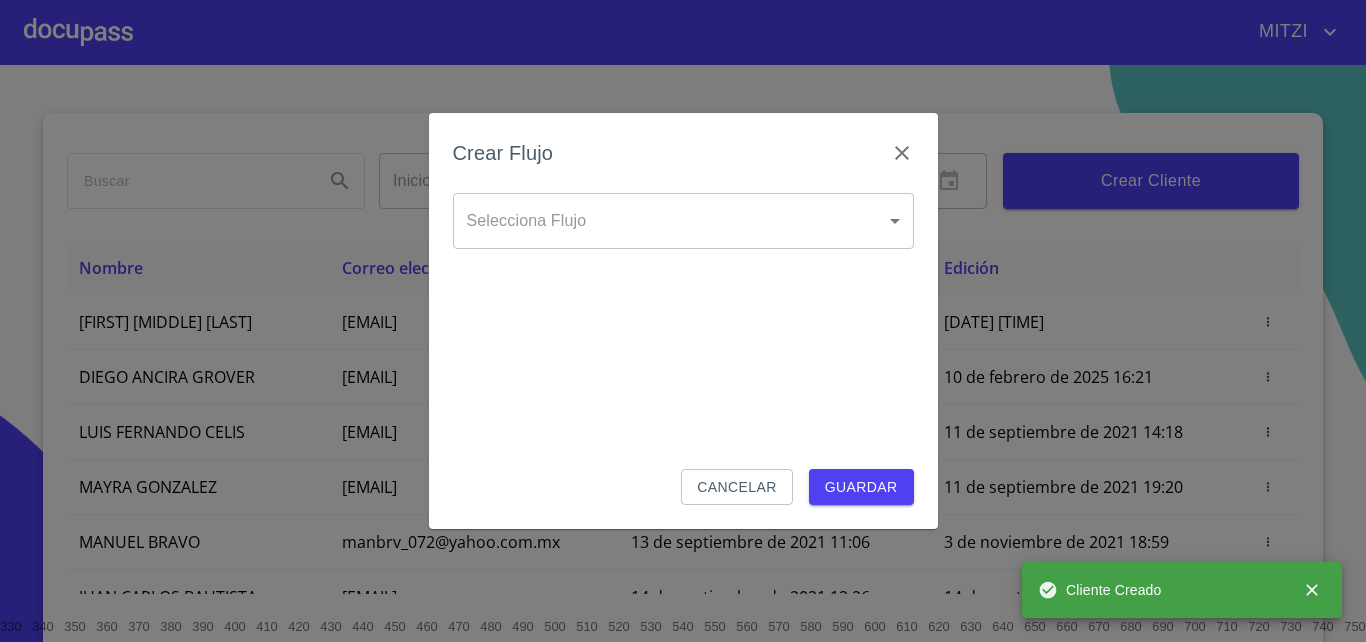 click on "[FIRST] Inicio ​ Fin ​ Crear Cliente Nombre   Correo electrónico   Registro   Edición     [FIRST] [FIRST] [LAST] [LAST] [LAST] 1303[EMAIL] [DATE] [TIME] [DATE] [TIME] [FIRST] [LAST] [EMAIL] [DATE] [TIME] [DATE] [TIME] [FIRST] [LAST] [EMAIL] [DATE] [TIME] [DATE] [TIME] [FIRST] [LAST] [EMAIL] [DATE] [TIME] [DATE] [TIME] [FIRST] [LAST] [EMAIL] [DATE] [TIME] [DATE] [TIME] [FIRST] [LAST] [EMAIL] [DATE] [TIME] [DATE] [TIME] [FIRST] [LAST] [EMAIL] [DATE] [TIME] [DATE] [TIME] [FIRST] [LAST] [EMAIL] [DATE] [TIME] [DATE] [TIME] [FIRST] [LAST] [EMAIL] [DATE] [TIME] [DATE] [TIME] 1 2 3 4 5 6 7" at bounding box center (683, 321) 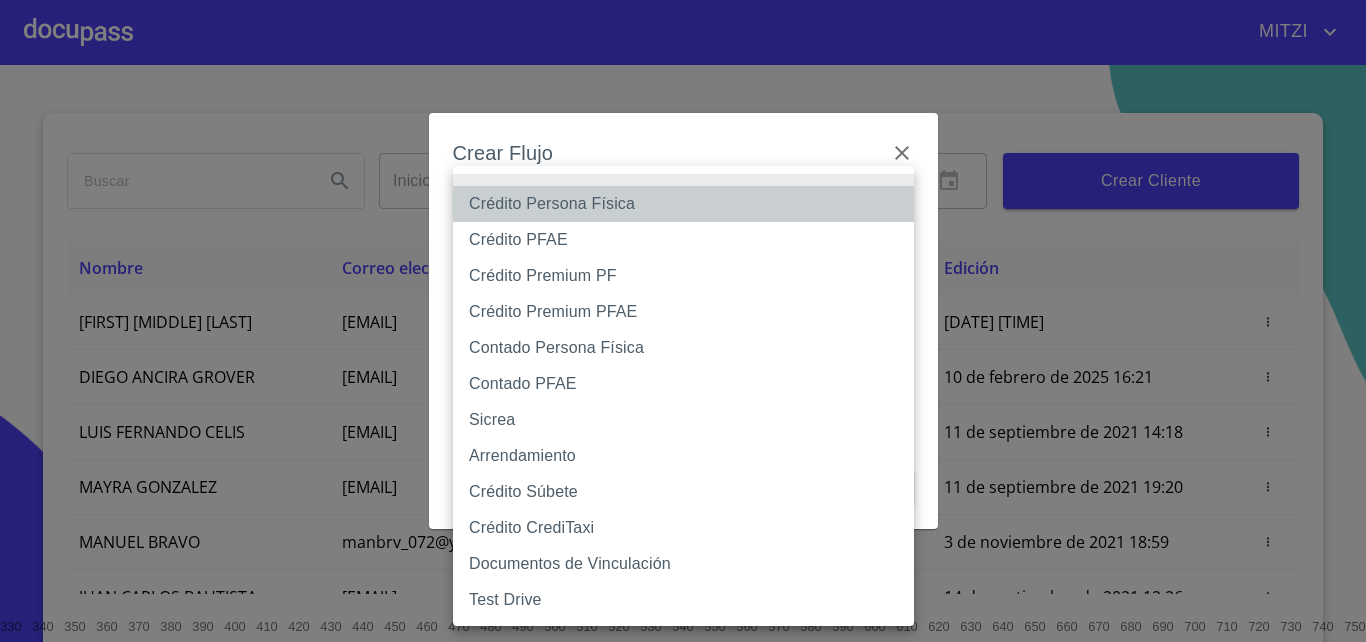 click on "Crédito Persona Física" at bounding box center [683, 204] 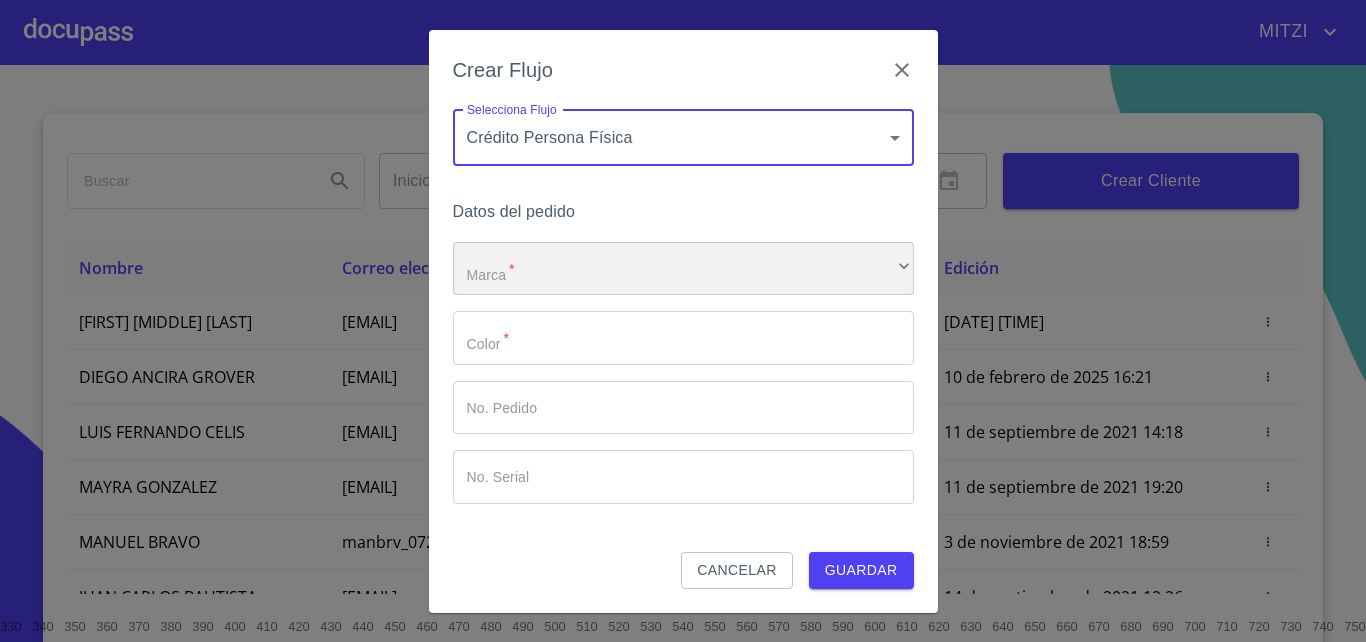click on "​" at bounding box center (683, 269) 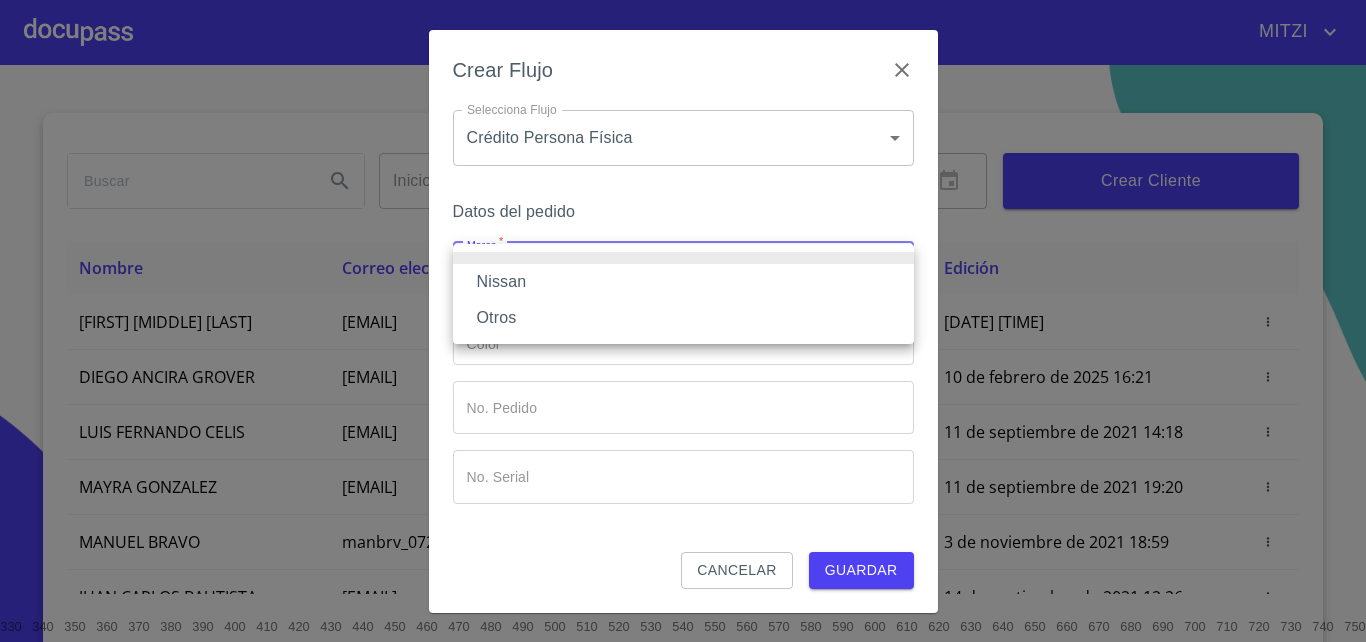 click on "Nissan" at bounding box center [683, 282] 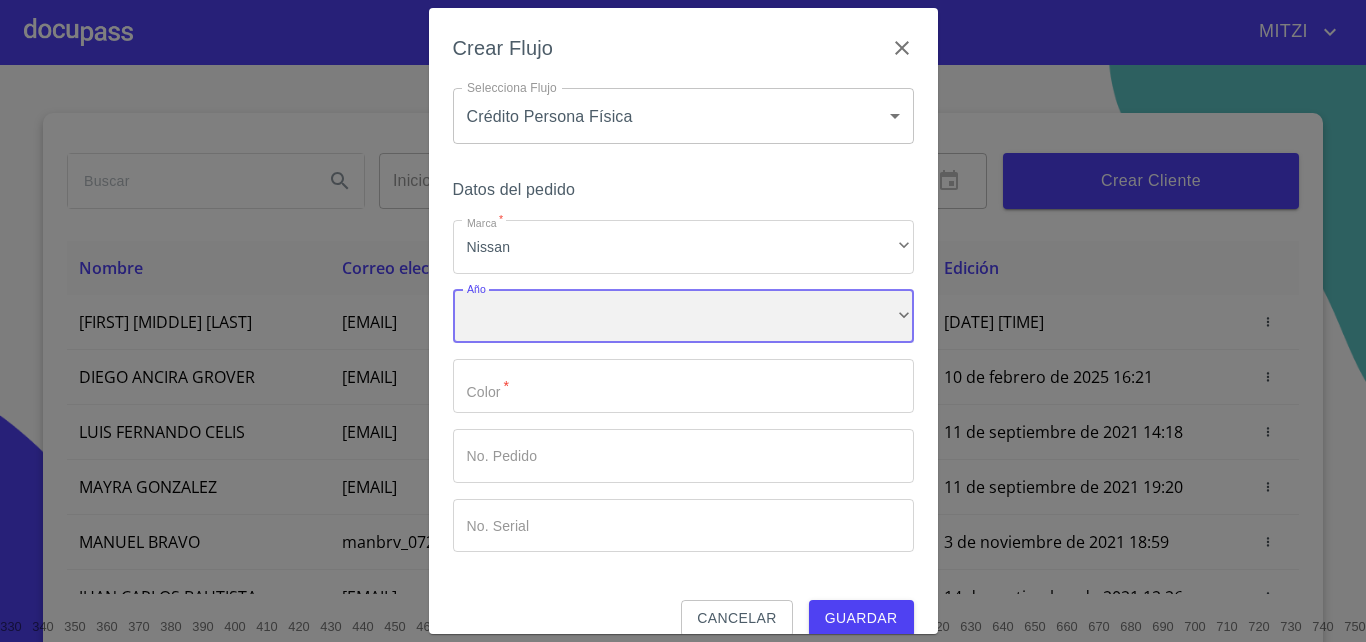 click on "​" at bounding box center (683, 317) 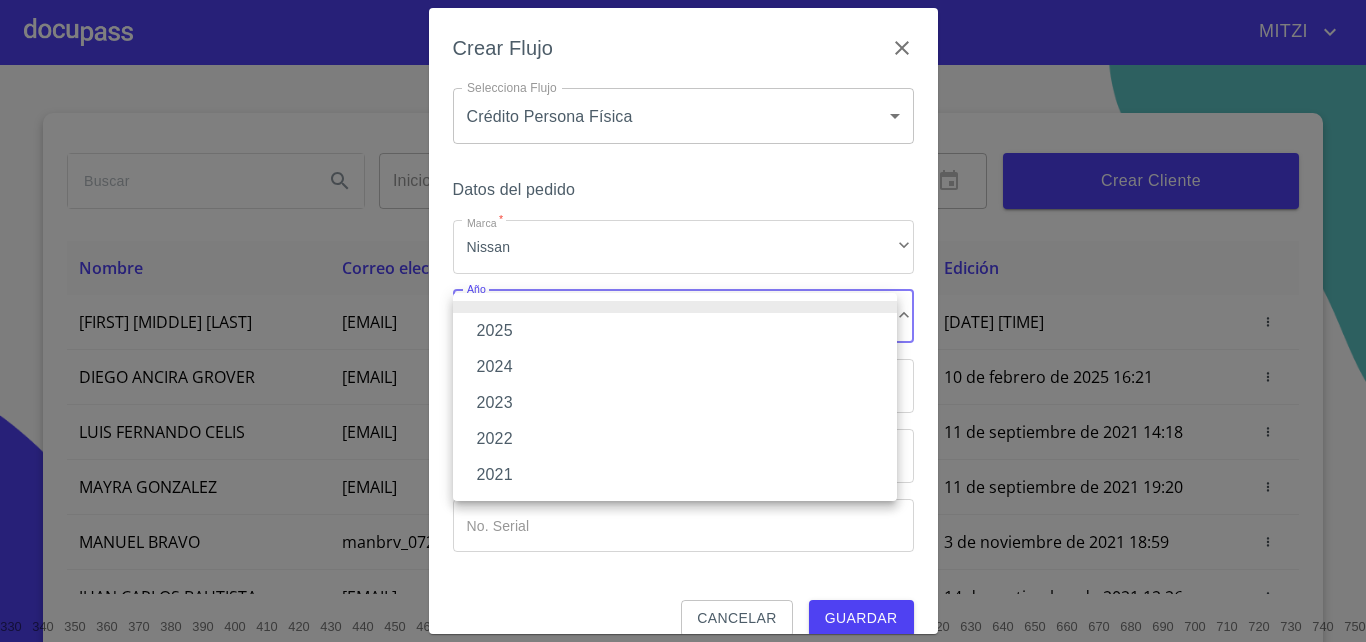 click on "2024" at bounding box center [675, 367] 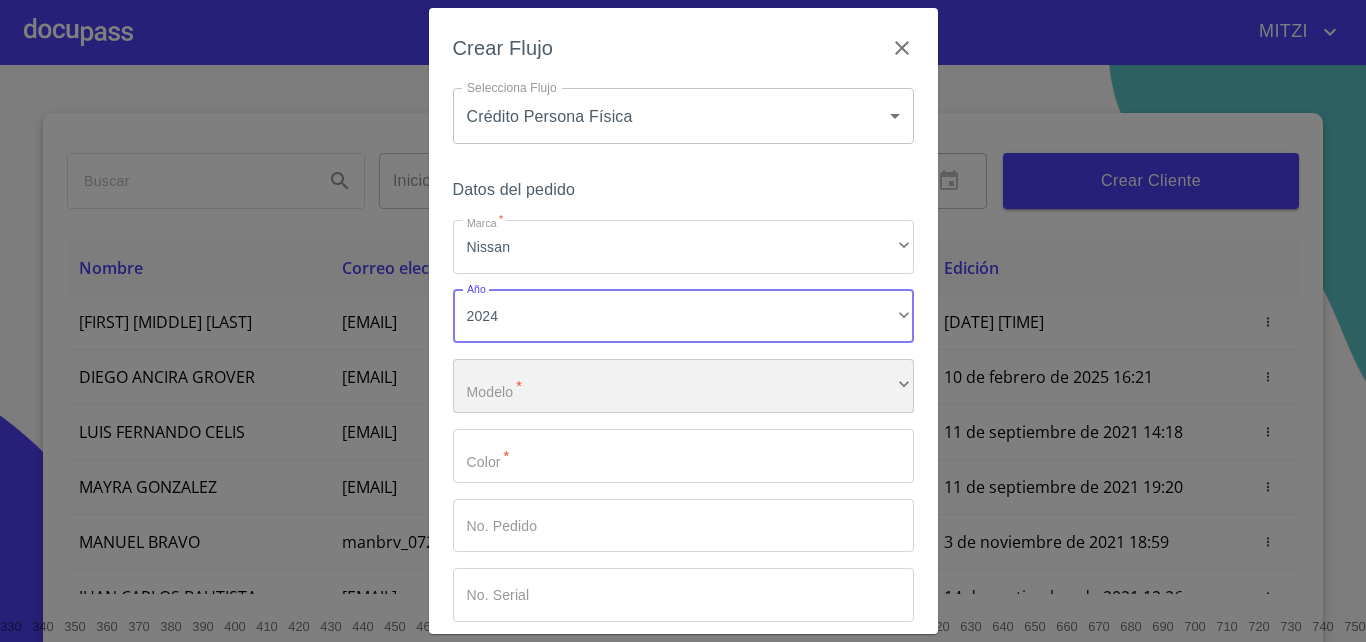 click on "​" at bounding box center (683, 386) 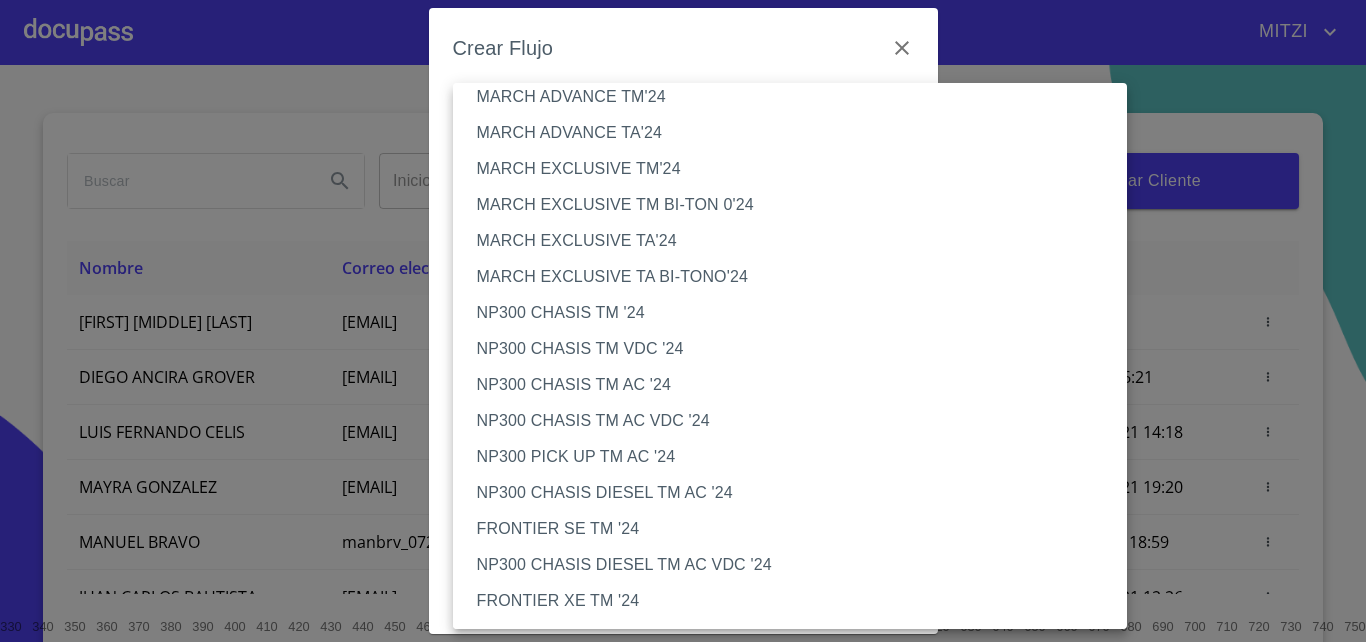 scroll, scrollTop: 396, scrollLeft: 0, axis: vertical 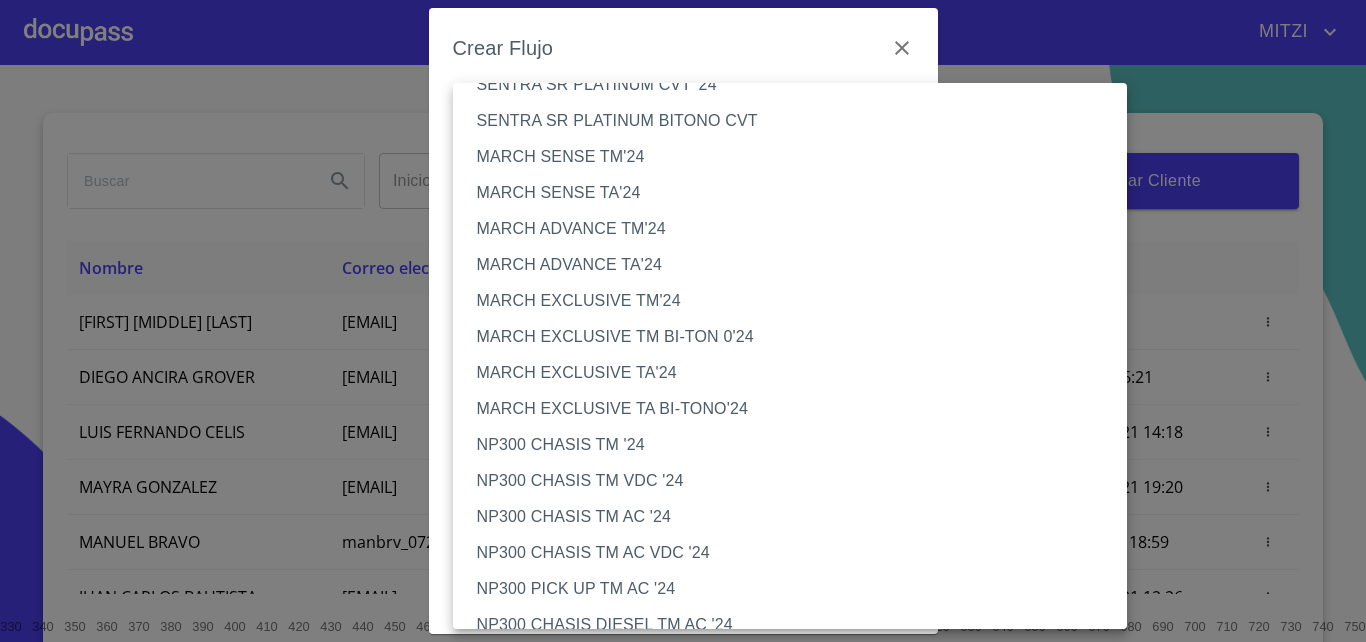click on "MARCH ADVANCE TA'24" at bounding box center (798, 265) 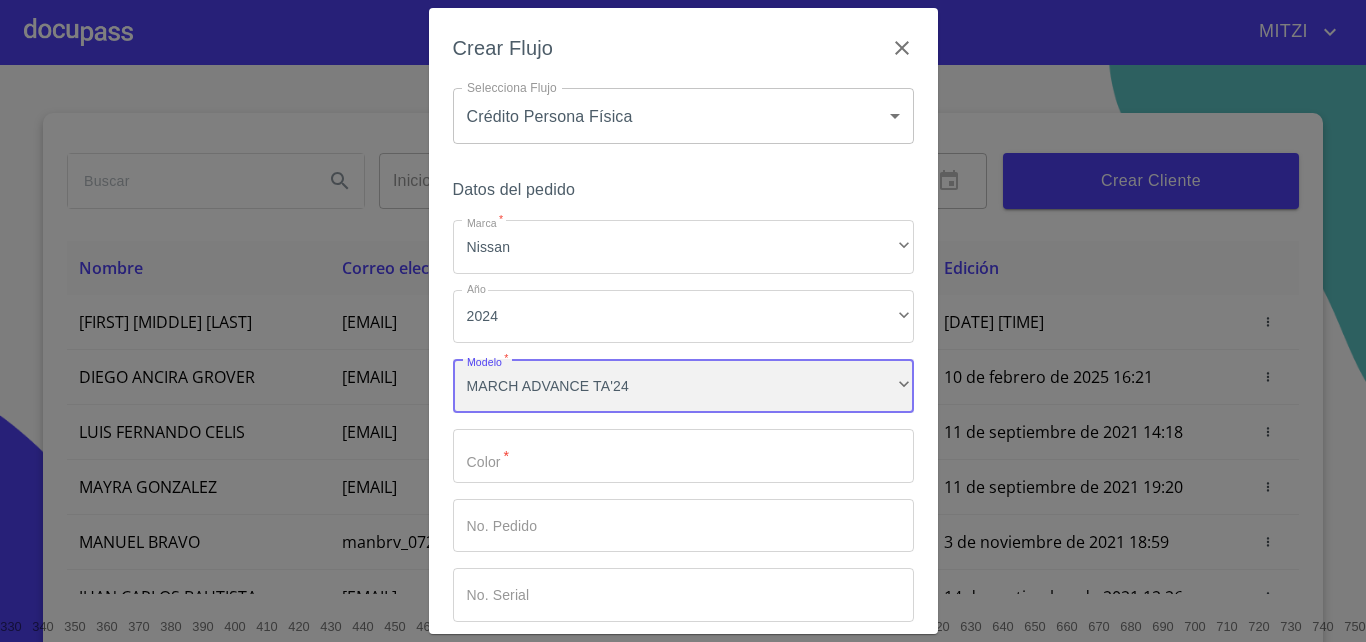 scroll, scrollTop: 396, scrollLeft: 0, axis: vertical 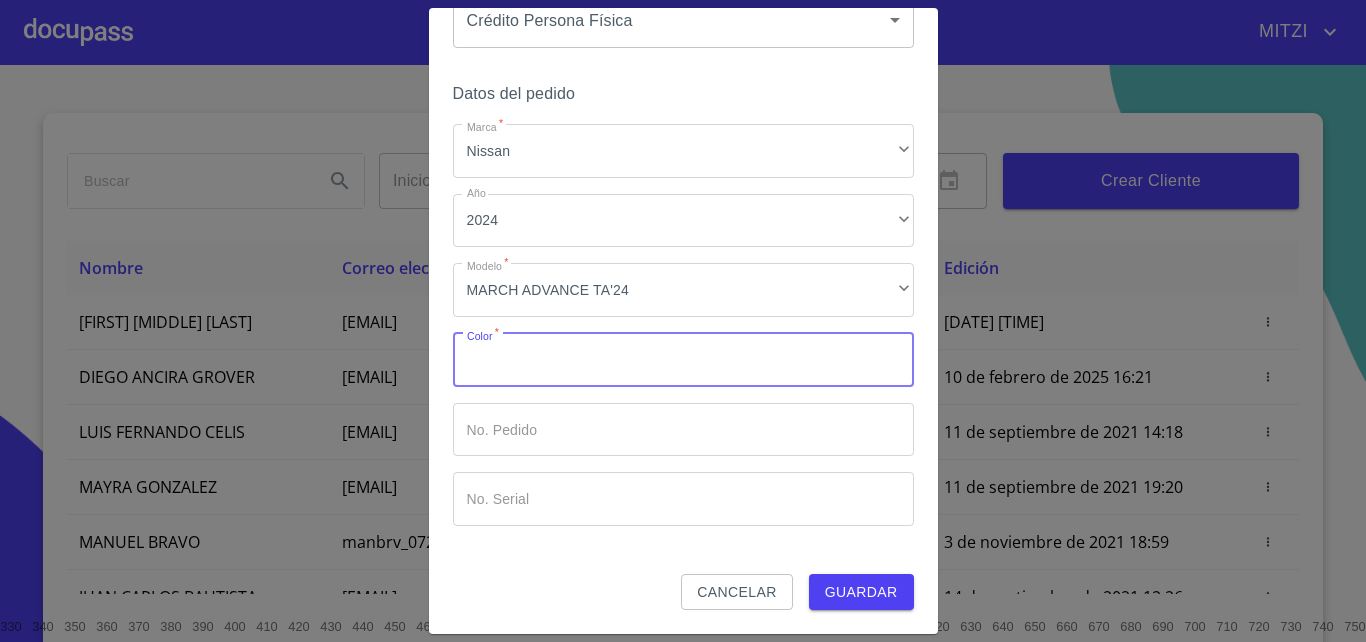 click on "Marca   *" at bounding box center (683, 360) 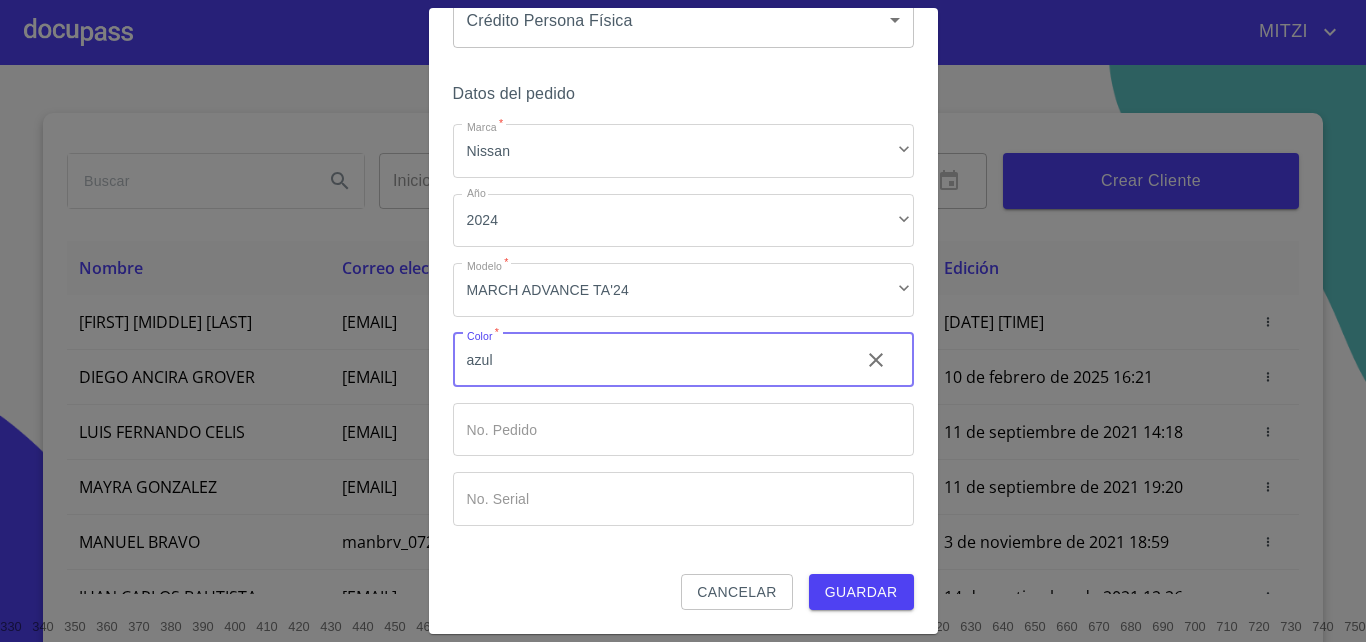 type on "azul" 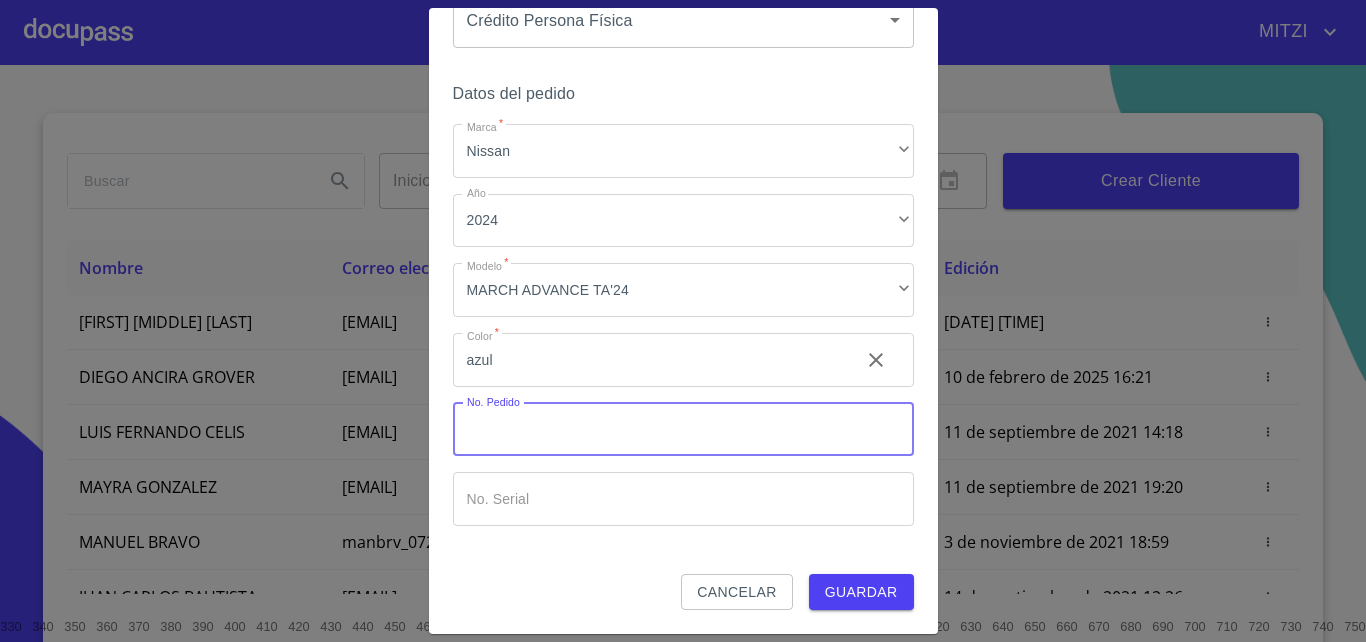 click on "Marca   *" at bounding box center [683, 430] 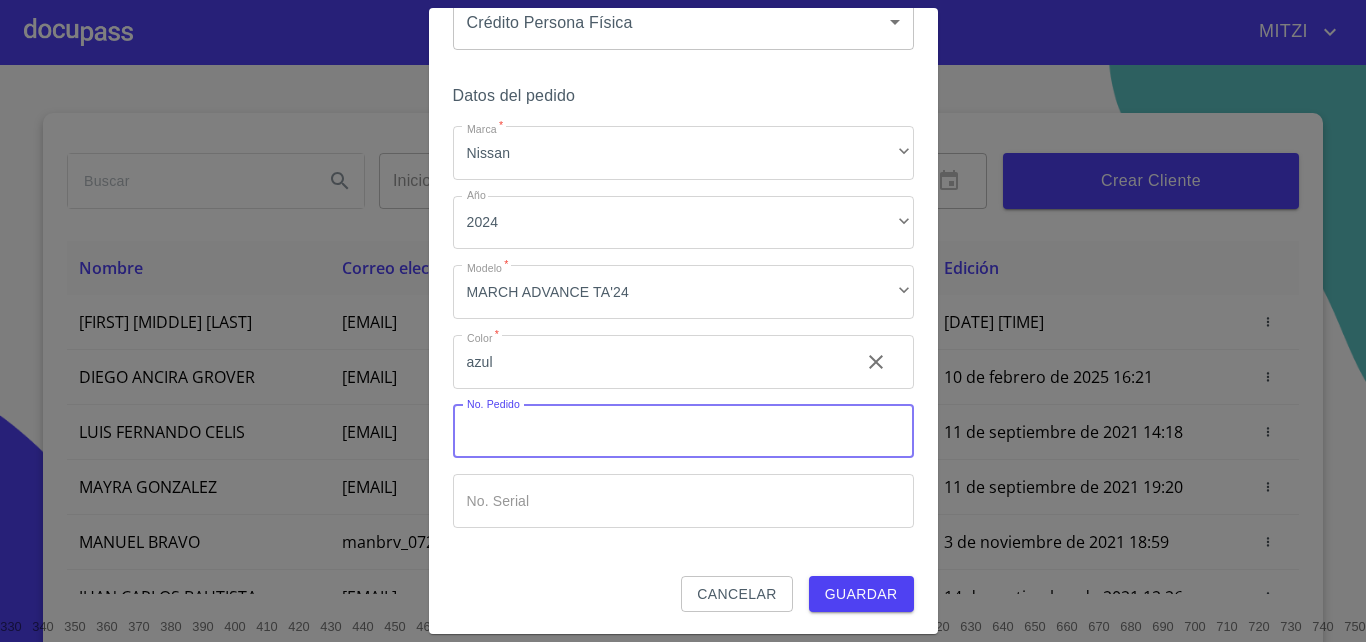 scroll, scrollTop: 96, scrollLeft: 0, axis: vertical 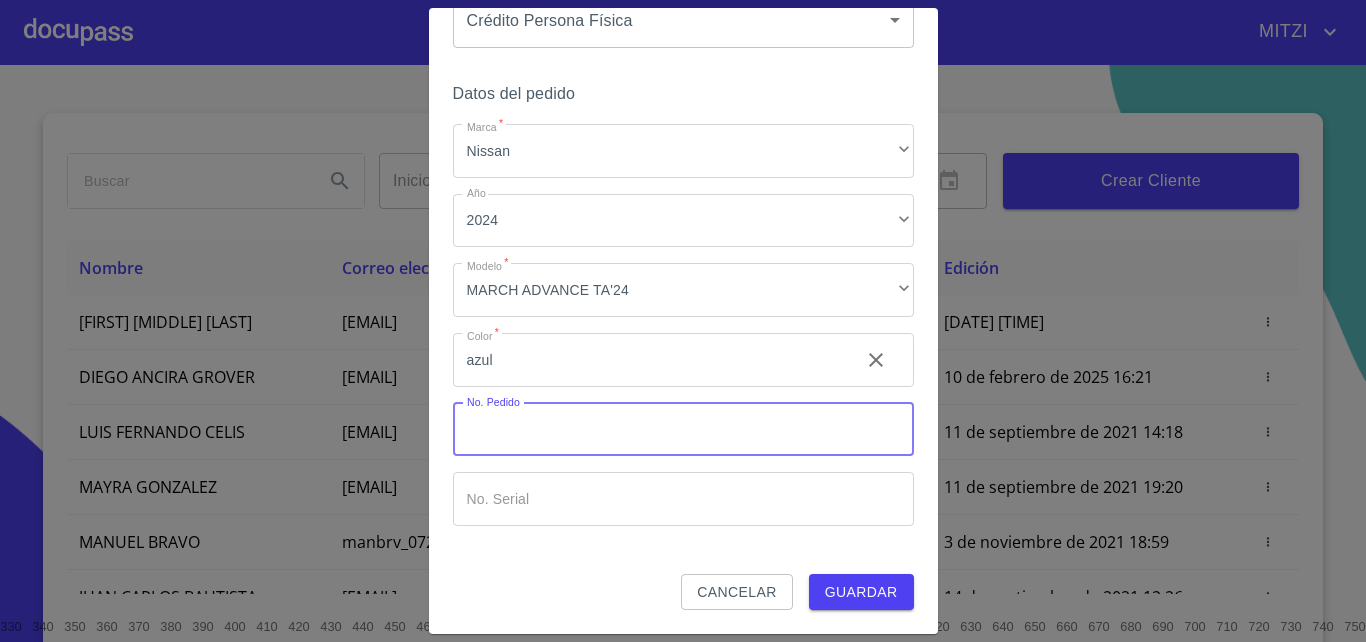 click on "Guardar" at bounding box center [861, 592] 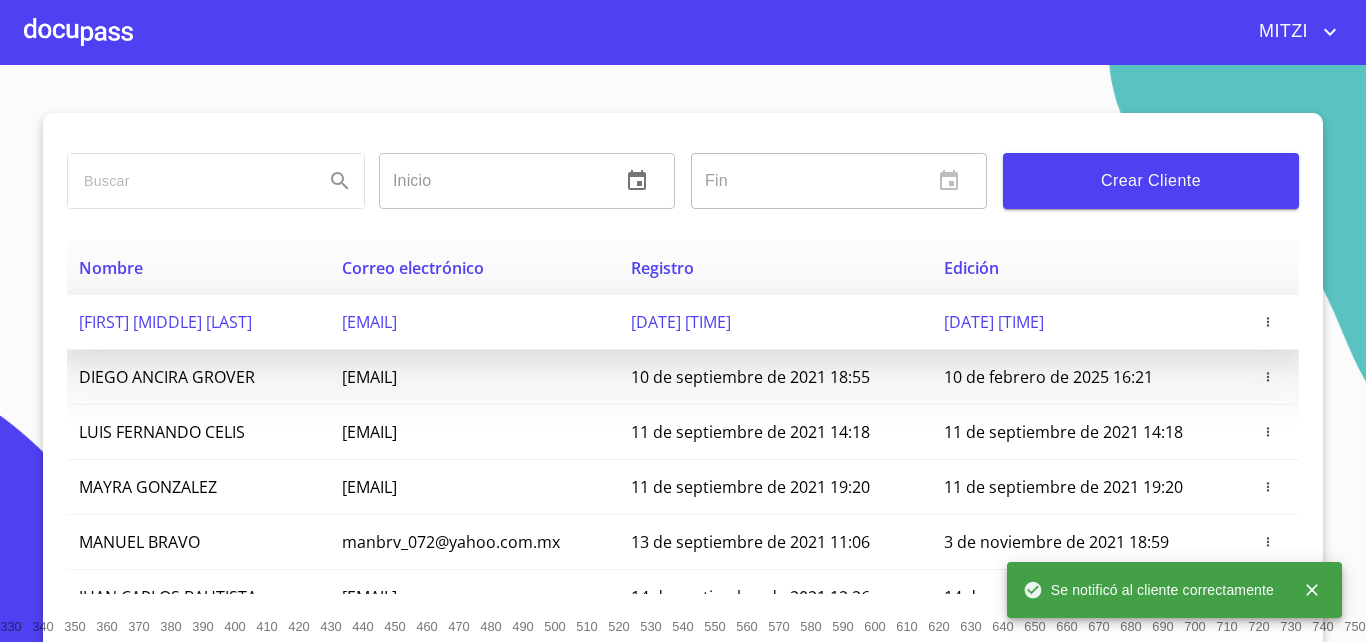 click on "1303eduardoenriquez@gmail.com" at bounding box center (474, 322) 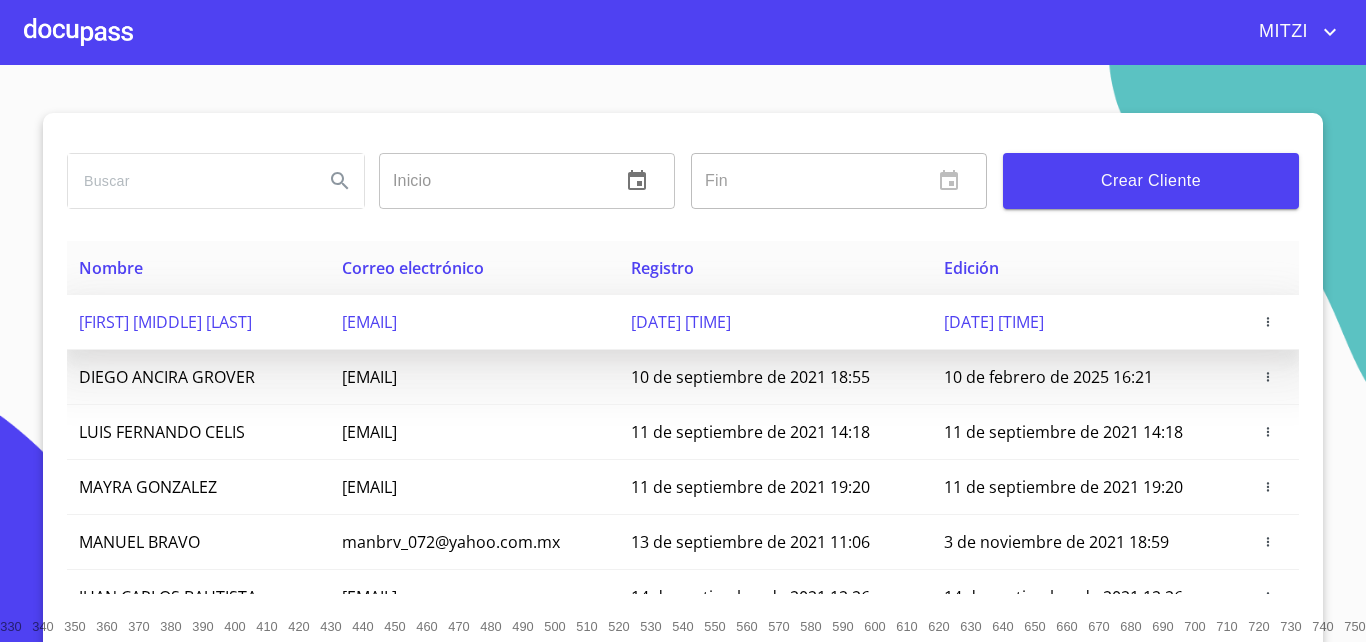 click on "1303eduardoenriquez@gmail.com" at bounding box center [474, 322] 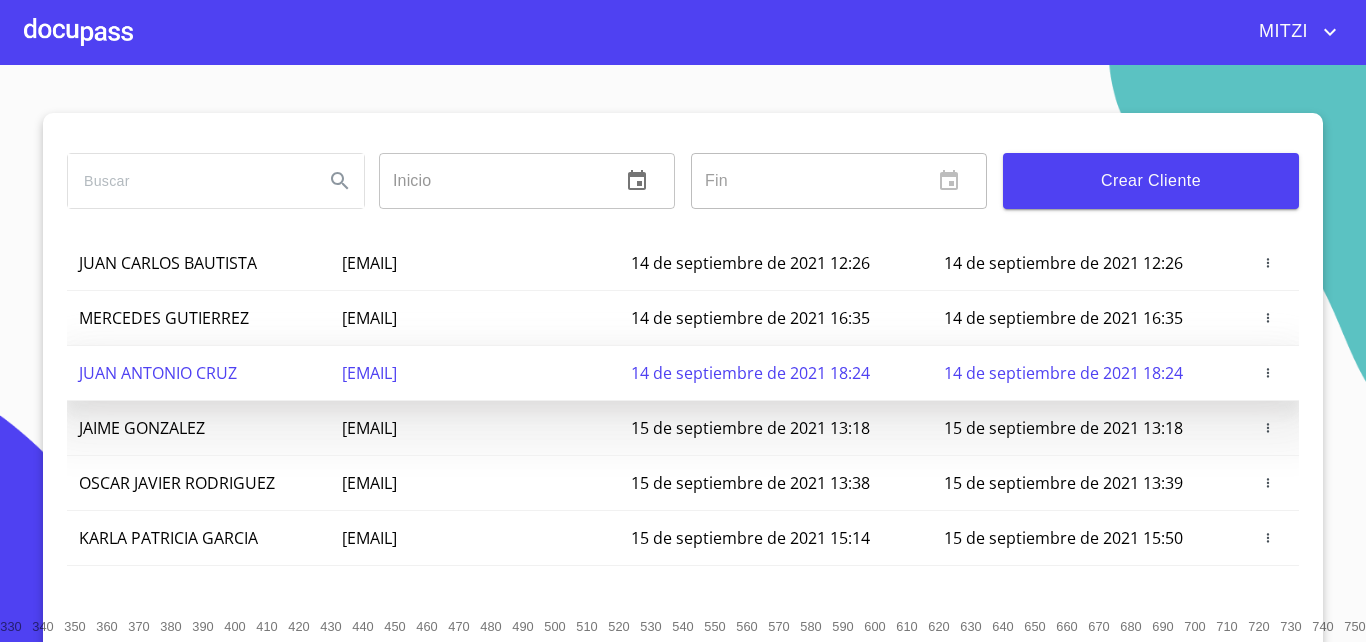 scroll, scrollTop: 338, scrollLeft: 0, axis: vertical 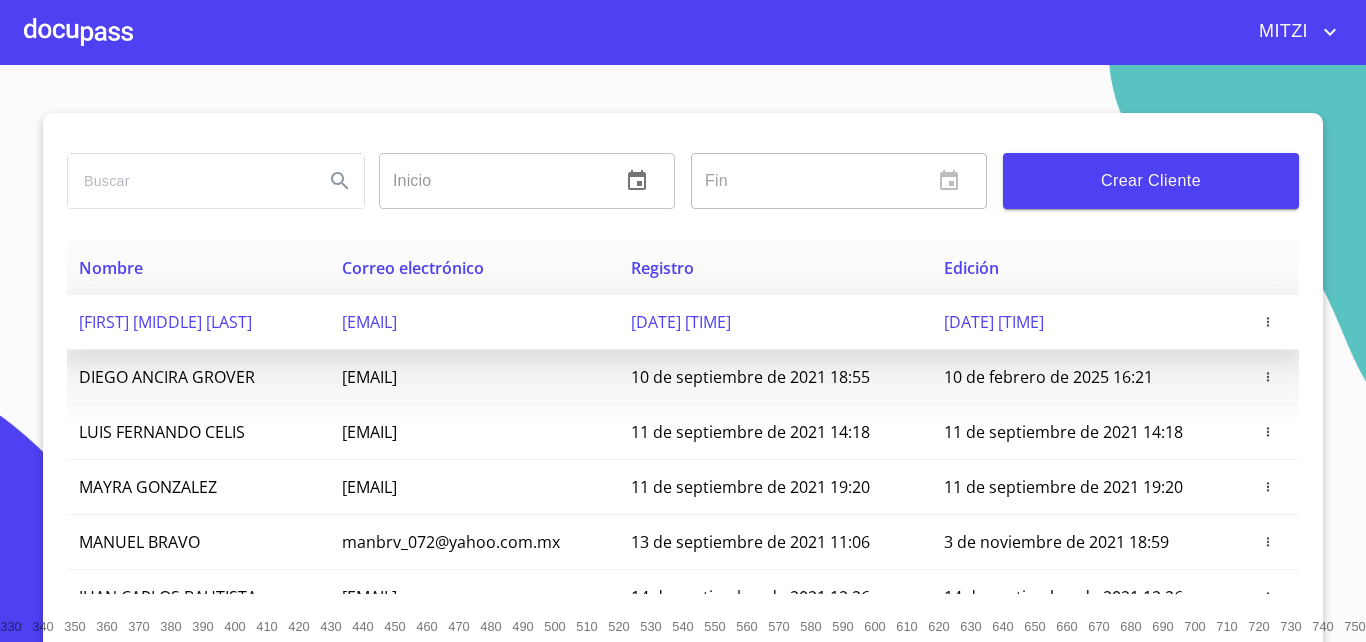click on "[NAME] [NAME] [LAST] [LAST]" at bounding box center (198, 322) 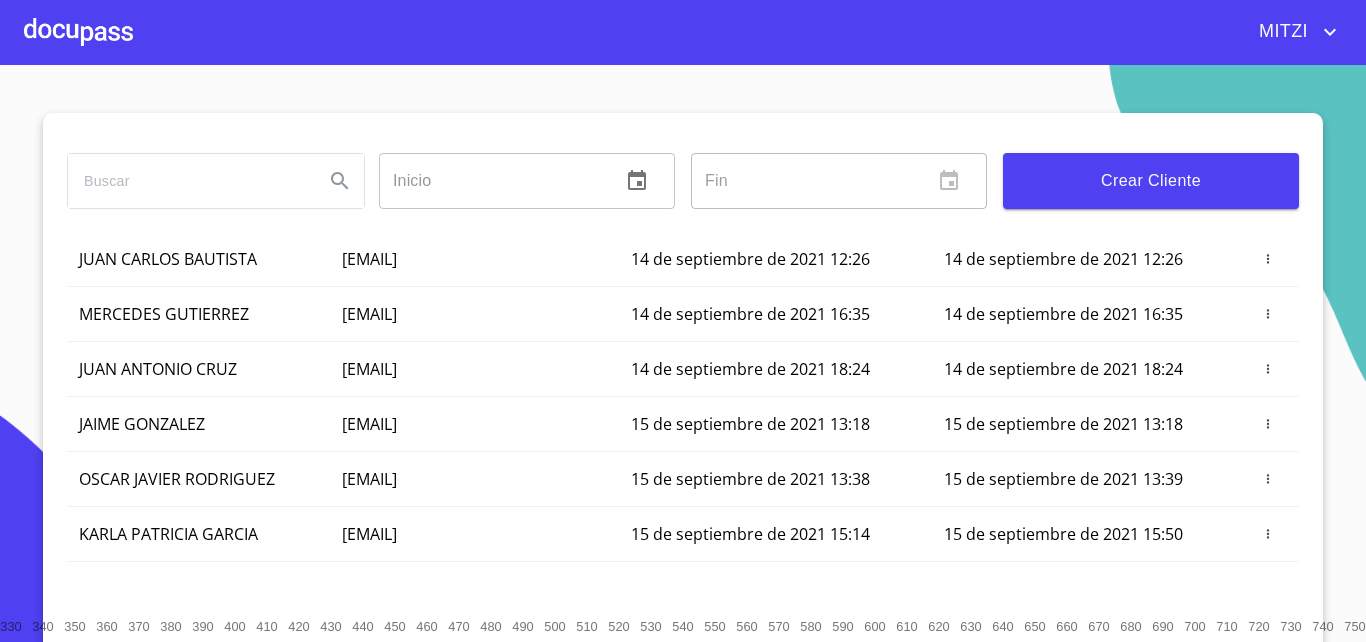 scroll, scrollTop: 0, scrollLeft: 0, axis: both 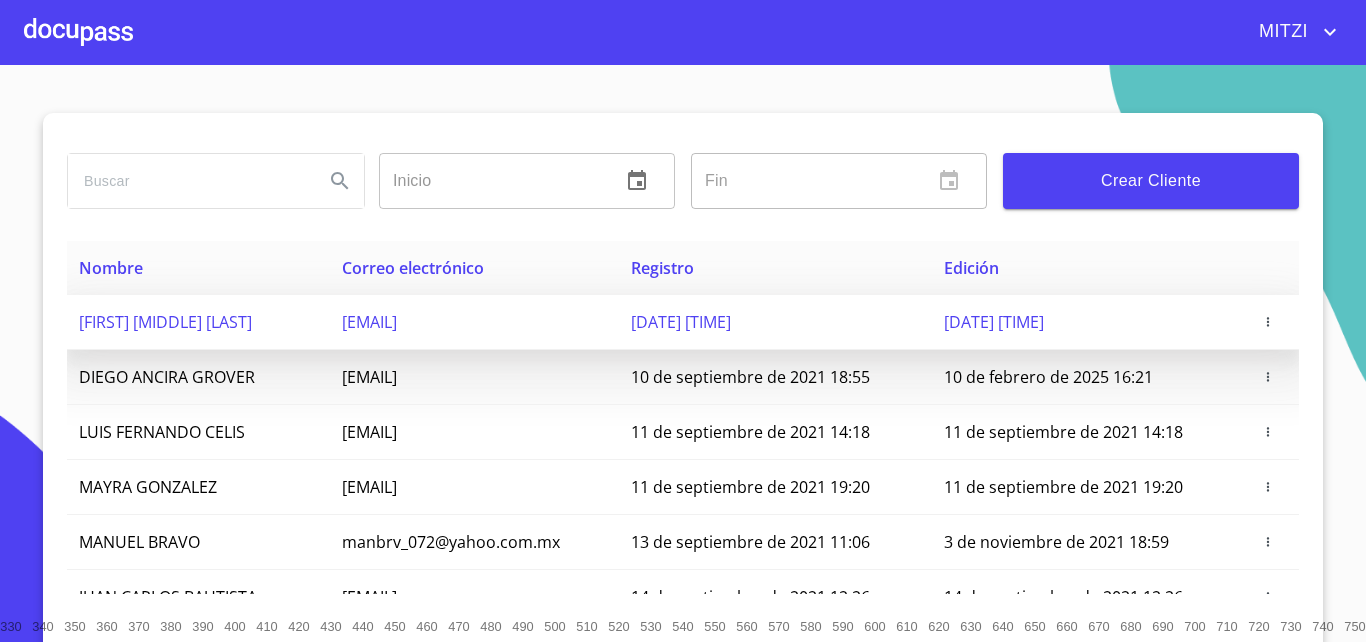 click on "1303eduardoenriquez@gmail.com" at bounding box center (474, 322) 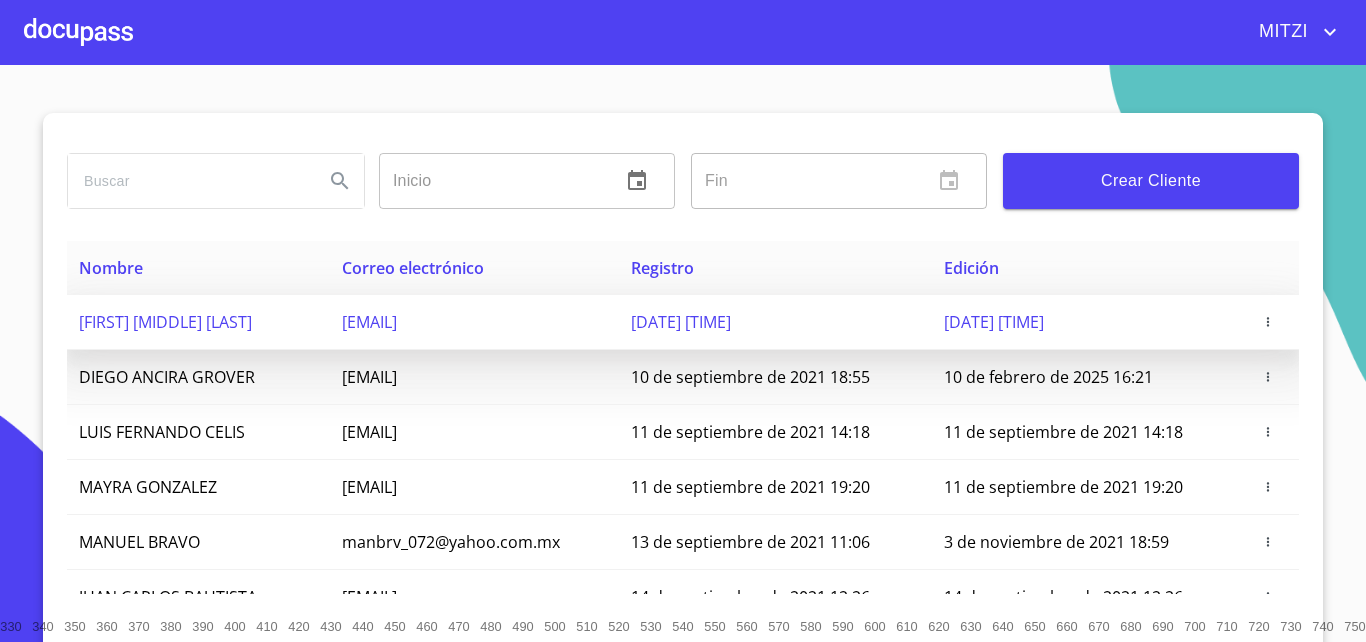click on "[NAME] [NAME] [LAST] [LAST]" at bounding box center (165, 322) 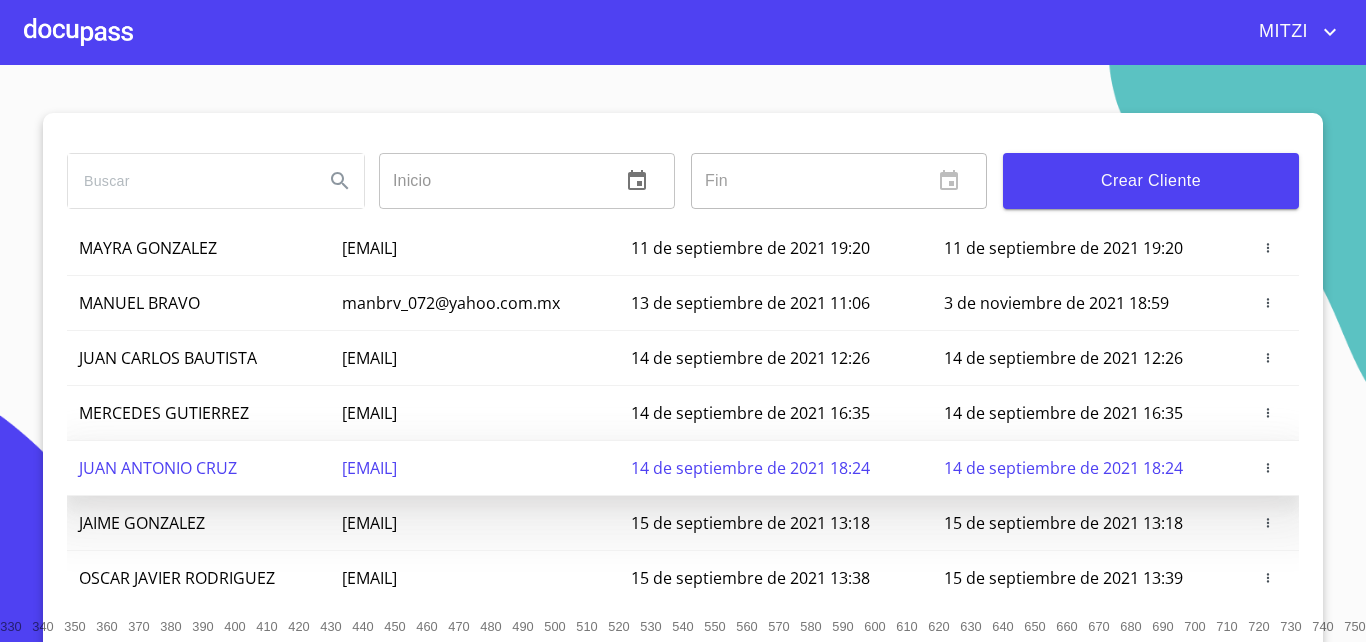 scroll, scrollTop: 338, scrollLeft: 0, axis: vertical 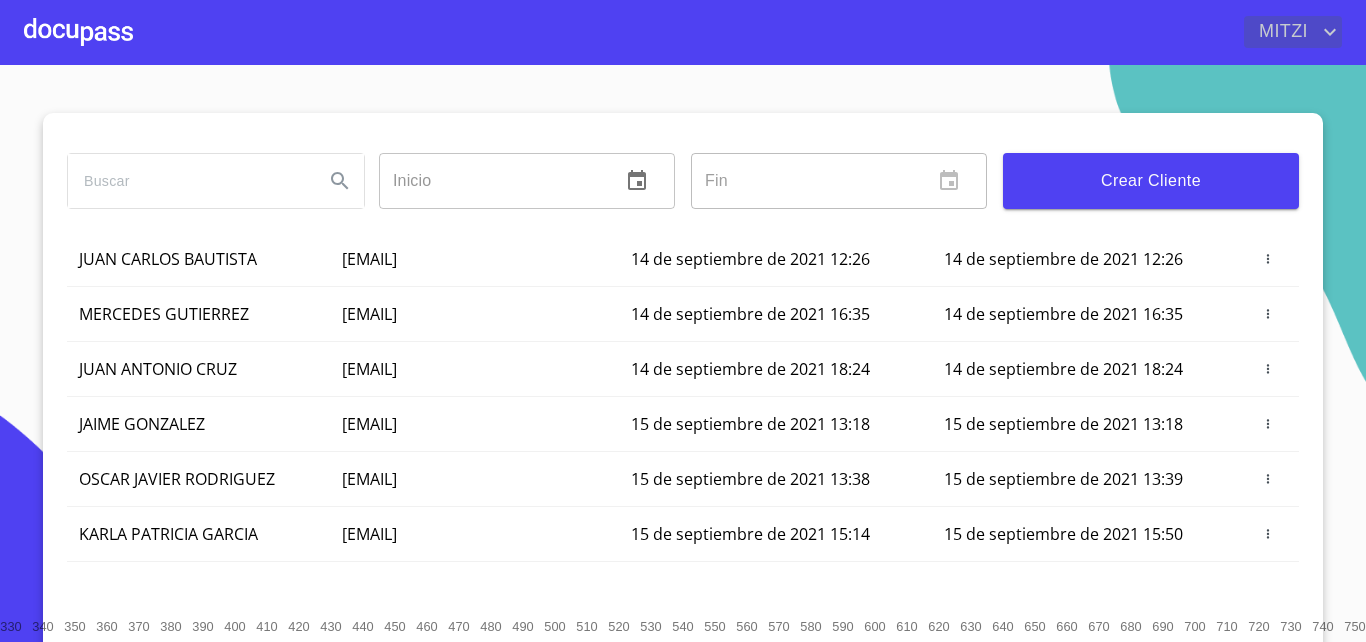 click 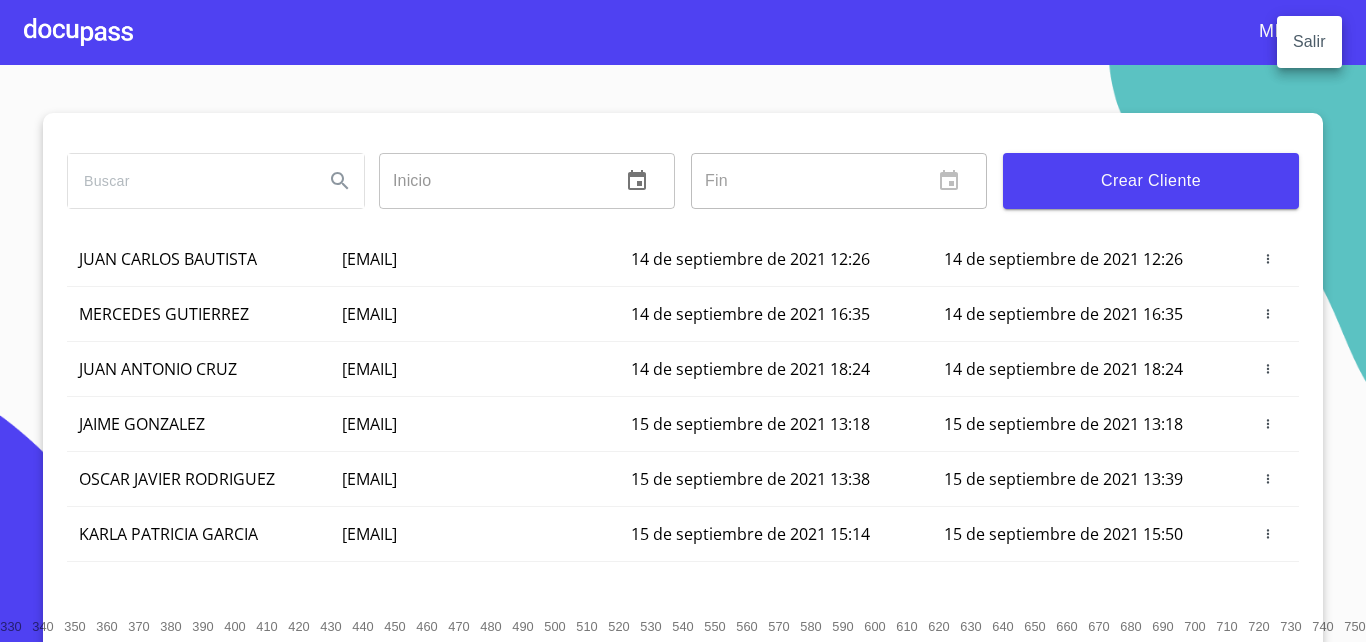click at bounding box center [683, 321] 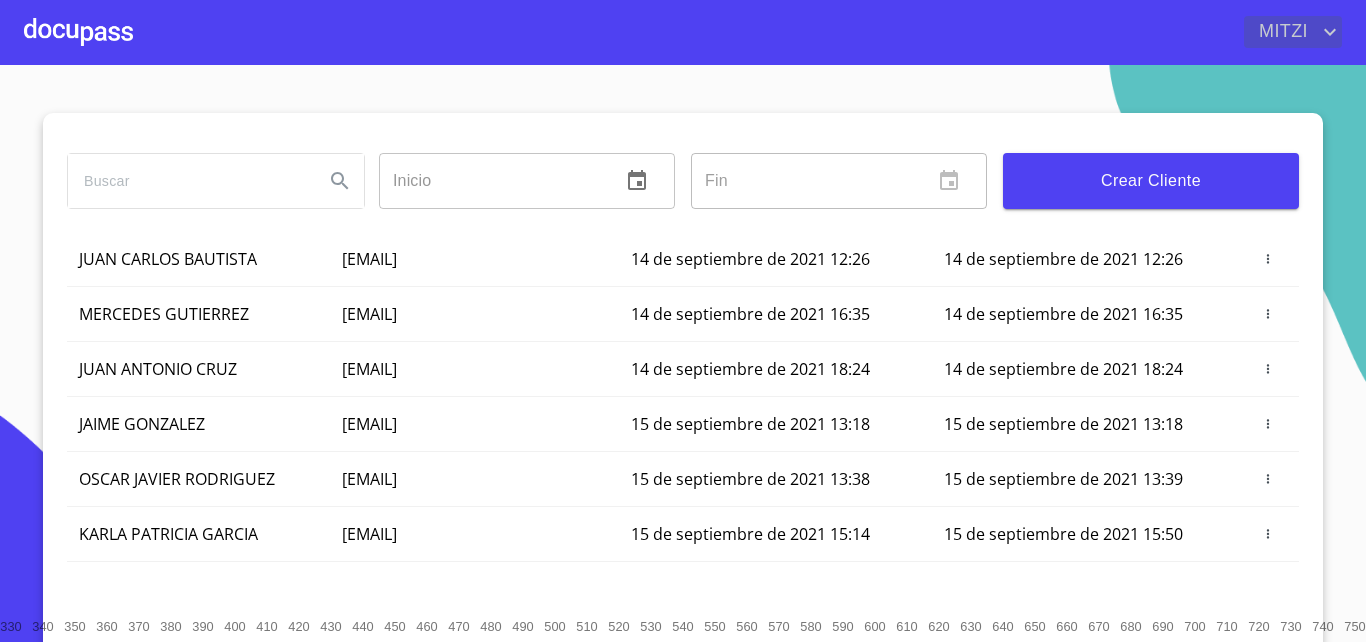 click on "[NAME]" at bounding box center [1281, 32] 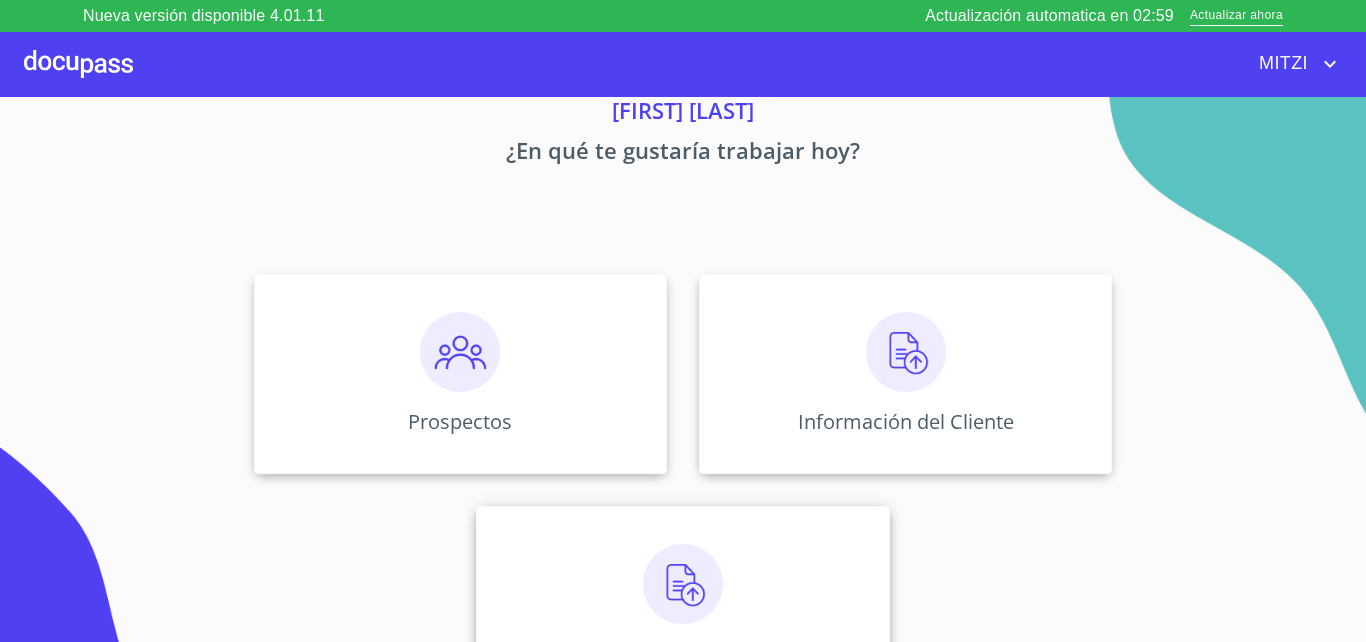 scroll, scrollTop: 131, scrollLeft: 0, axis: vertical 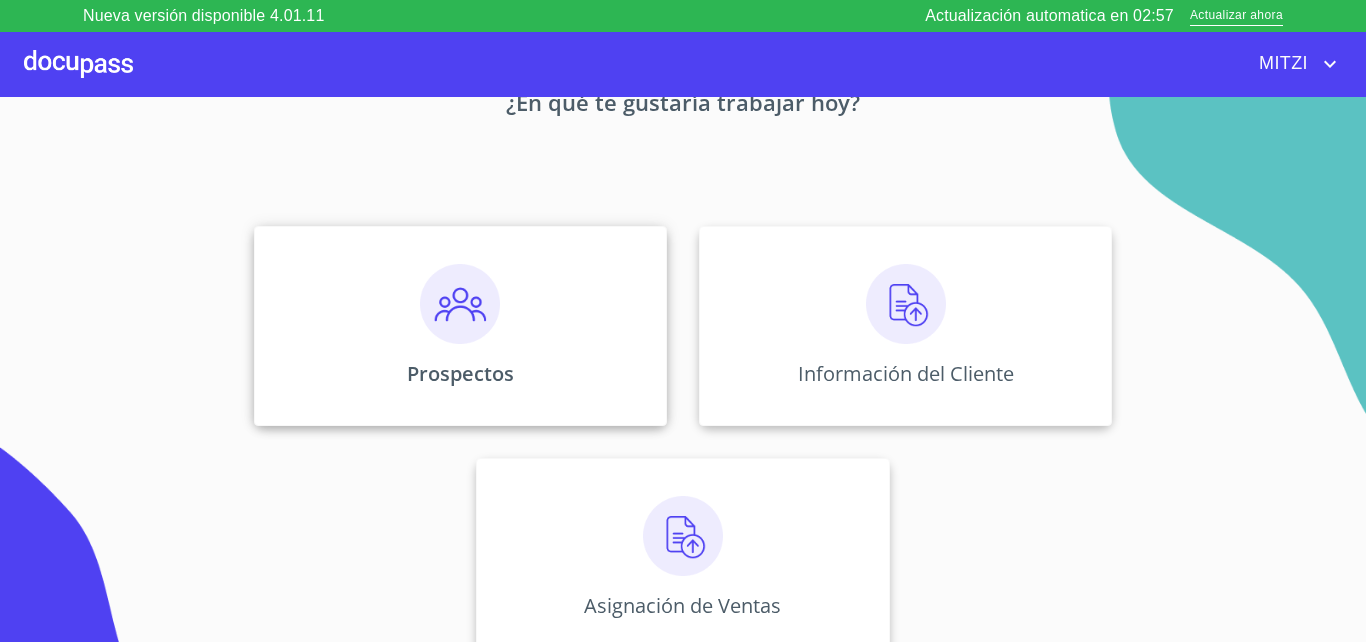 click on "Prospectos" at bounding box center (460, 373) 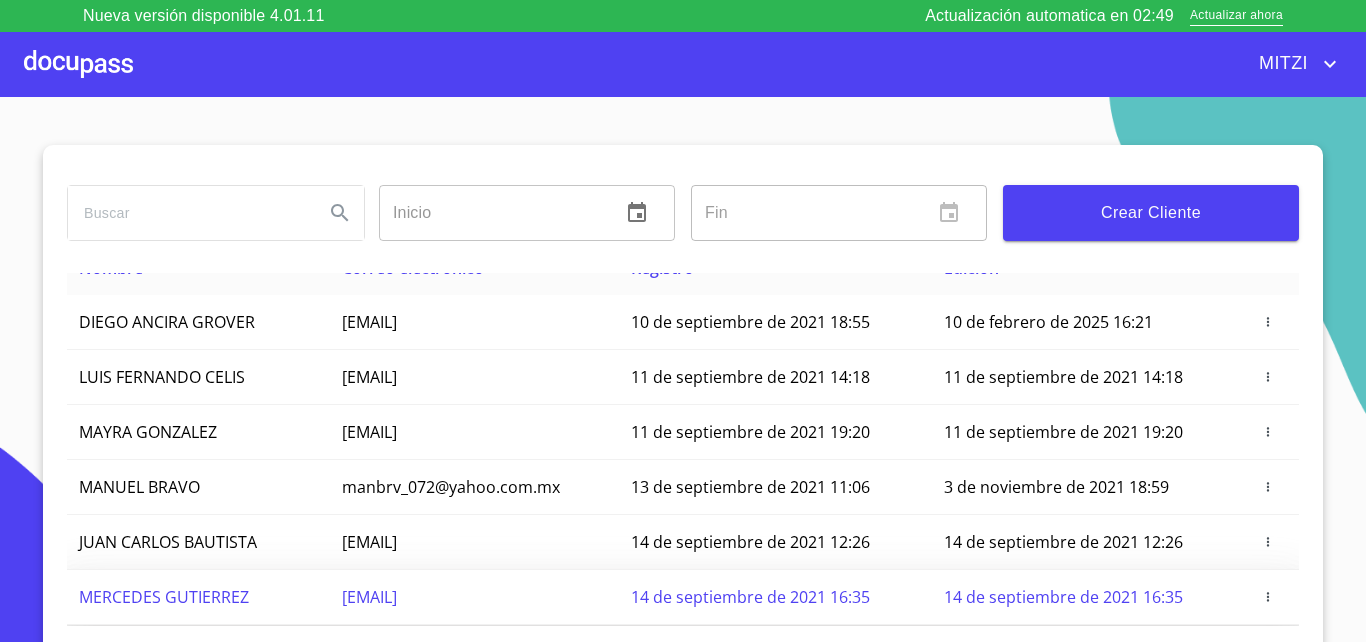 scroll, scrollTop: 0, scrollLeft: 0, axis: both 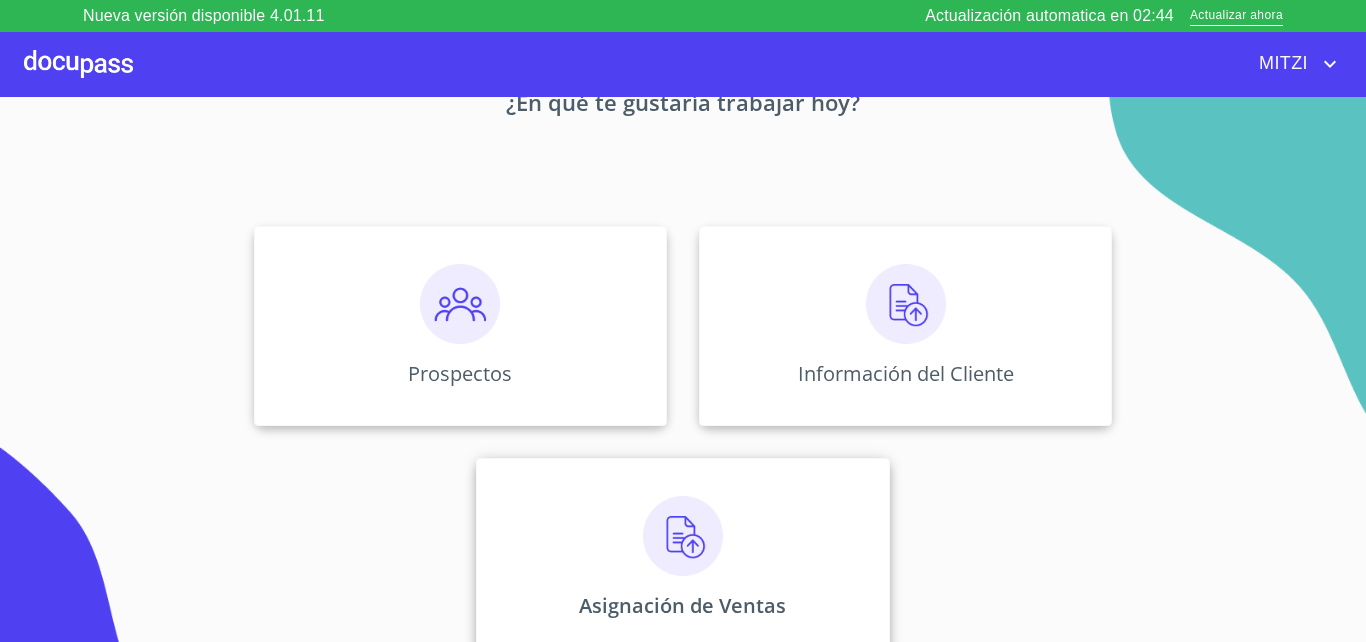 click at bounding box center [683, 536] 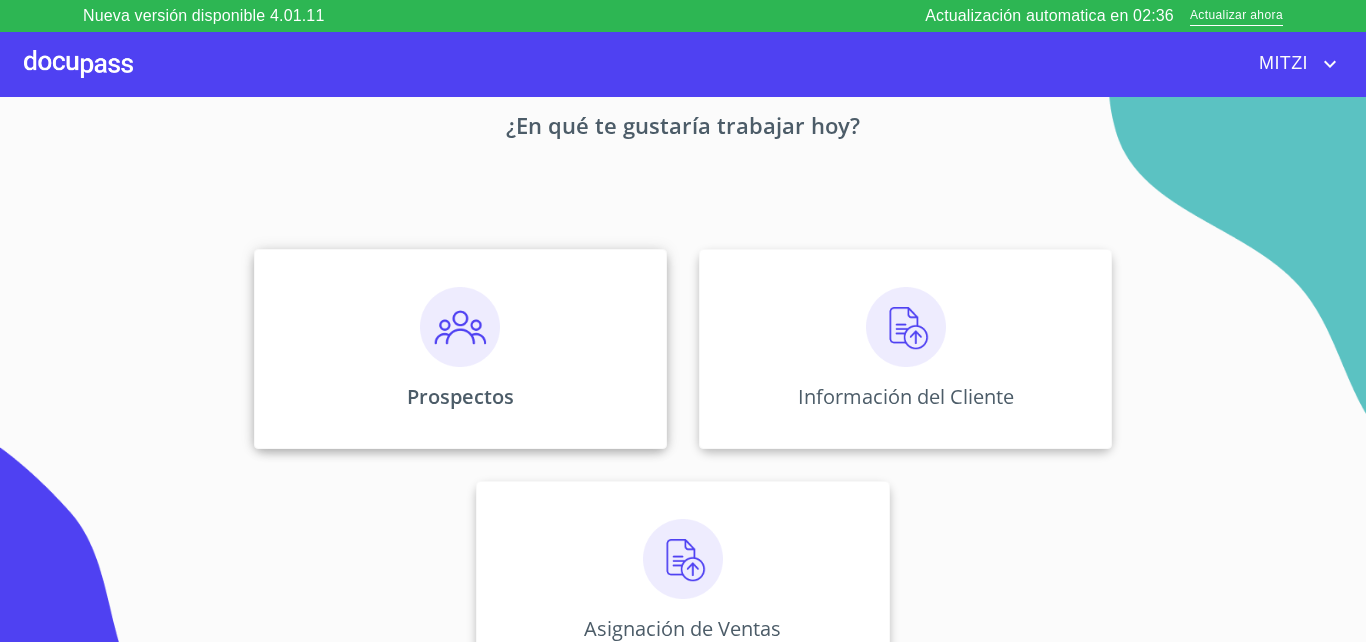 scroll, scrollTop: 131, scrollLeft: 0, axis: vertical 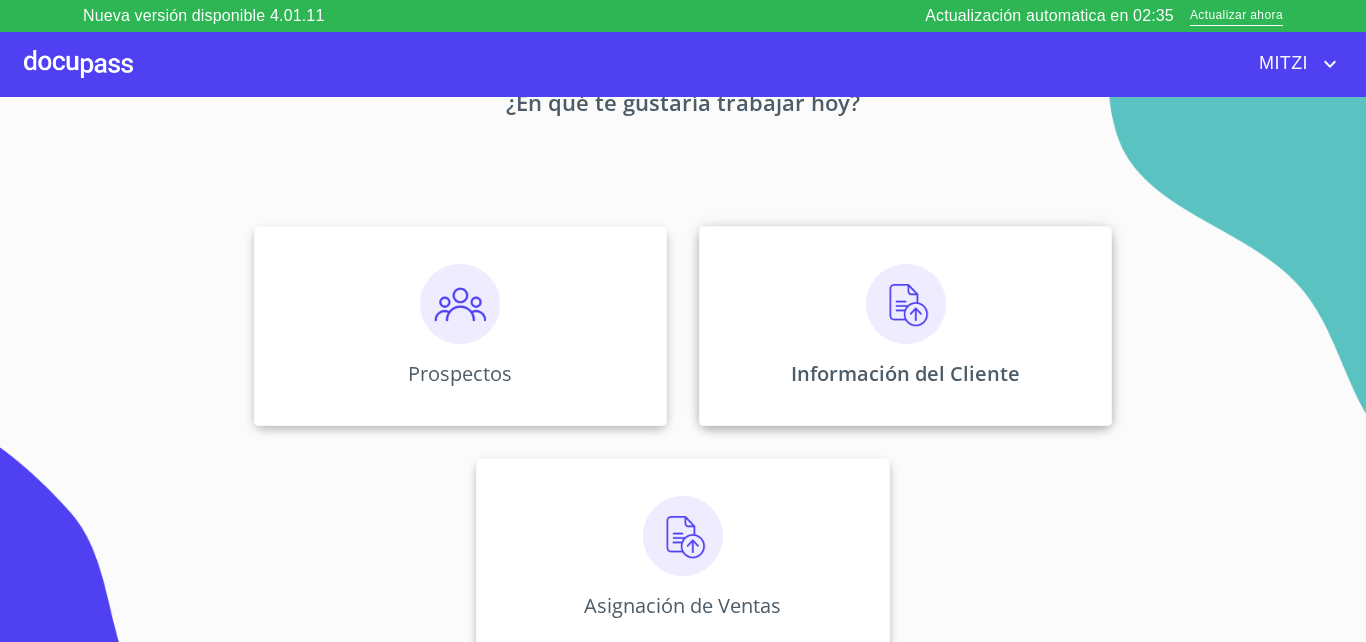 click on "Información del Cliente" at bounding box center [905, 326] 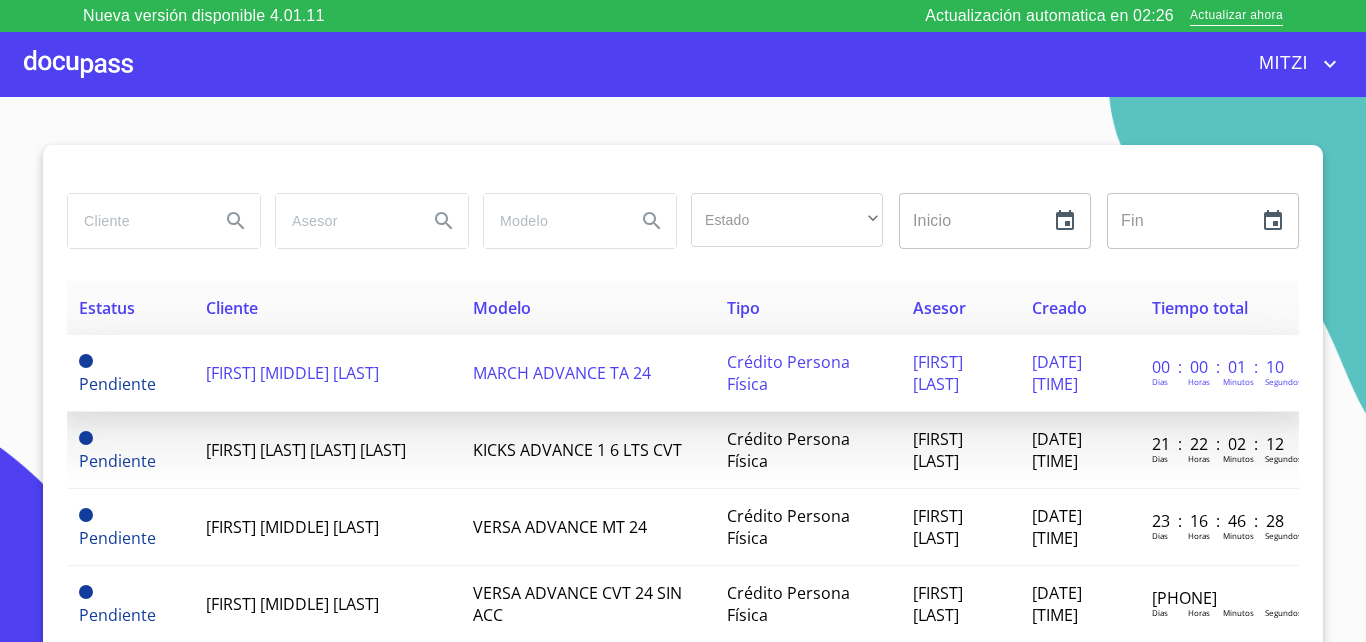 click on "[NAME] [NAME] [LAST] [LAST]" at bounding box center (327, 373) 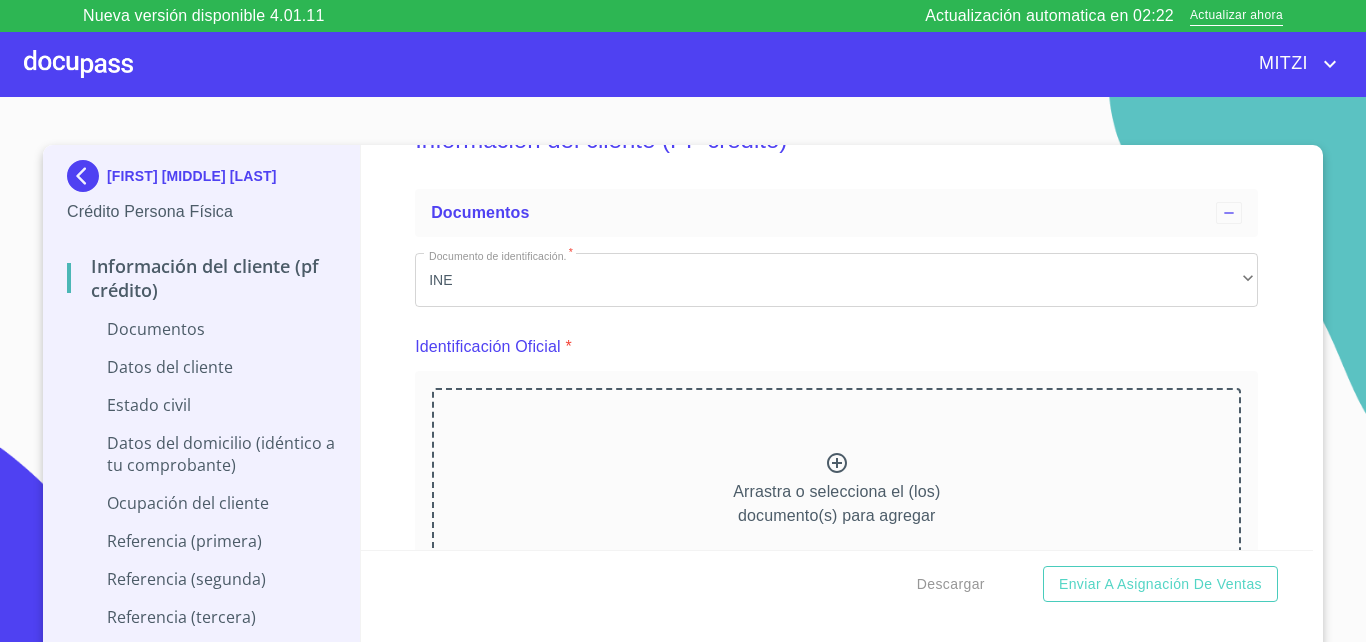 scroll, scrollTop: 0, scrollLeft: 0, axis: both 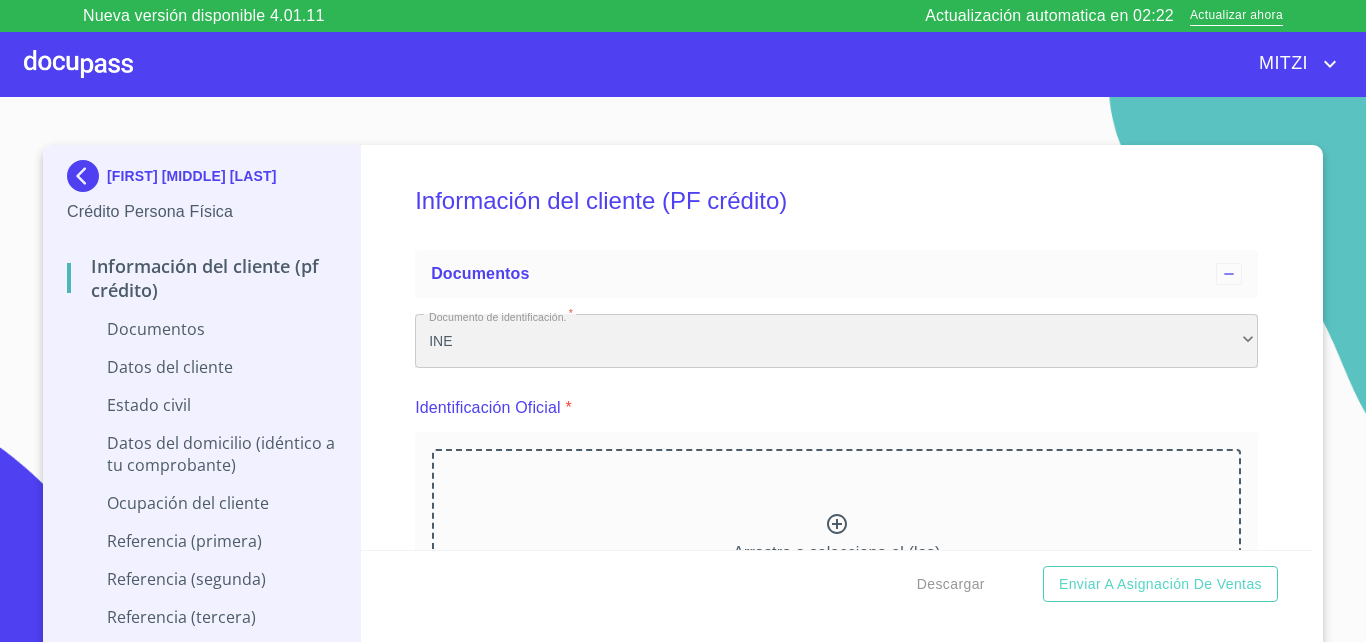 click on "INE" at bounding box center (836, 341) 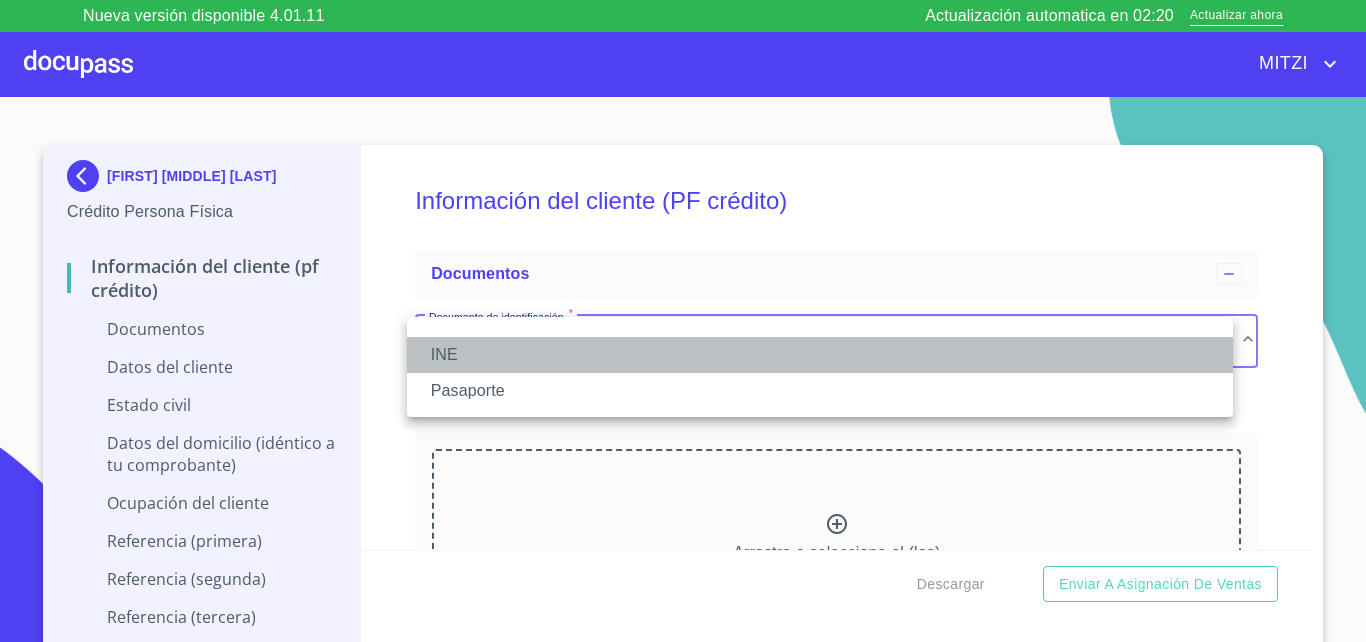 click on "INE" at bounding box center (820, 355) 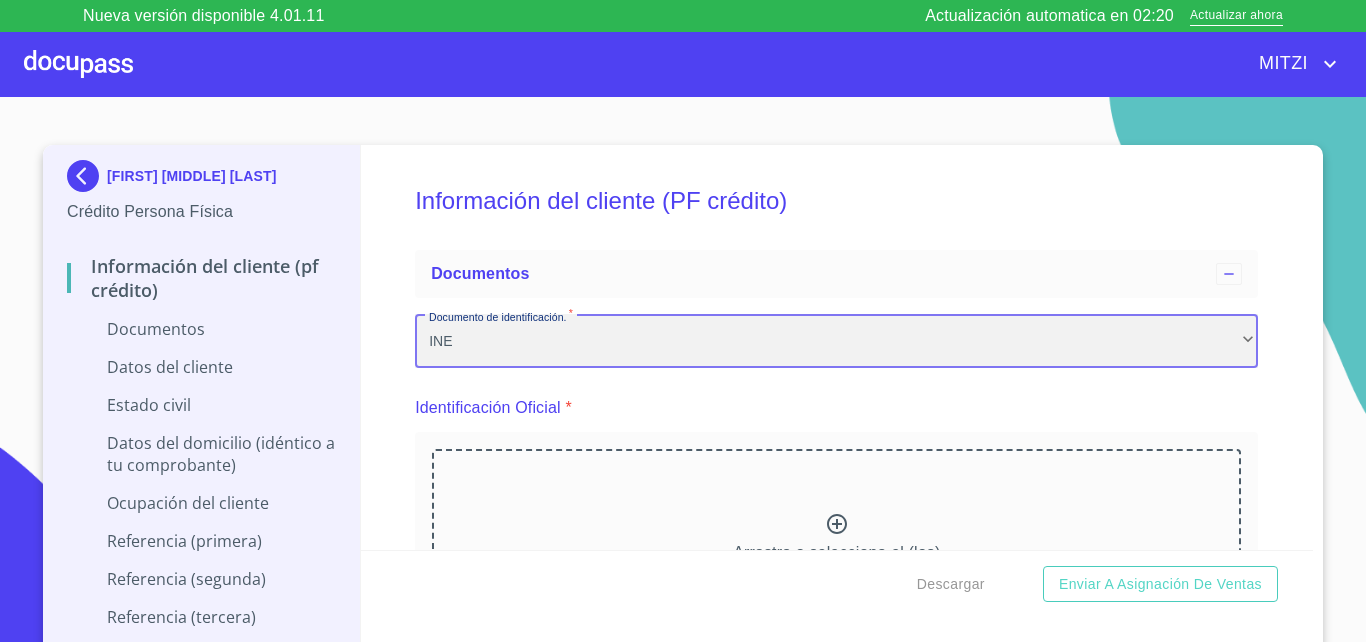 scroll, scrollTop: 264, scrollLeft: 0, axis: vertical 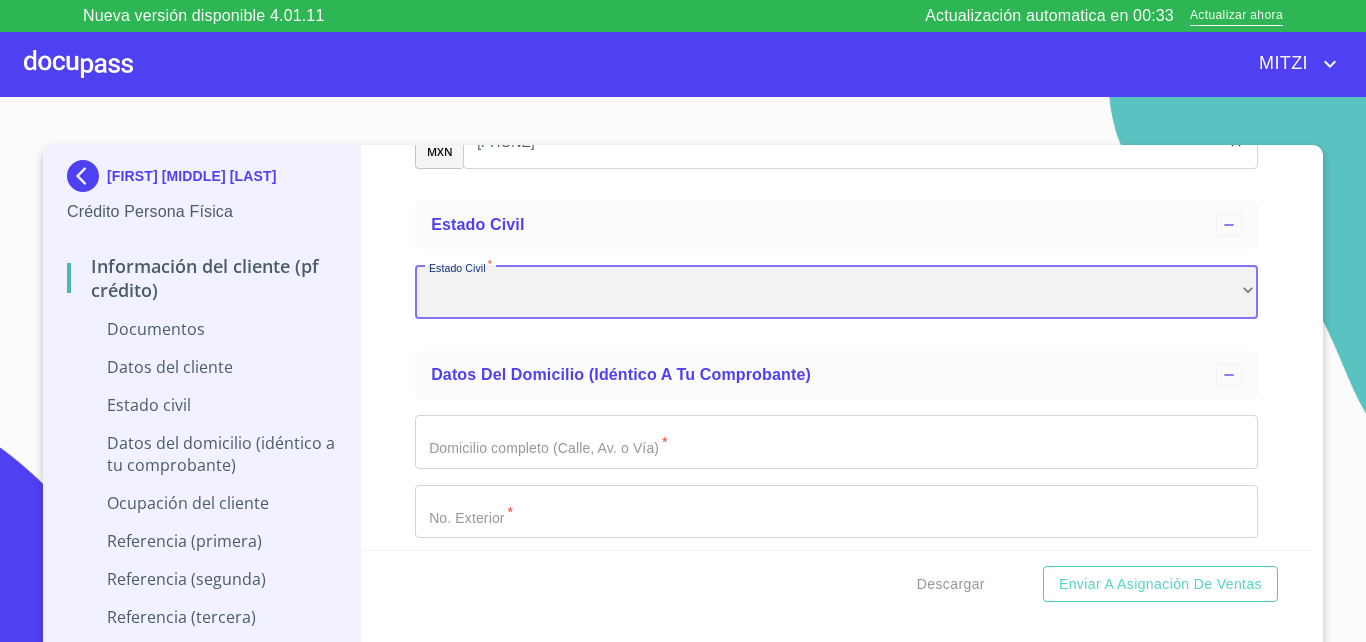 click on "​" at bounding box center (836, 292) 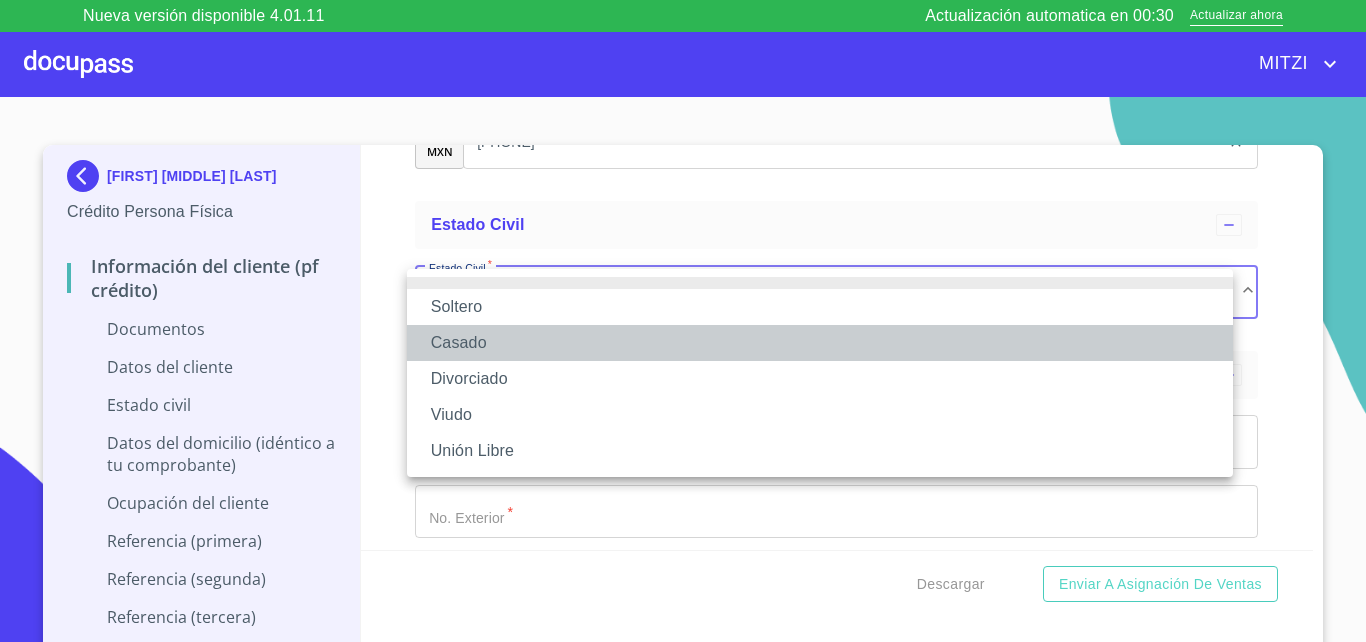 click on "Casado" at bounding box center [820, 343] 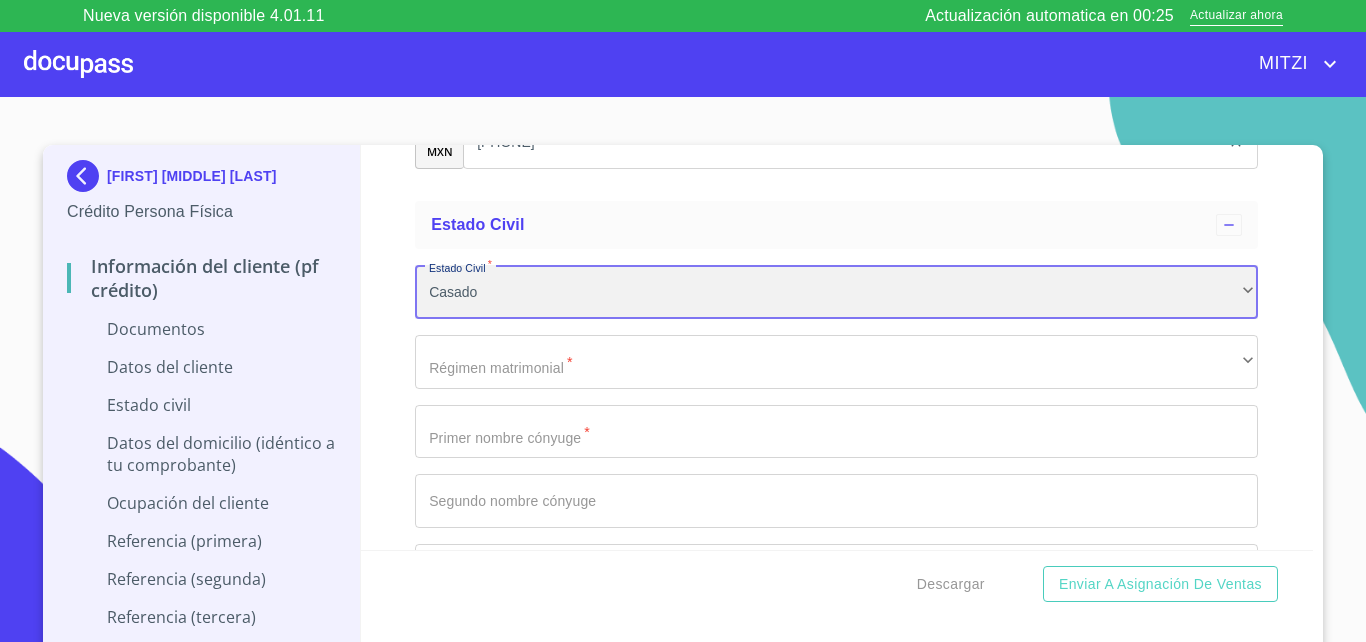 scroll, scrollTop: 3432, scrollLeft: 0, axis: vertical 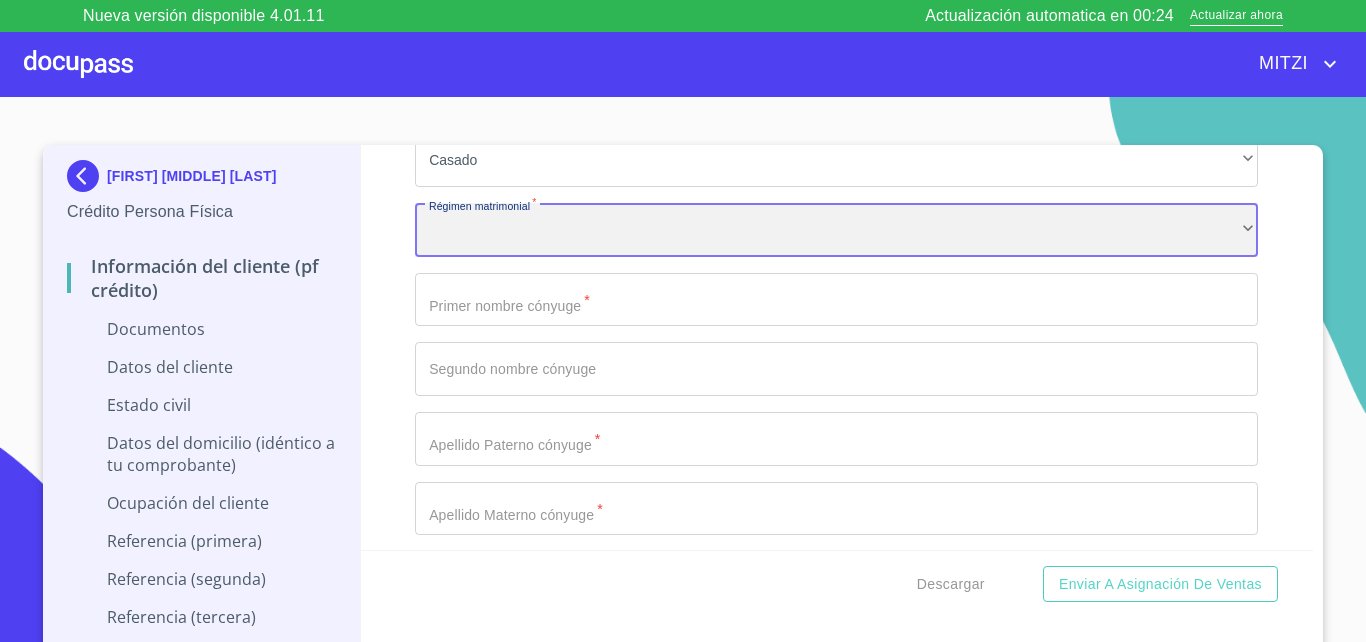 click on "​" at bounding box center (836, 230) 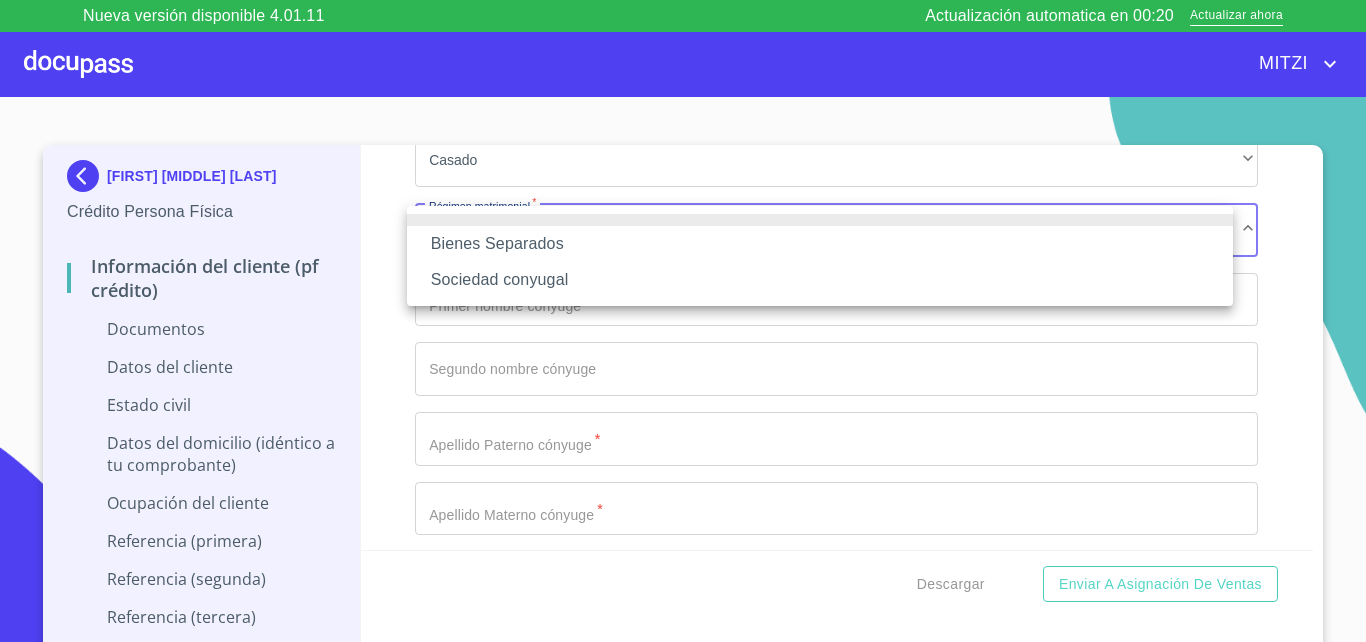 click on "Sociedad conyugal" at bounding box center [820, 280] 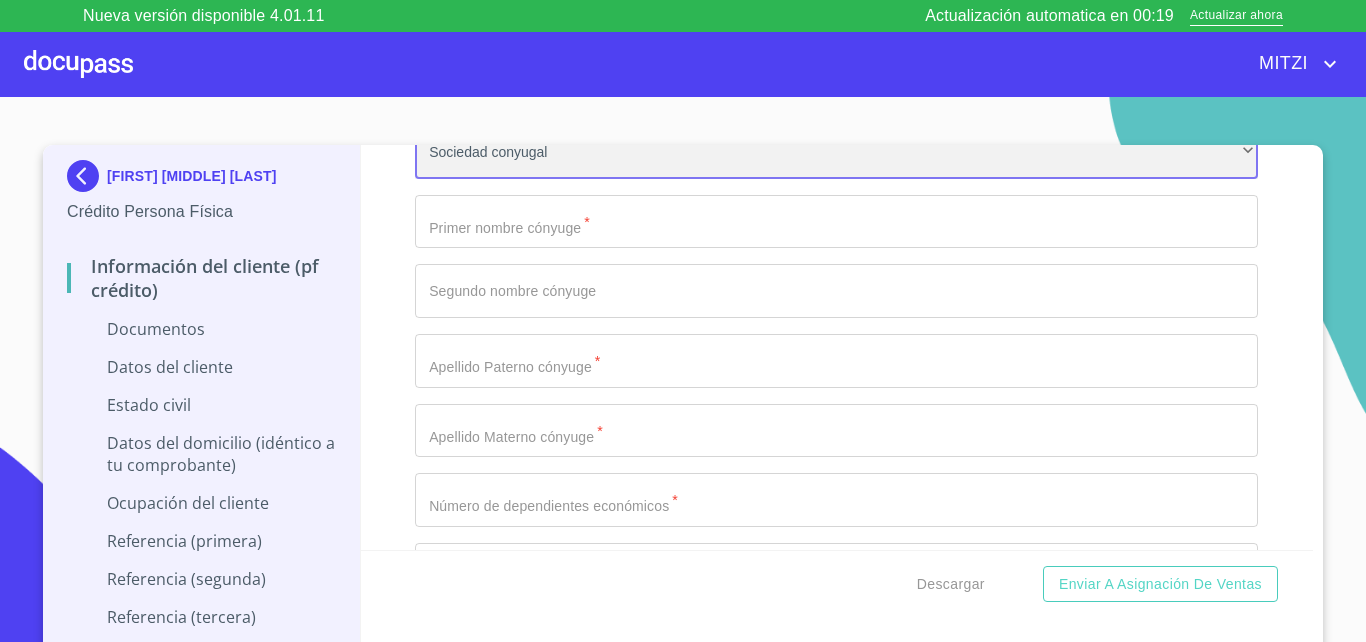 scroll, scrollTop: 3564, scrollLeft: 0, axis: vertical 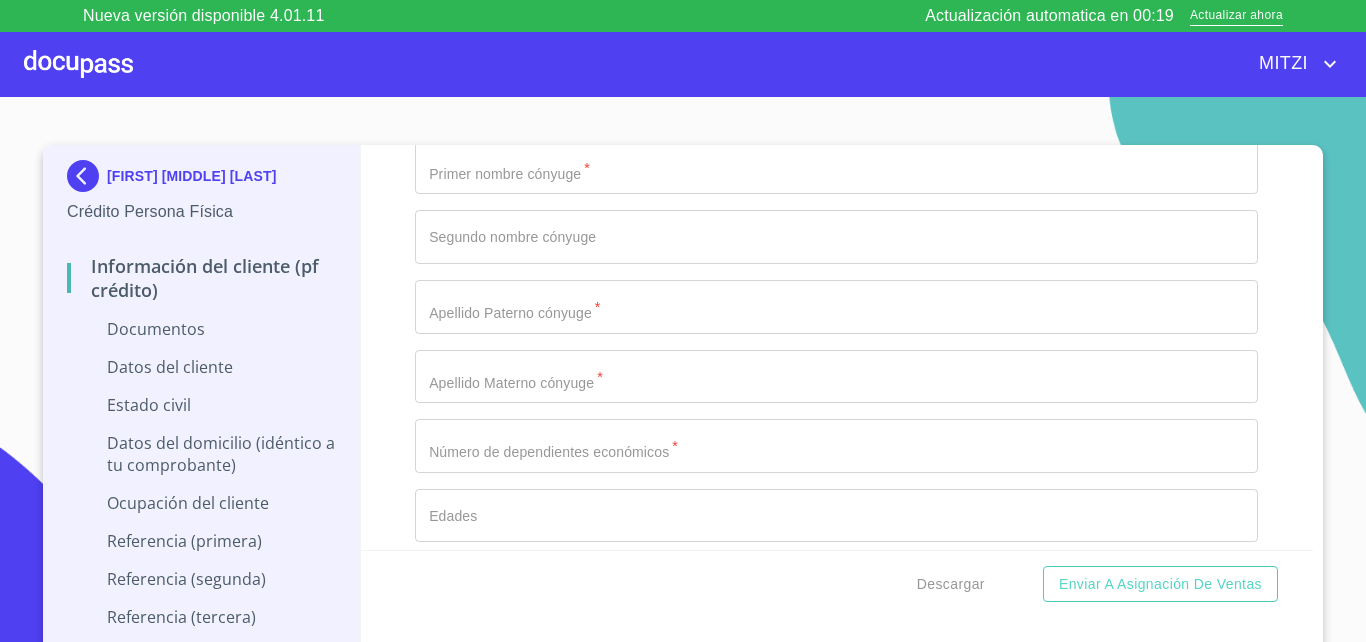 click on "Documento de identificación.   *" at bounding box center [813, -887] 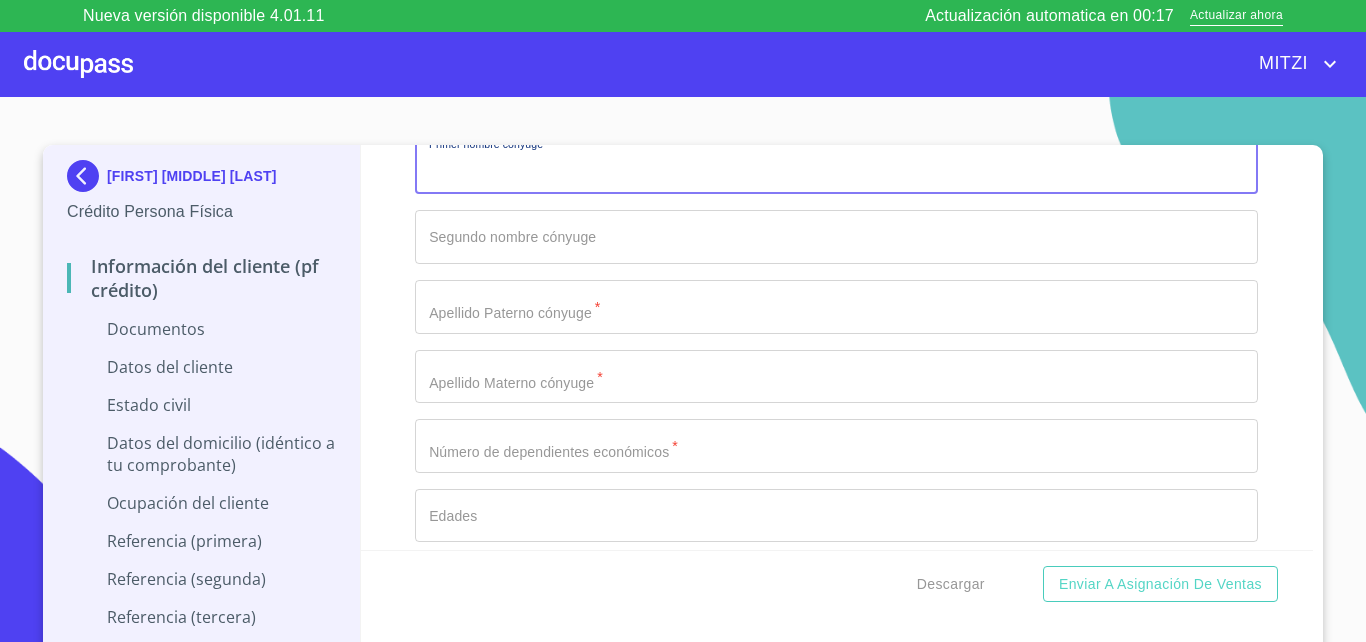 scroll, scrollTop: 3432, scrollLeft: 0, axis: vertical 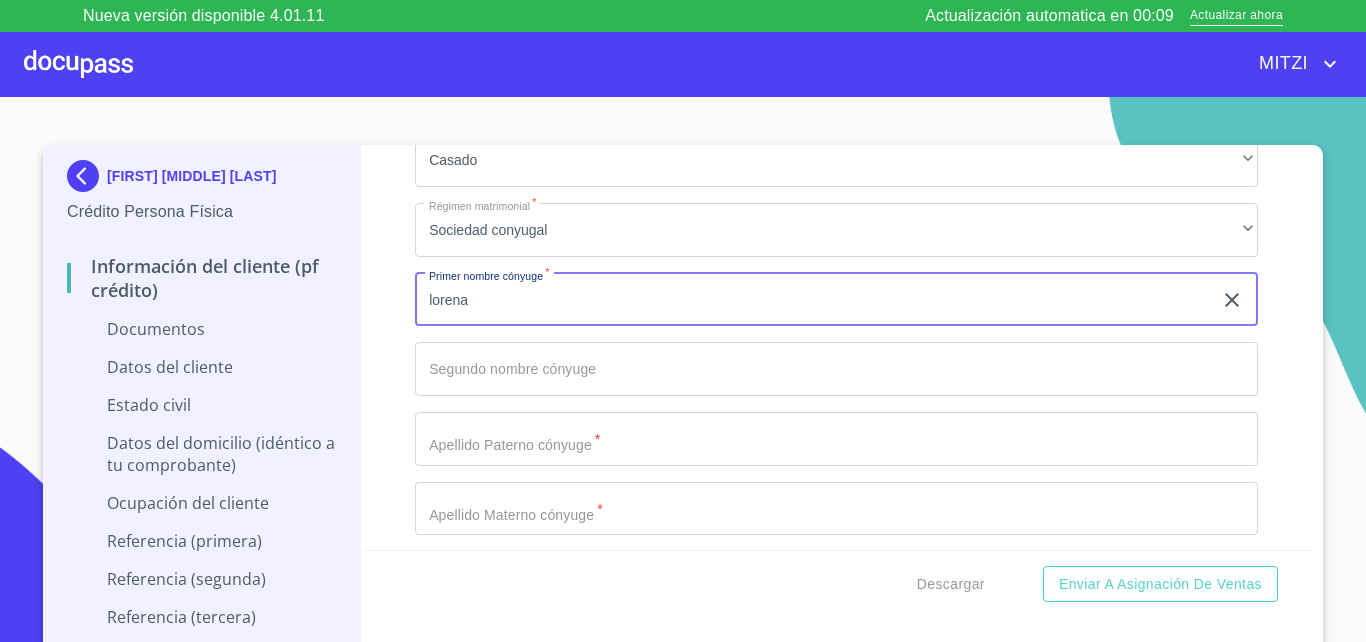 type on "[NAME]" 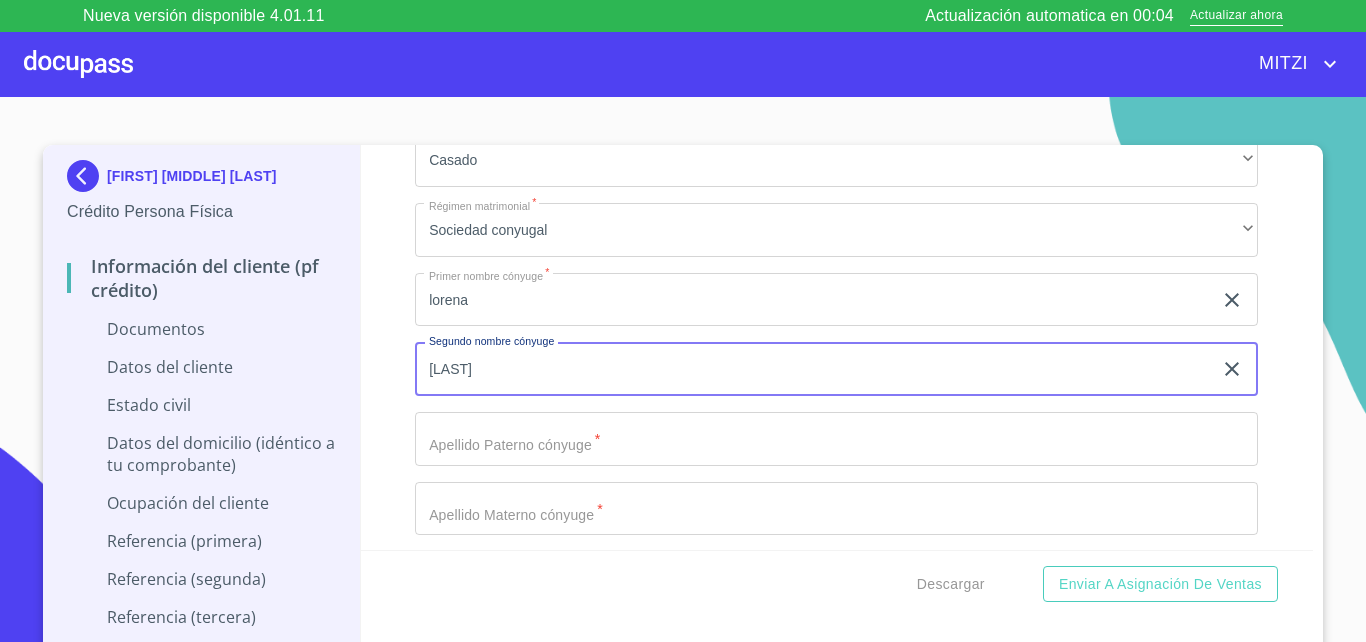 type on "r" 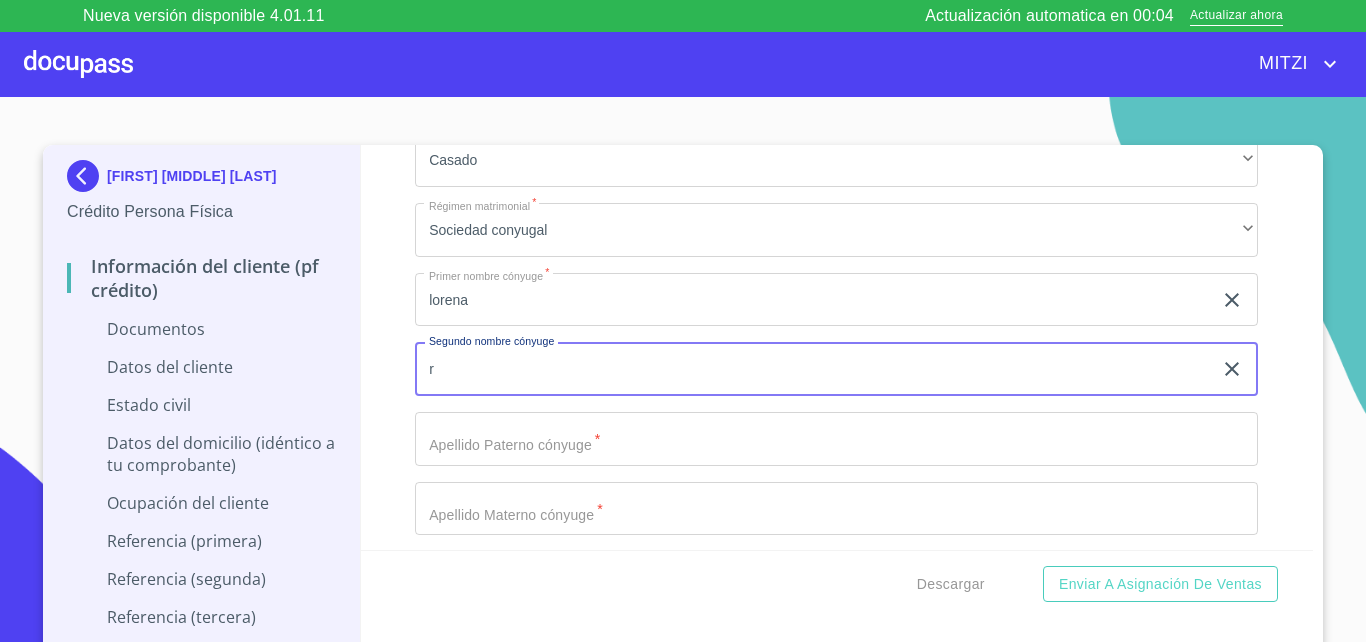 type 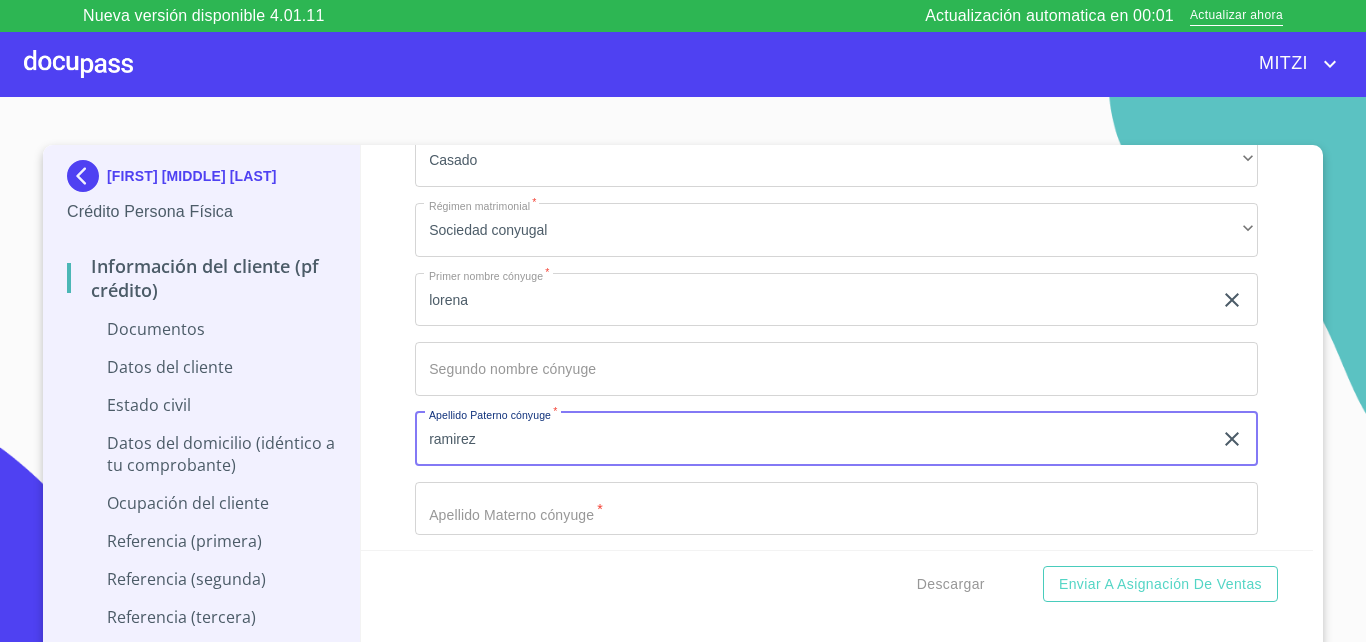 type on "[LAST]" 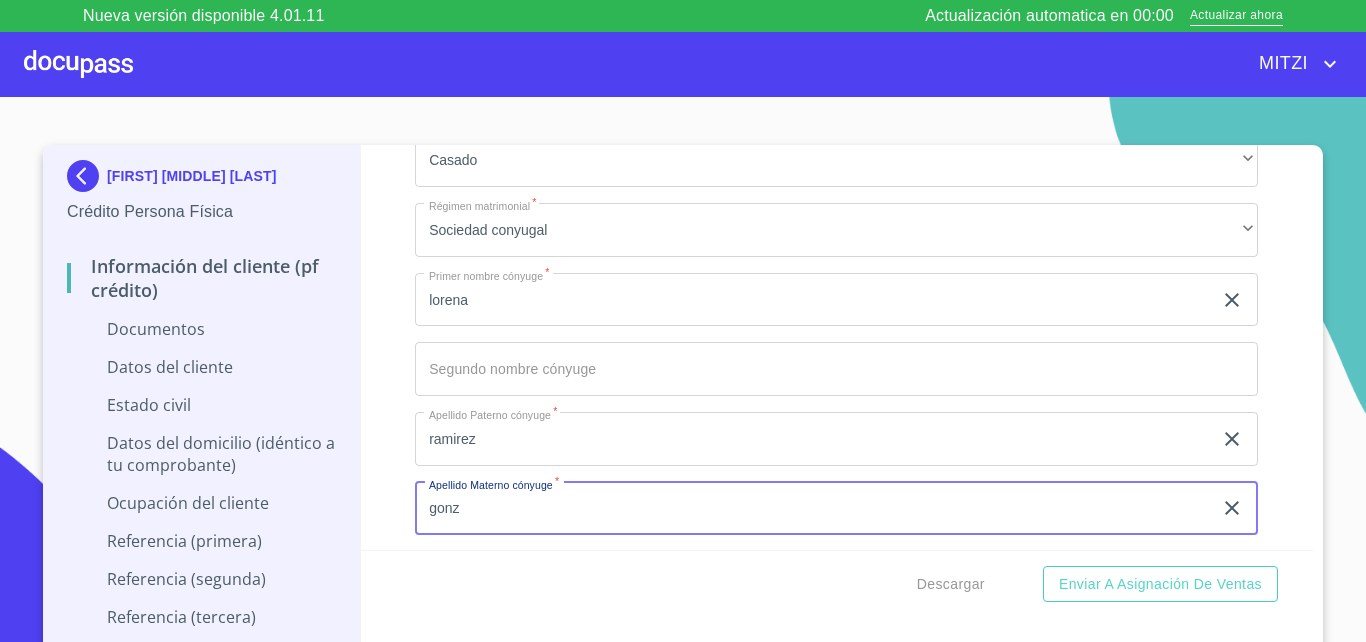 type on "[LAST]" 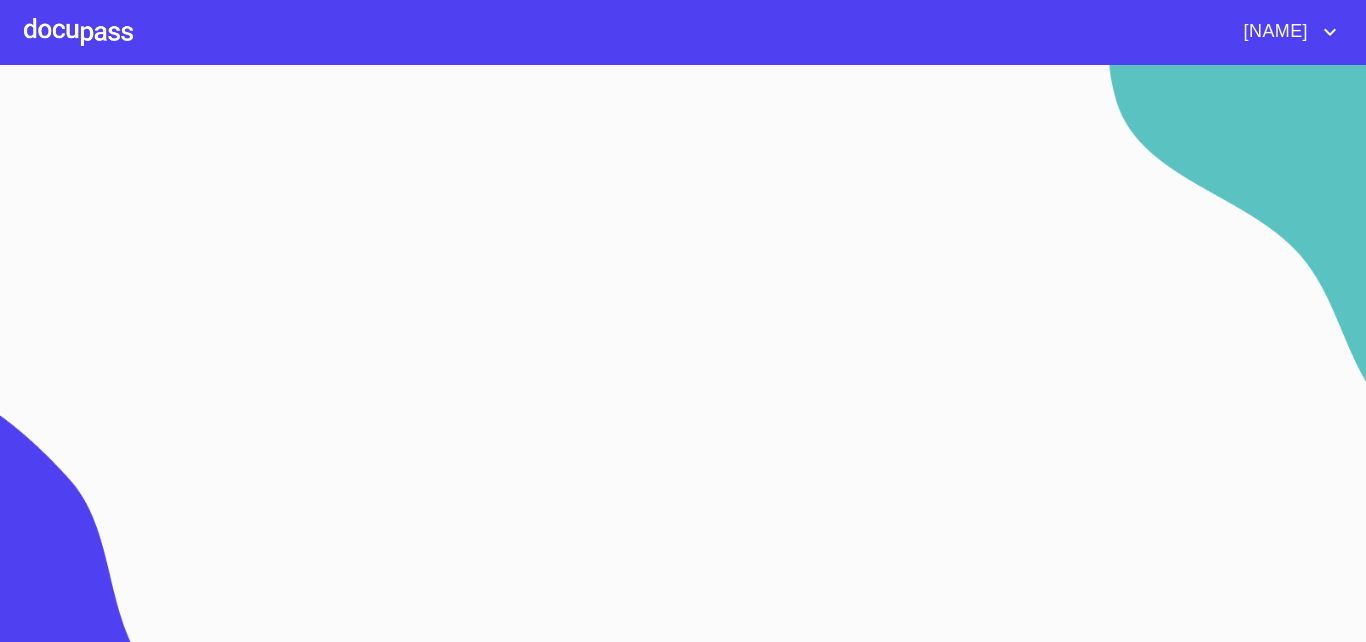scroll, scrollTop: 0, scrollLeft: 0, axis: both 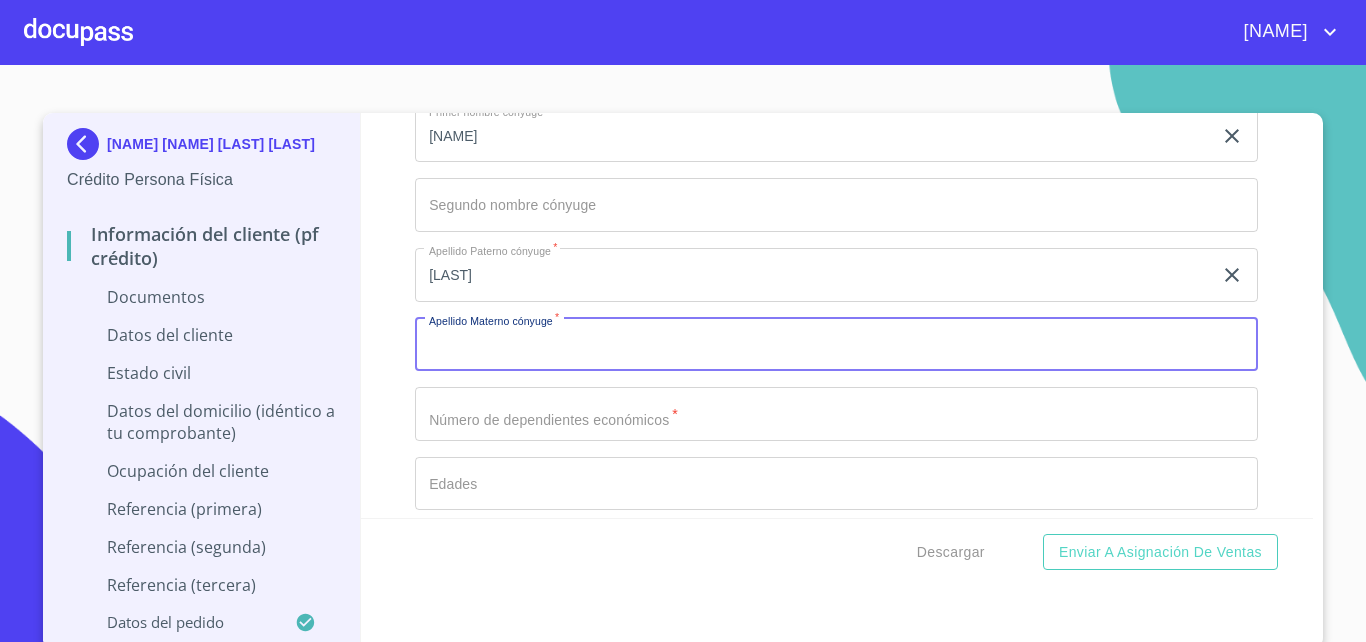 click on "Documento de identificación.   *" at bounding box center (836, 345) 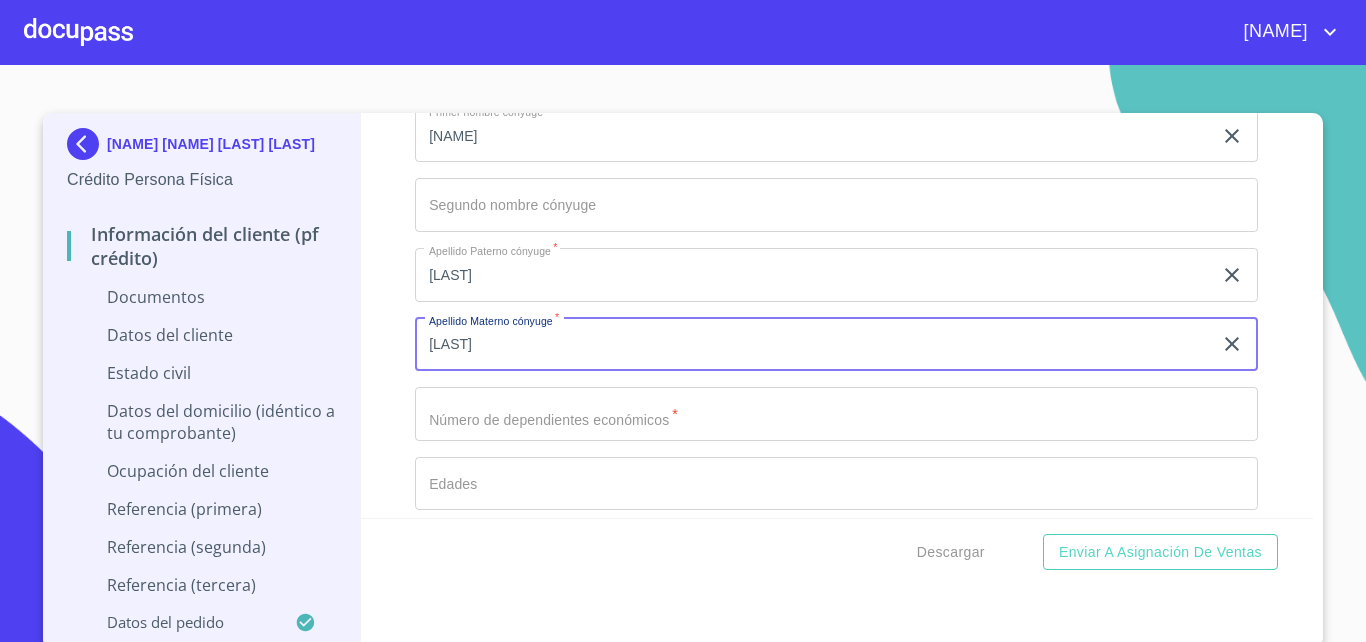 type on "[LAST]" 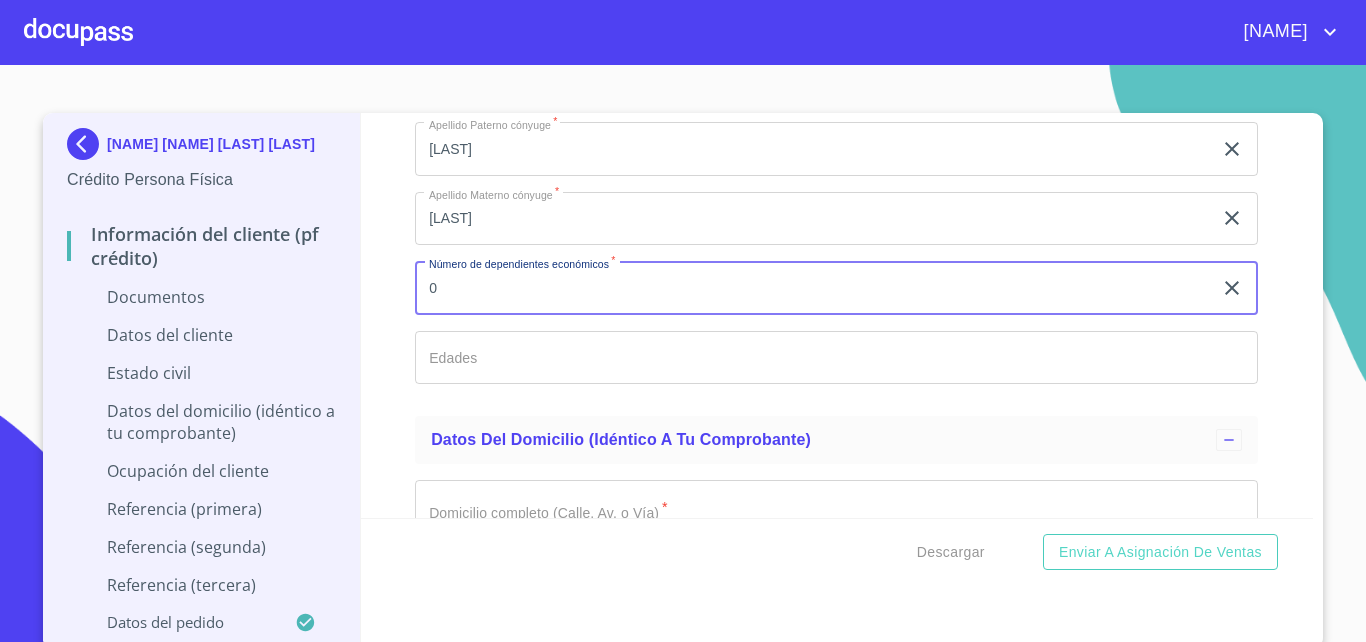 scroll, scrollTop: 3828, scrollLeft: 0, axis: vertical 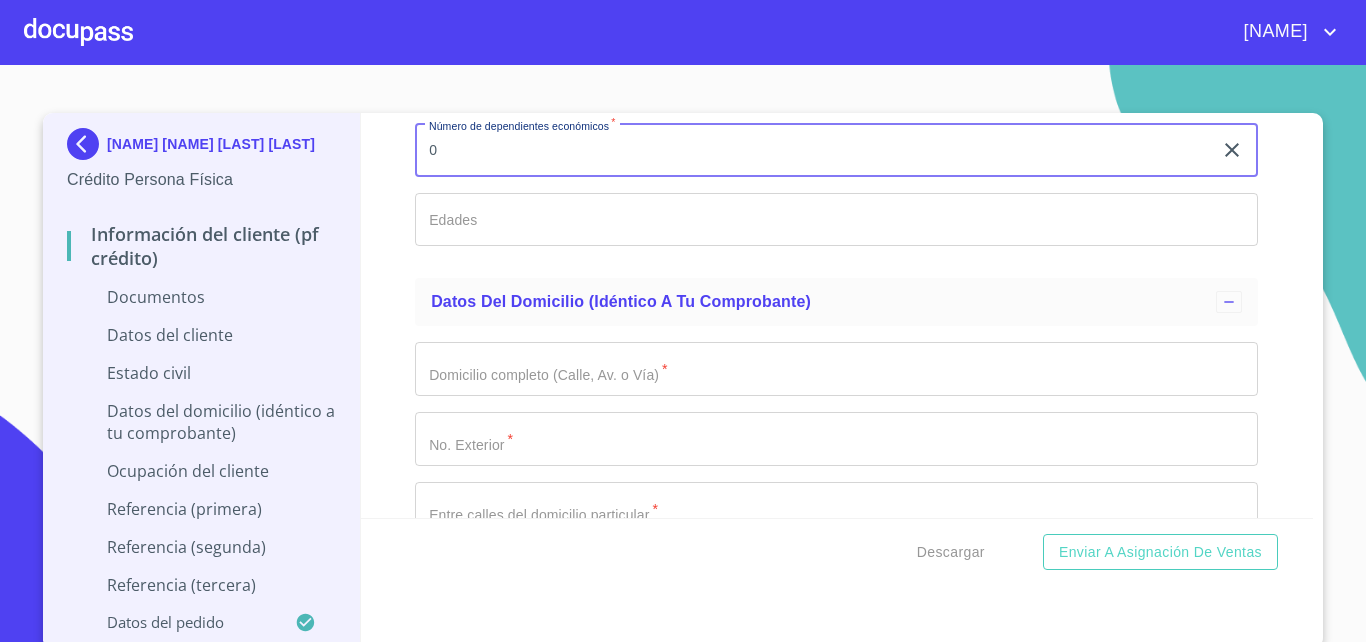 type on "0" 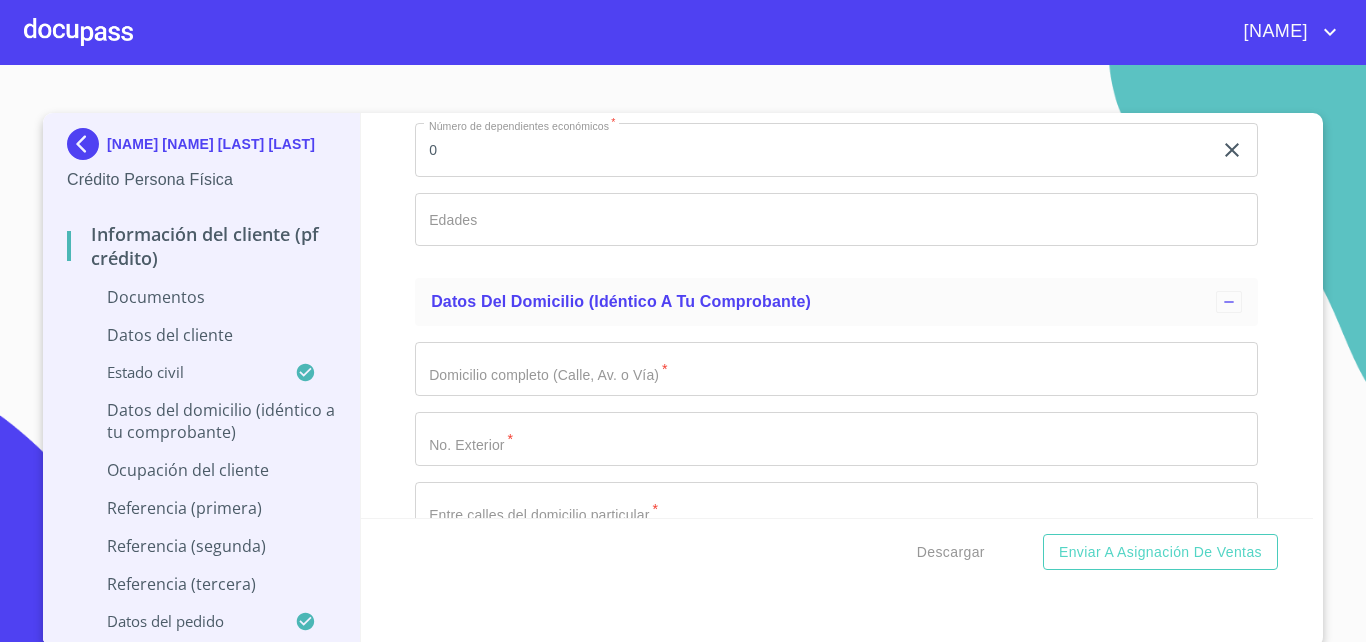 click on "Estado Civil   * Casado ​ Régimen matrimonial   * Sociedad conyugal ​ Primer nombre cónyuge   * [NAME] ​ Segundo nombre cónyuge ​ Apellido Paterno cónyuge   * [LAST] ​ Apellido Materno cónyuge   * [LAST] ​ Número de dependientes económicos   * 0 ​ Edades ​" at bounding box center (836, -25) 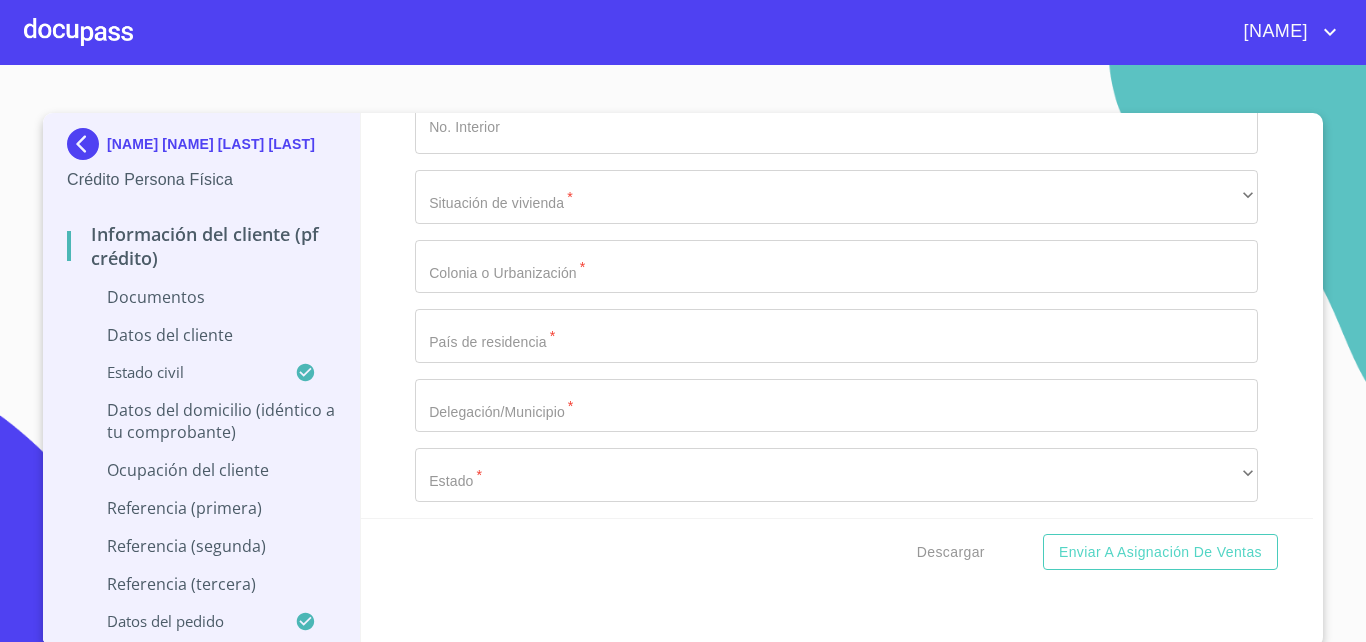 scroll, scrollTop: 4224, scrollLeft: 0, axis: vertical 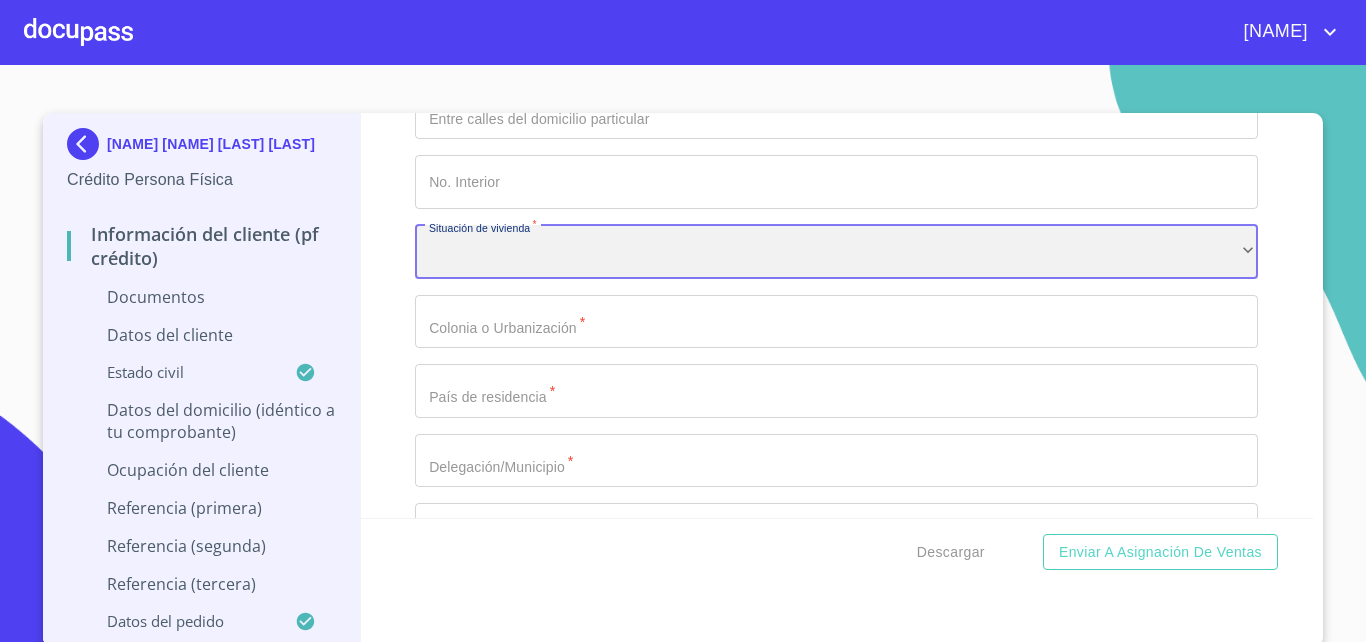 click on "​" at bounding box center (836, 252) 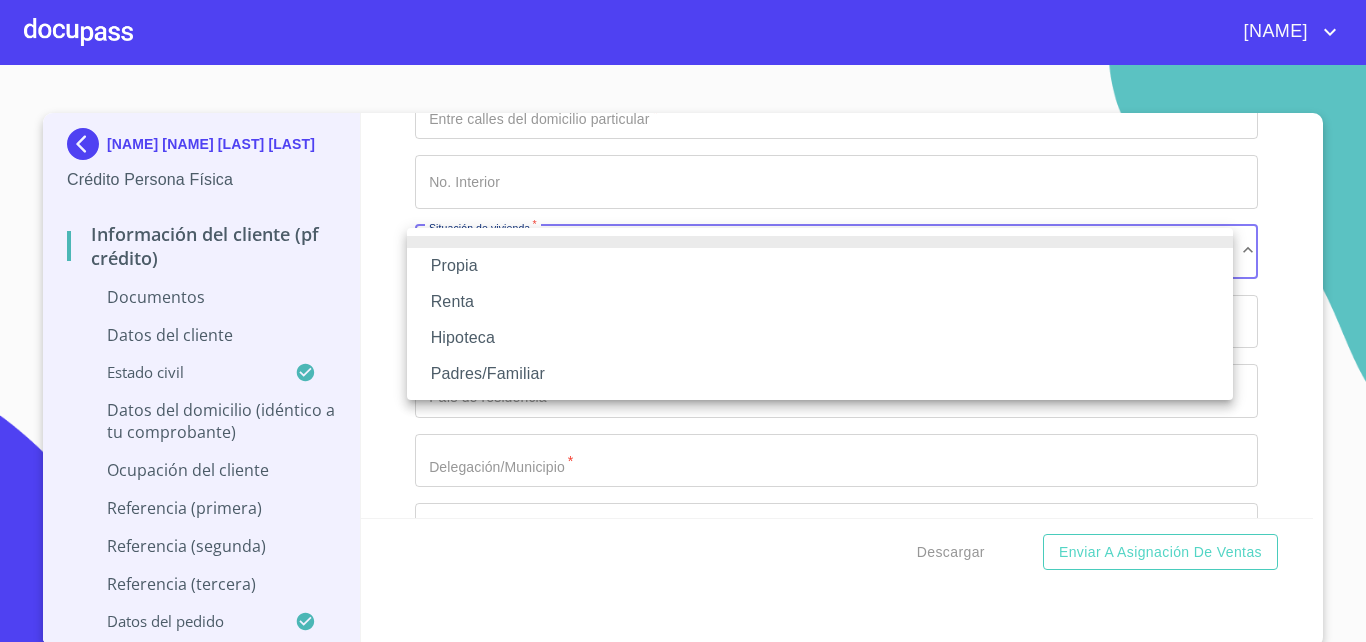 click on "Padres/Familiar" at bounding box center [820, 374] 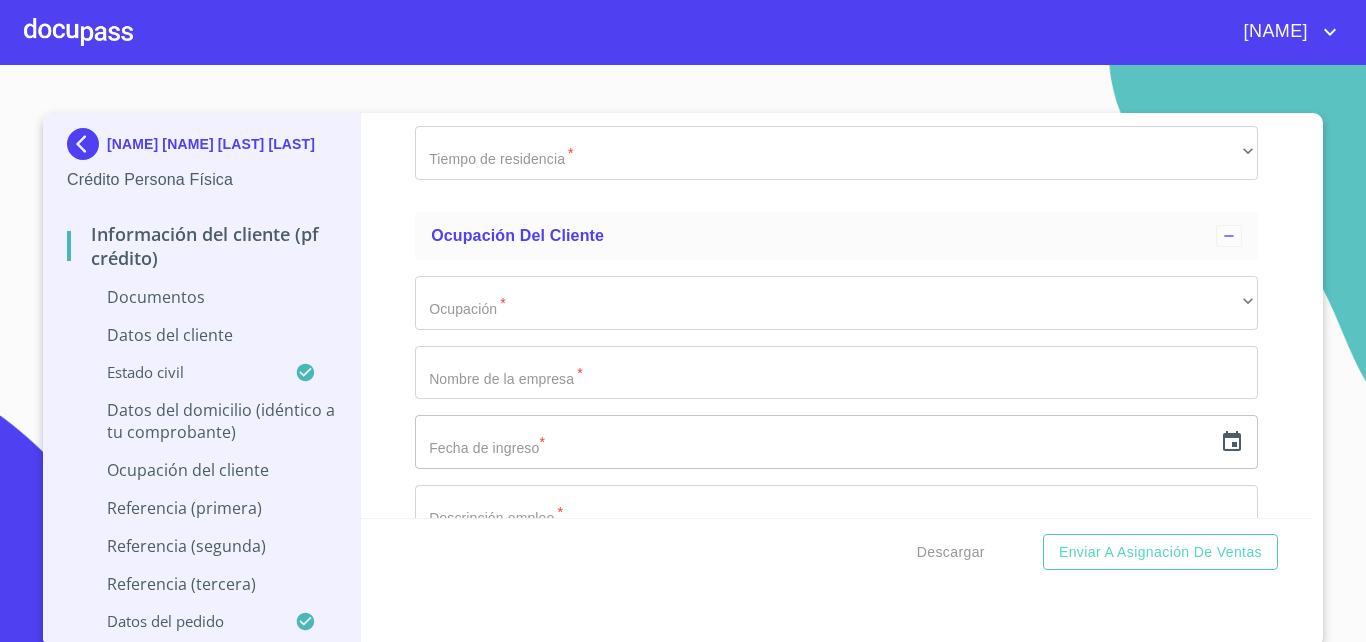 scroll, scrollTop: 4689, scrollLeft: 0, axis: vertical 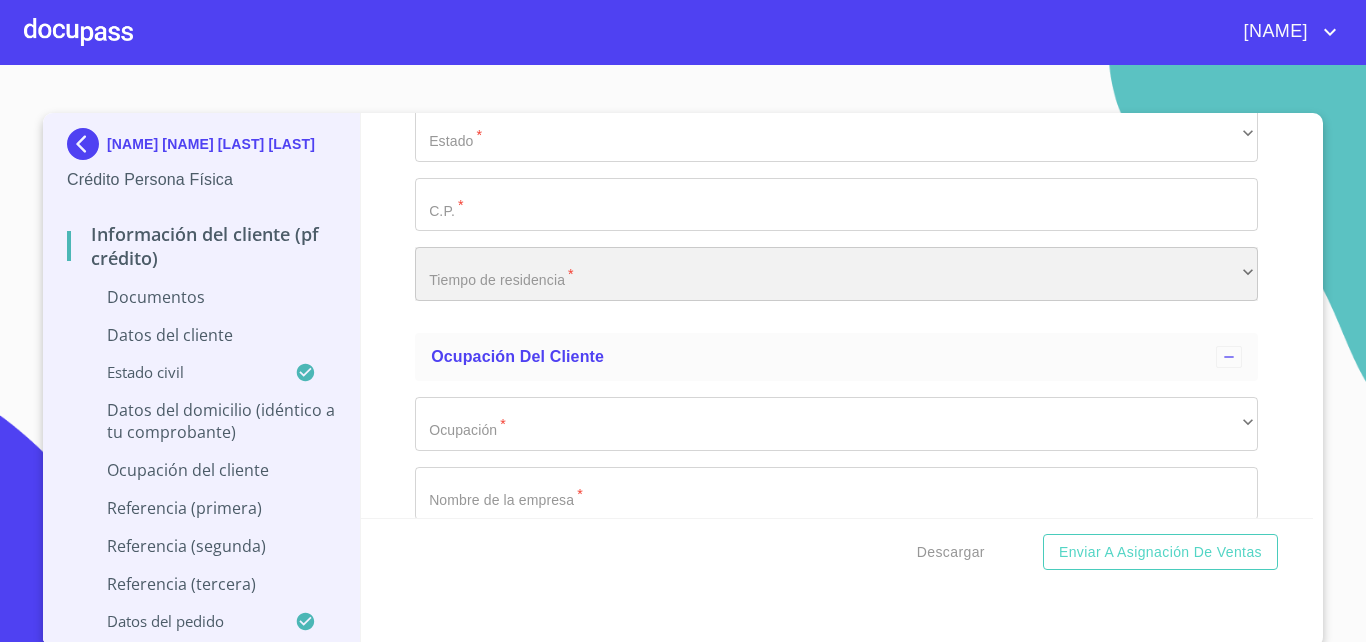 click on "​" at bounding box center [836, 274] 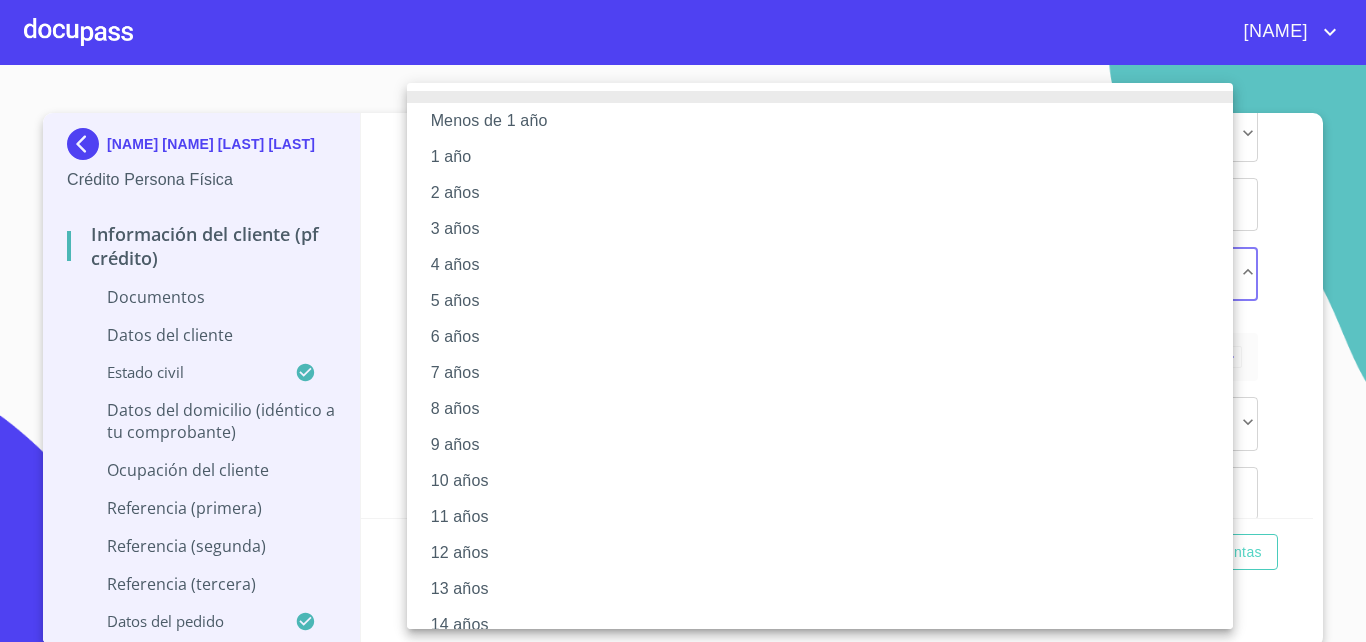 scroll, scrollTop: 238, scrollLeft: 0, axis: vertical 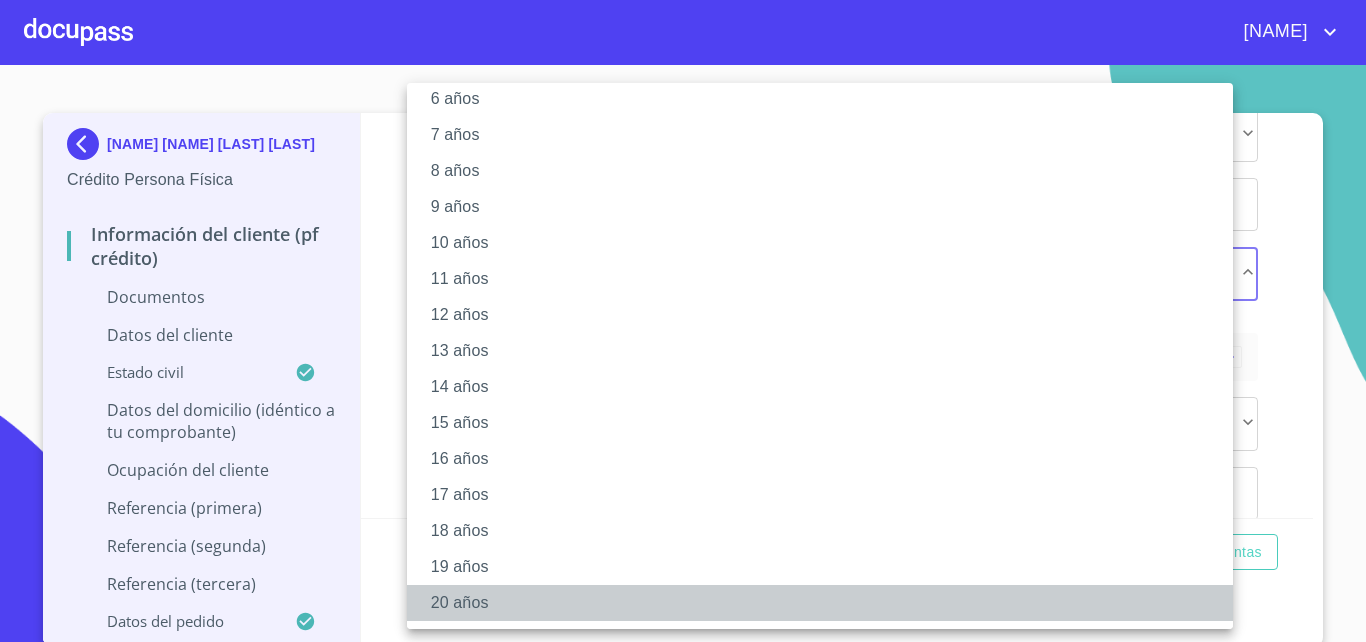 click on "20 años" at bounding box center [828, 603] 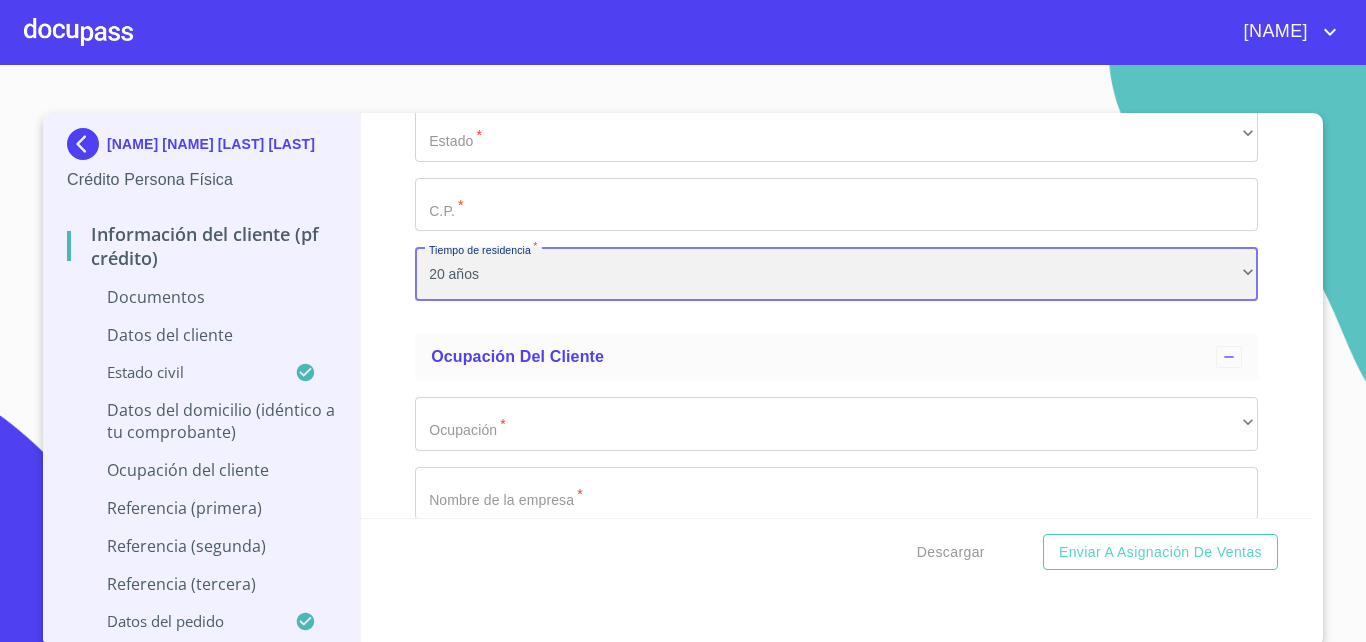 scroll, scrollTop: 237, scrollLeft: 0, axis: vertical 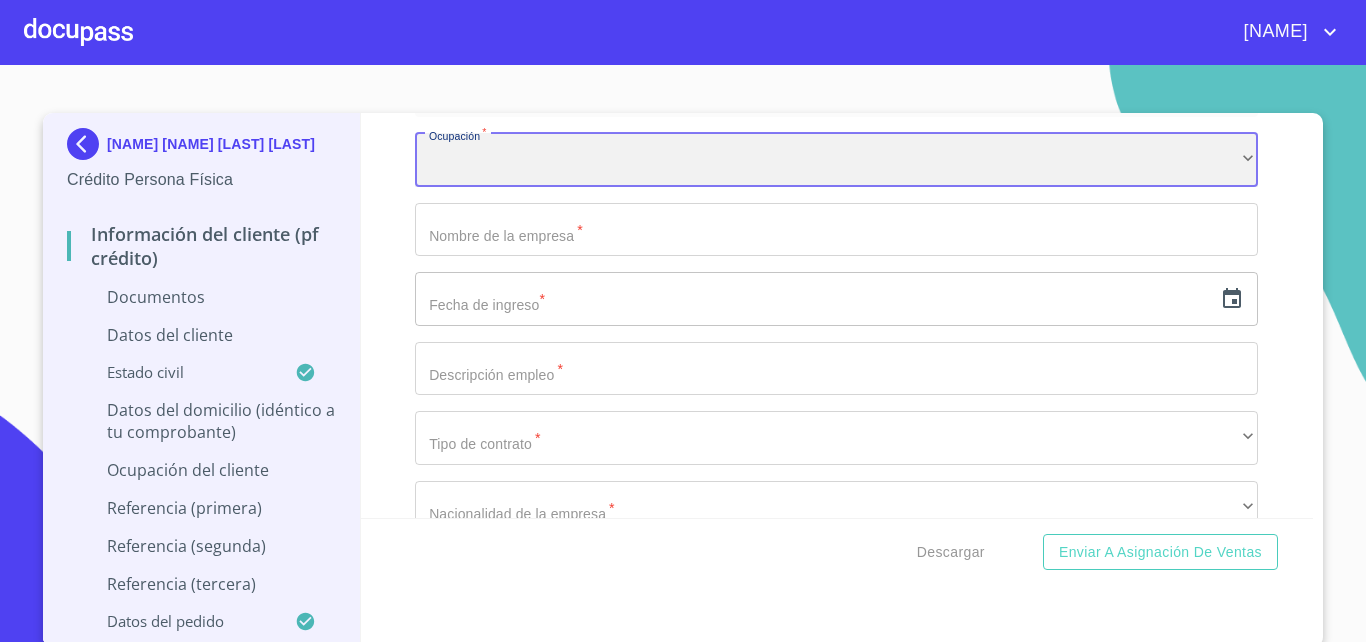 click on "​" at bounding box center [836, 160] 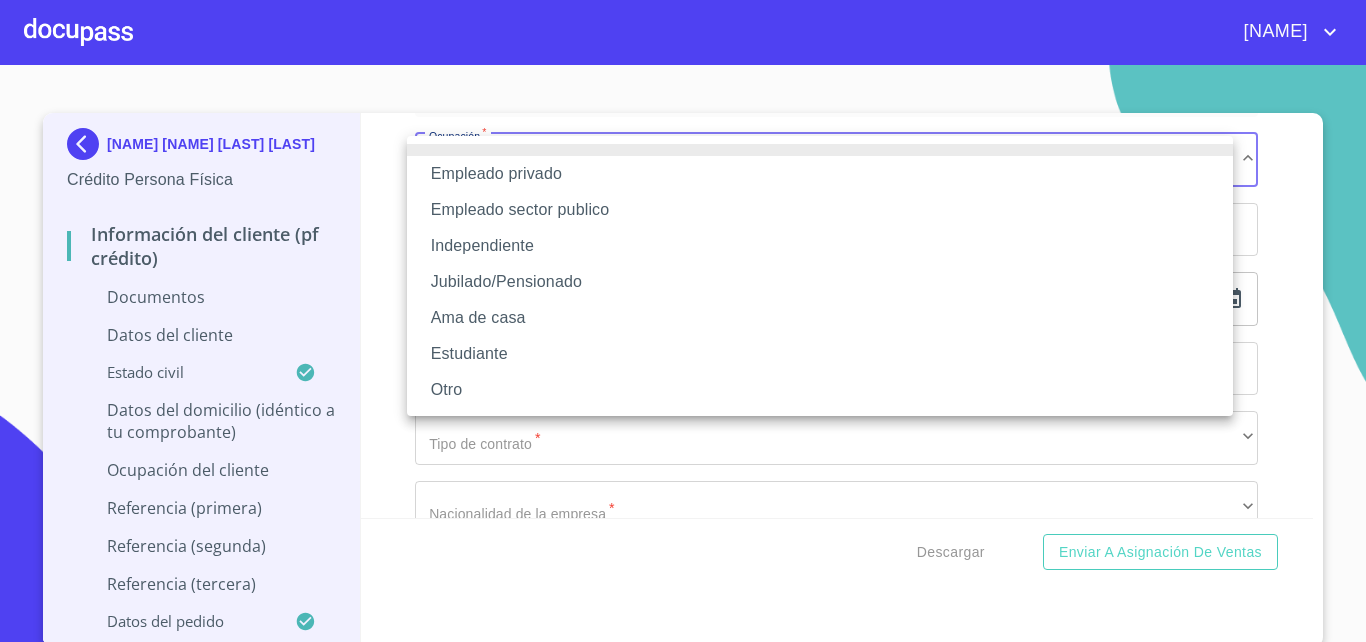 click on "Empleado privado" at bounding box center [820, 174] 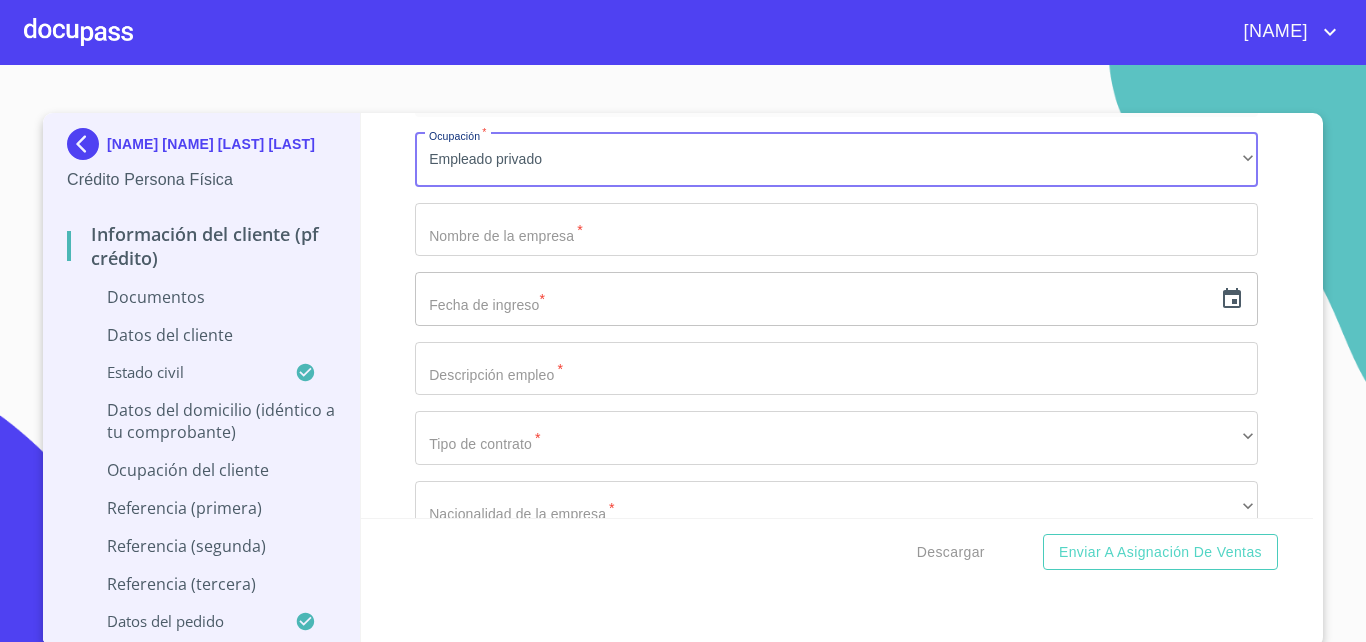 click on "Documento de identificación.   *" at bounding box center [813, -2308] 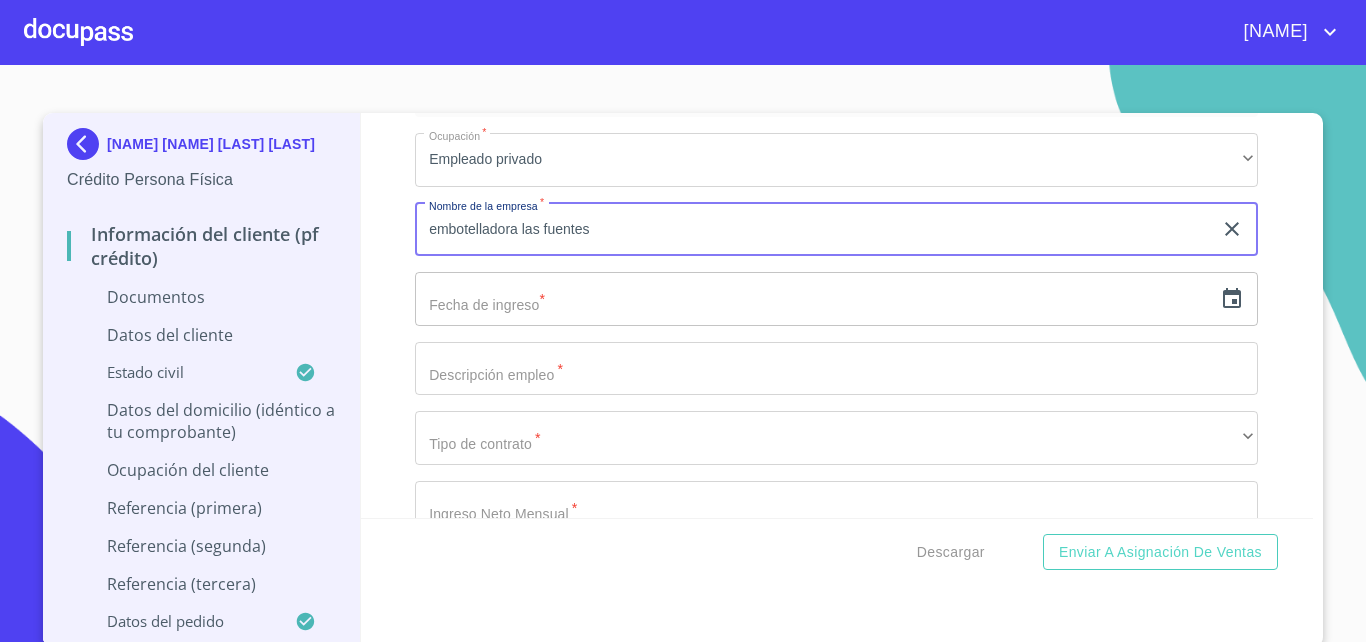 type on "embotelladora las fuentes" 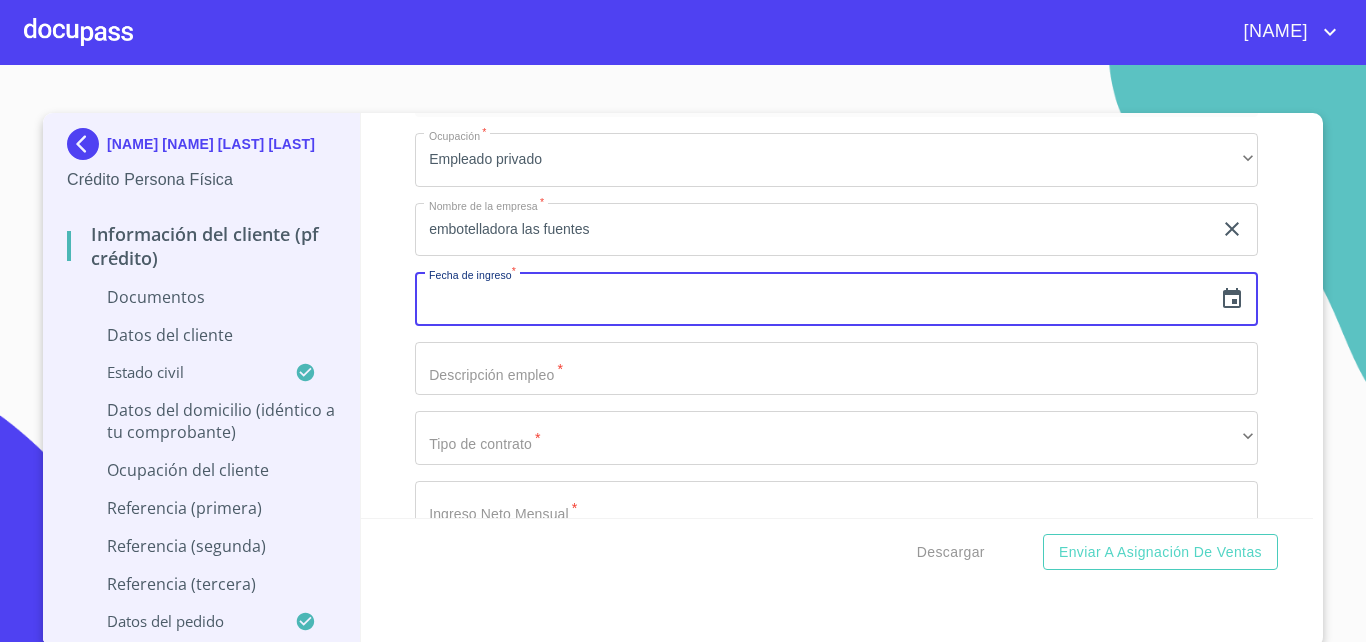 click 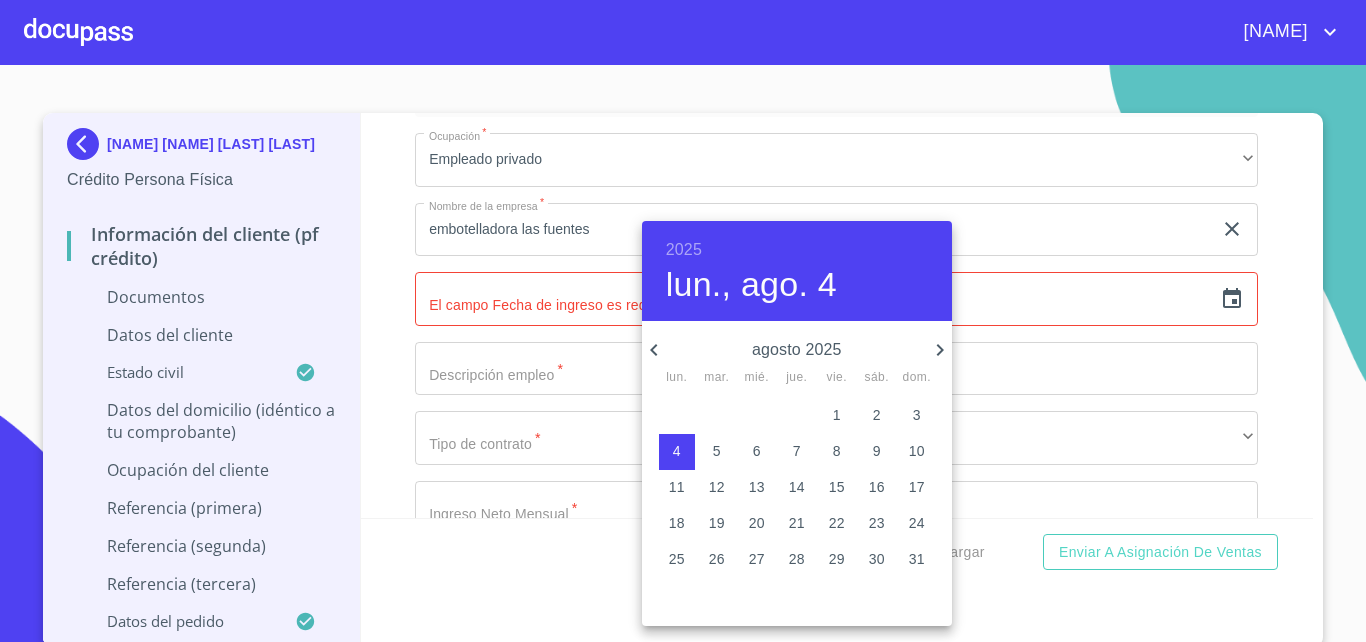click on "2025" at bounding box center (684, 250) 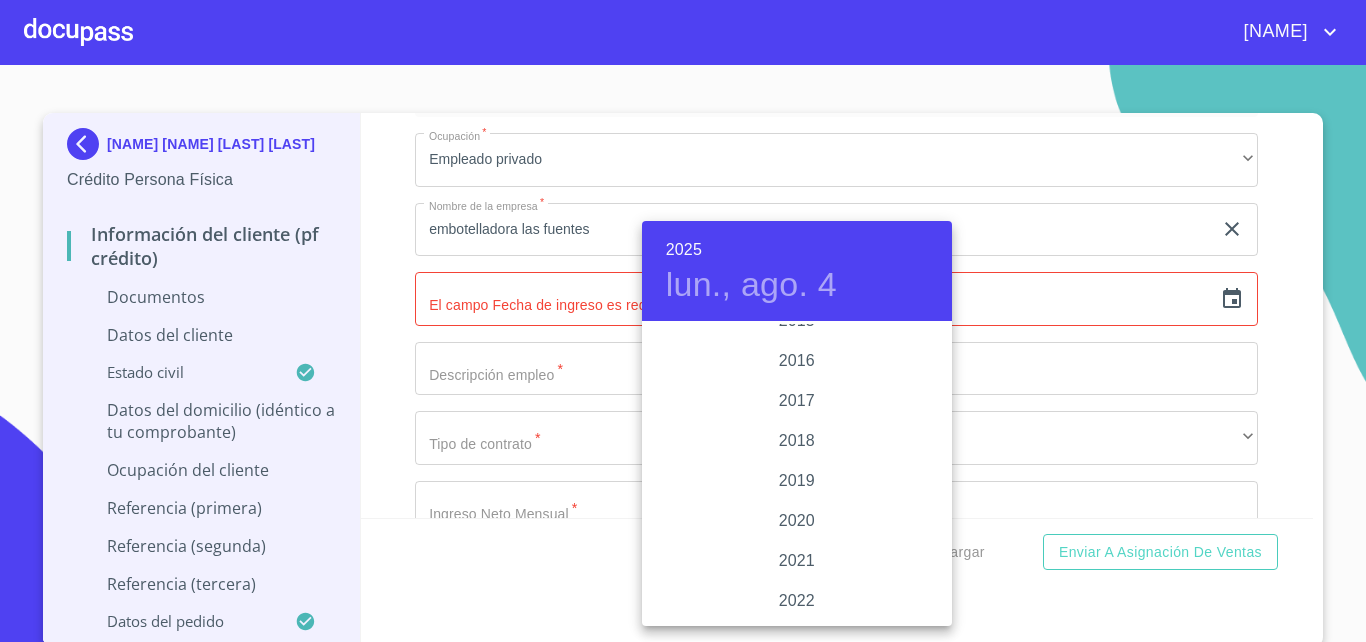 scroll, scrollTop: 3748, scrollLeft: 0, axis: vertical 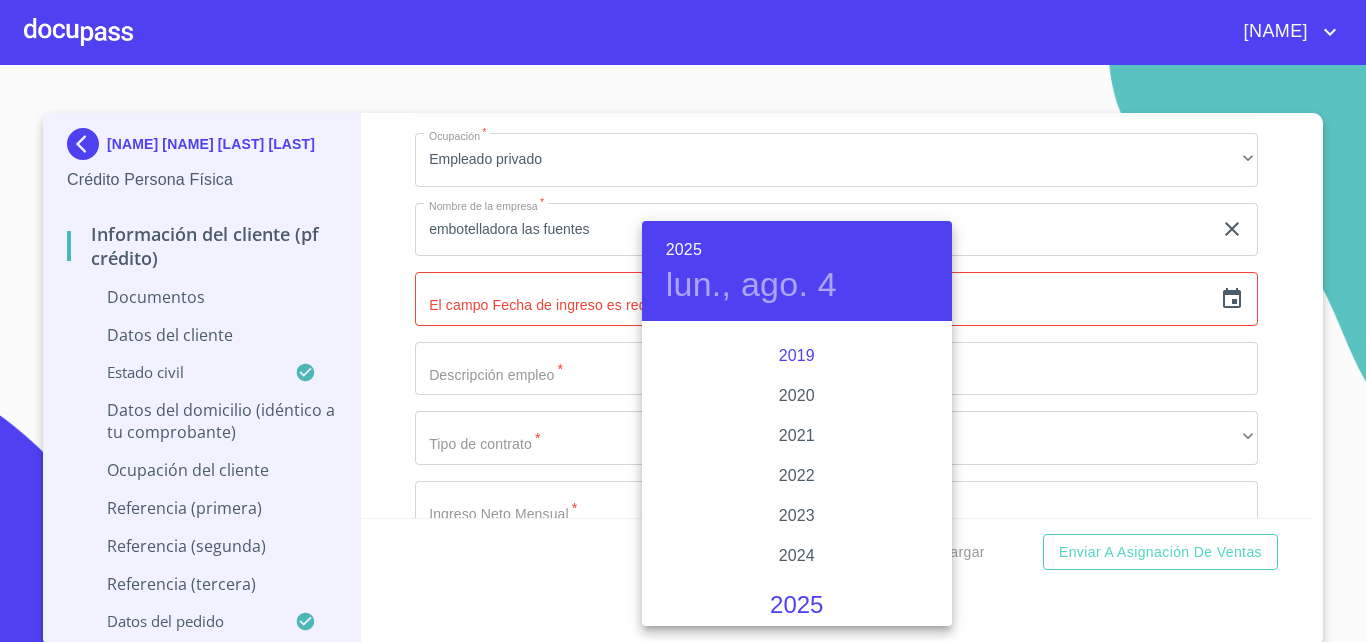 click on "2019" at bounding box center [797, 356] 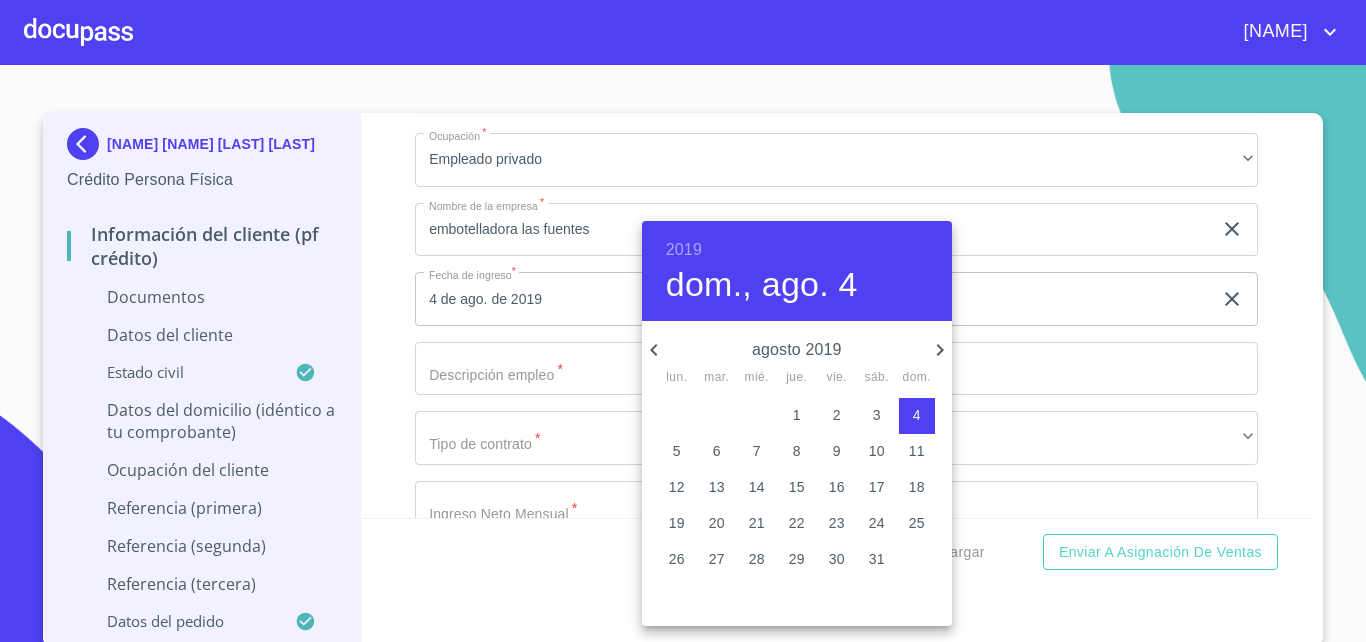 click on "17" at bounding box center (877, 487) 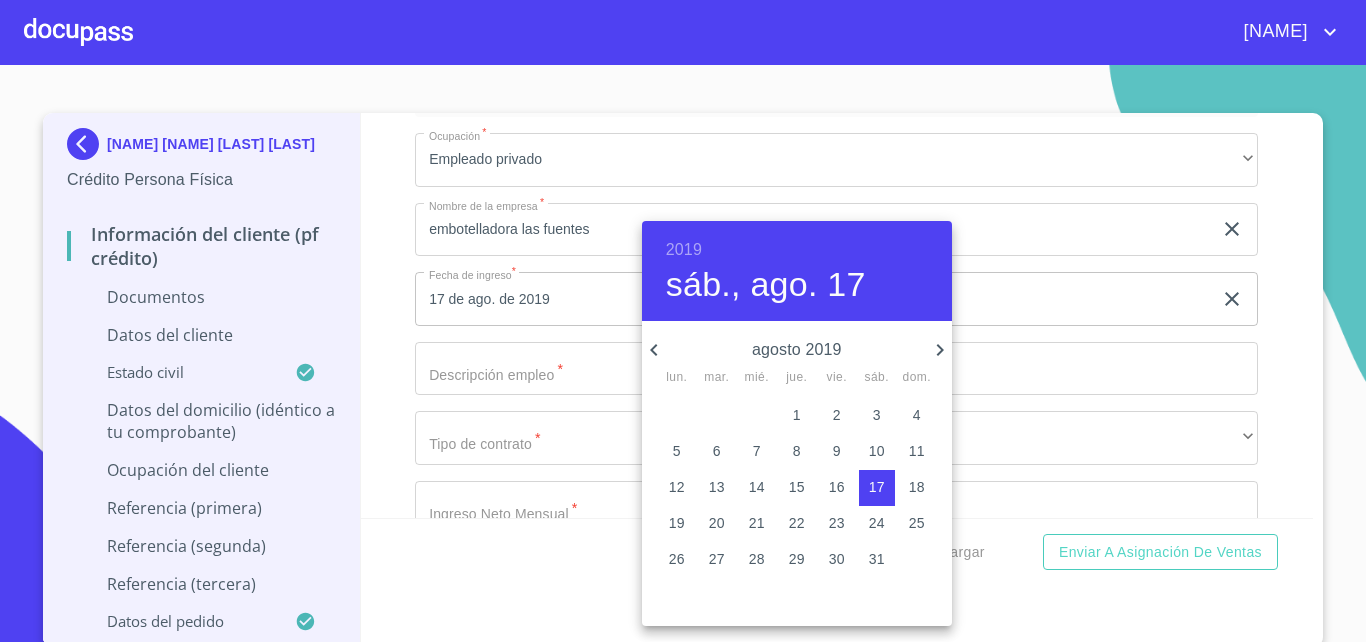 click at bounding box center [683, 321] 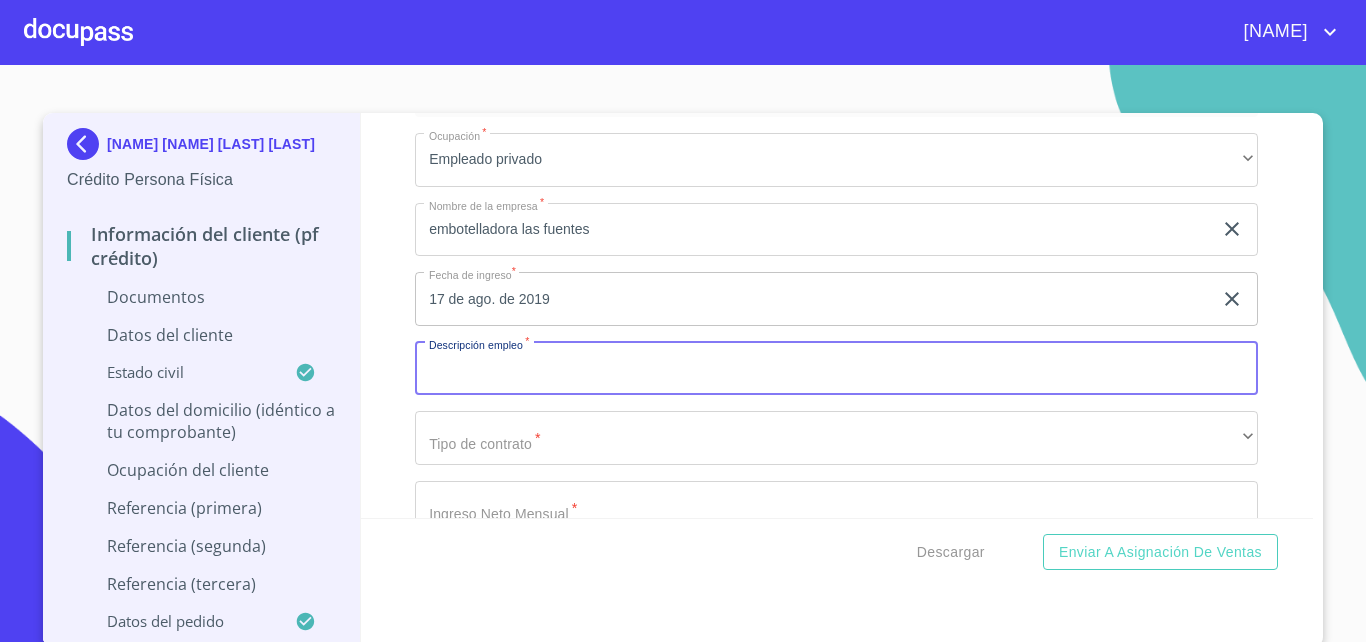 click on "Documento de identificación.   *" at bounding box center (836, 369) 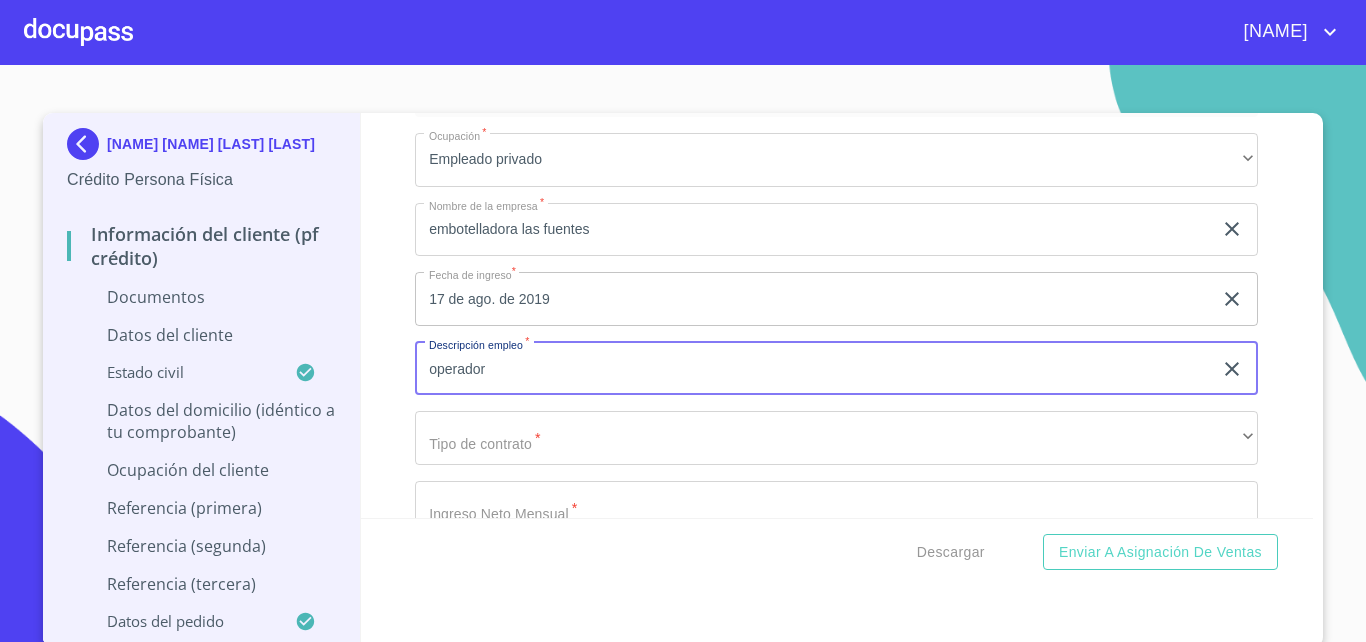 type on "operador" 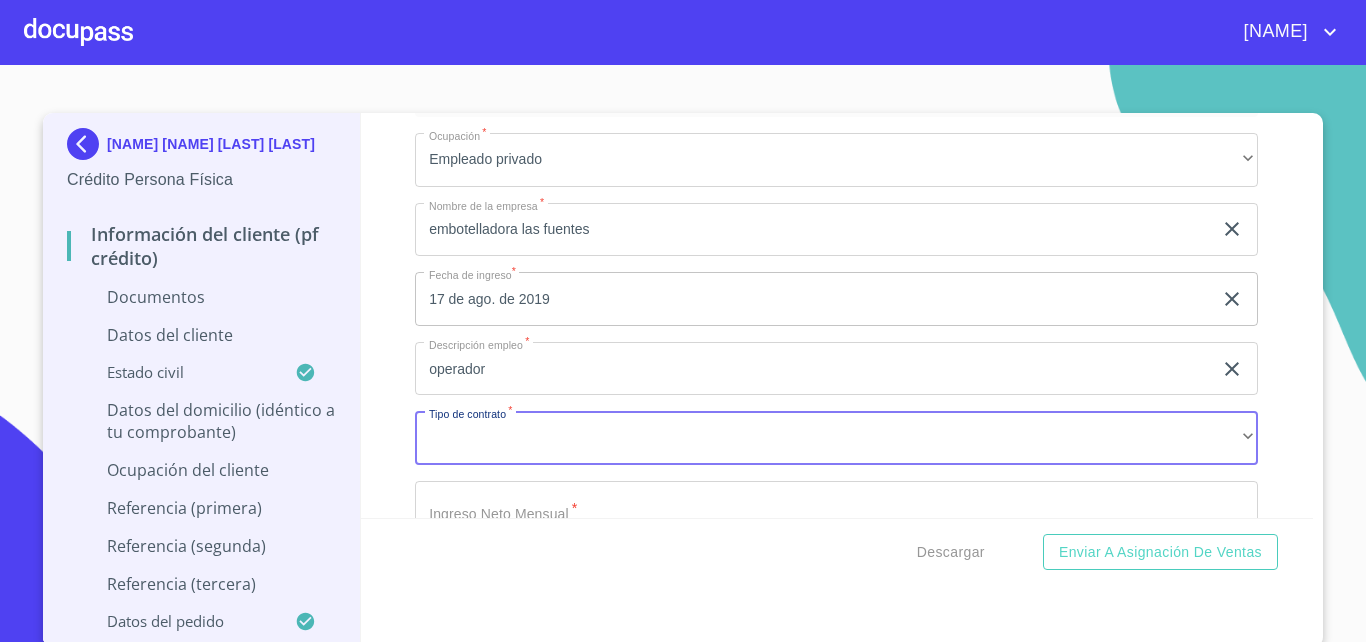 click on "Ocupación   * Empleado privado ​ Nombre de la empresa   * embotelladora las fuentes ​ Fecha de ingreso * 17 de ago. de 2019 ​ Descripción empleo   * operador ​ Tipo de contrato   * ​ ​ Ingreso Neto Mensual   * ​ Nacionalidad de la empresa   * ​ ​ Tipo de empresa   * ​ ​ Actividad Específica de la Empresa   * ​ MXN Teléfono de la empresa   * [PHONE] ​ Domicilio empresa (Calle, Av. o Vía)   * ​ No. Exterior   * ​ No. Interior ​ Colonia o Urbanización   * ​ Código Postal   * ​ Delegación/Municipio   * ​ Estado   * [STATE] ​ ​ Nombre del jefe inmediato   * [NAME] [LAST] ​ Puesto del jefe inmediato   * [TITLE] ​ MXN Teléfono del jefe inmediato   * [PHONE] ​ Antigüedad de tu trabajo actual   * ​ ​" at bounding box center (836, 856) 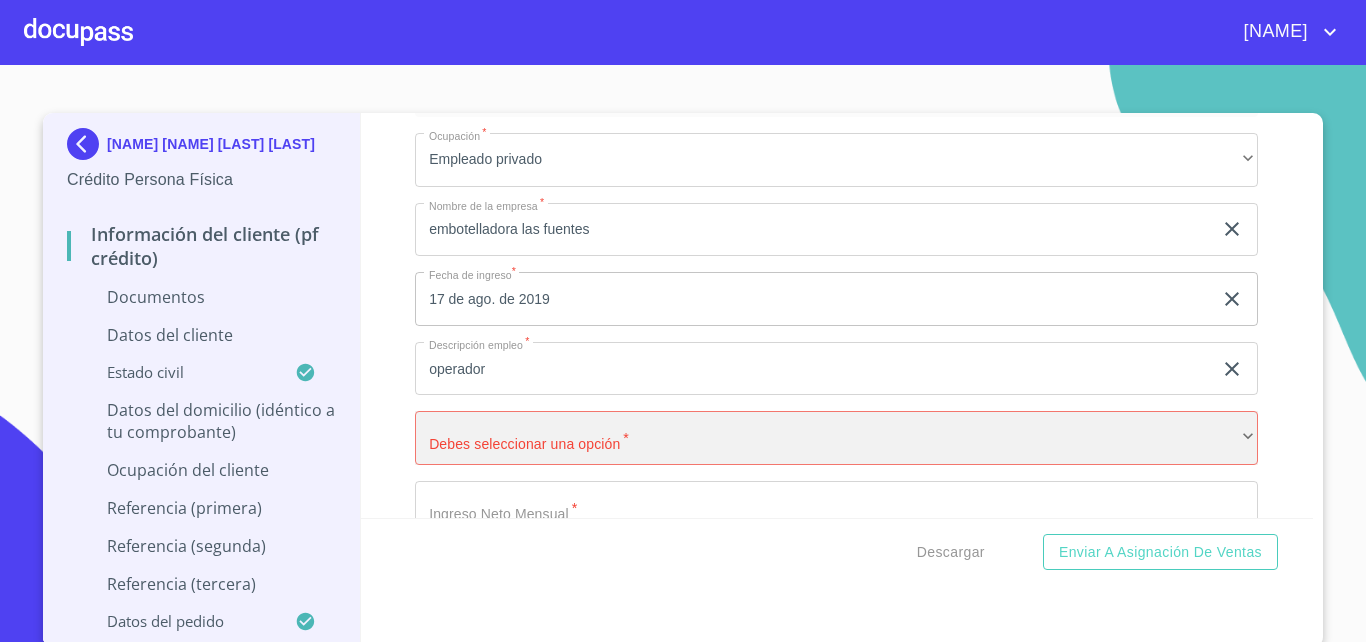 click on "​" at bounding box center (836, 438) 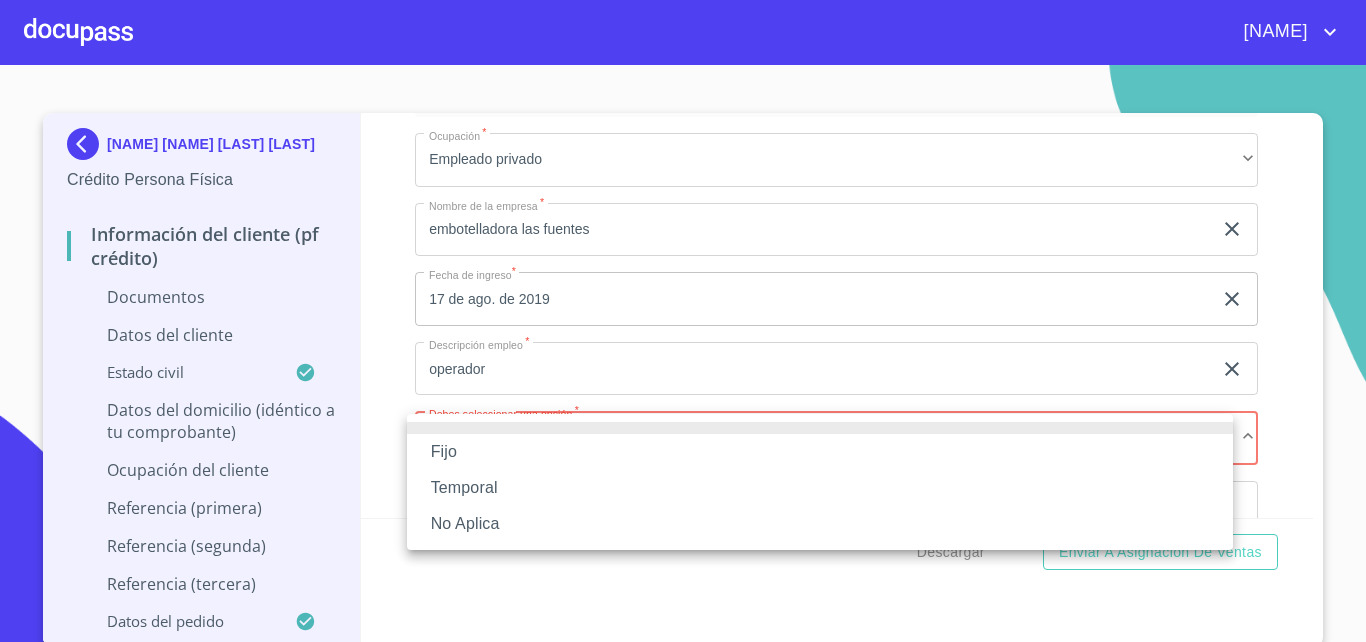 click on "Fijo" at bounding box center [820, 452] 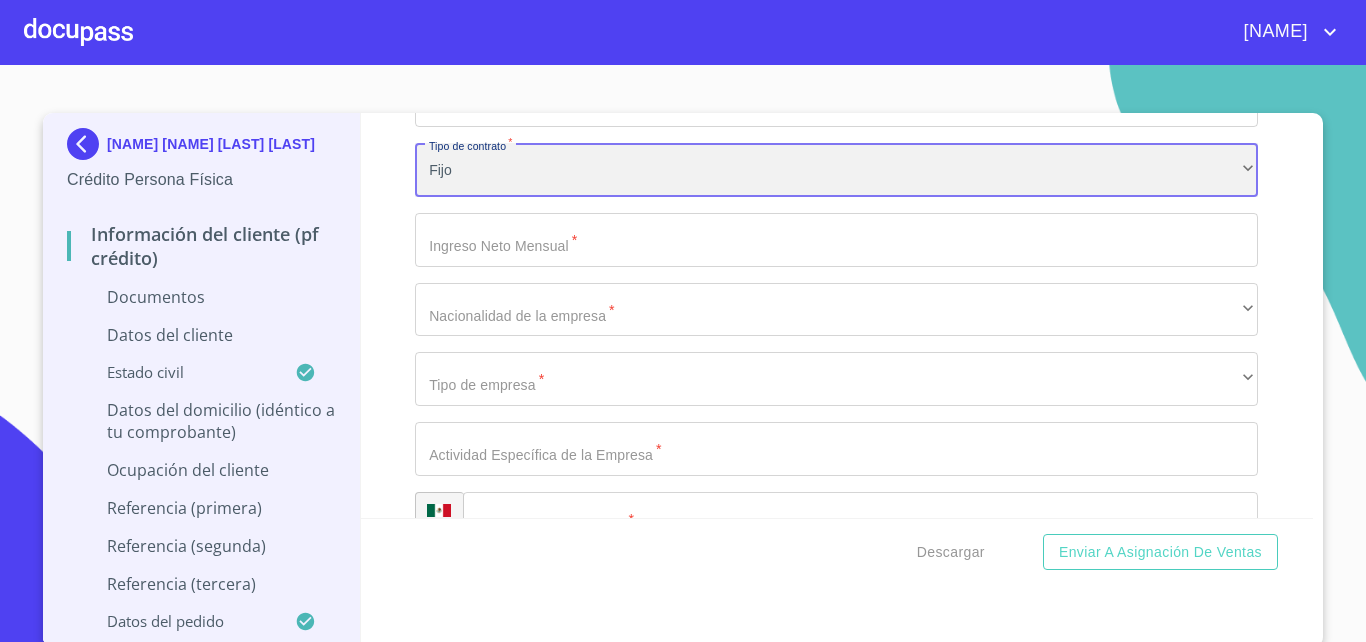 scroll, scrollTop: 5085, scrollLeft: 0, axis: vertical 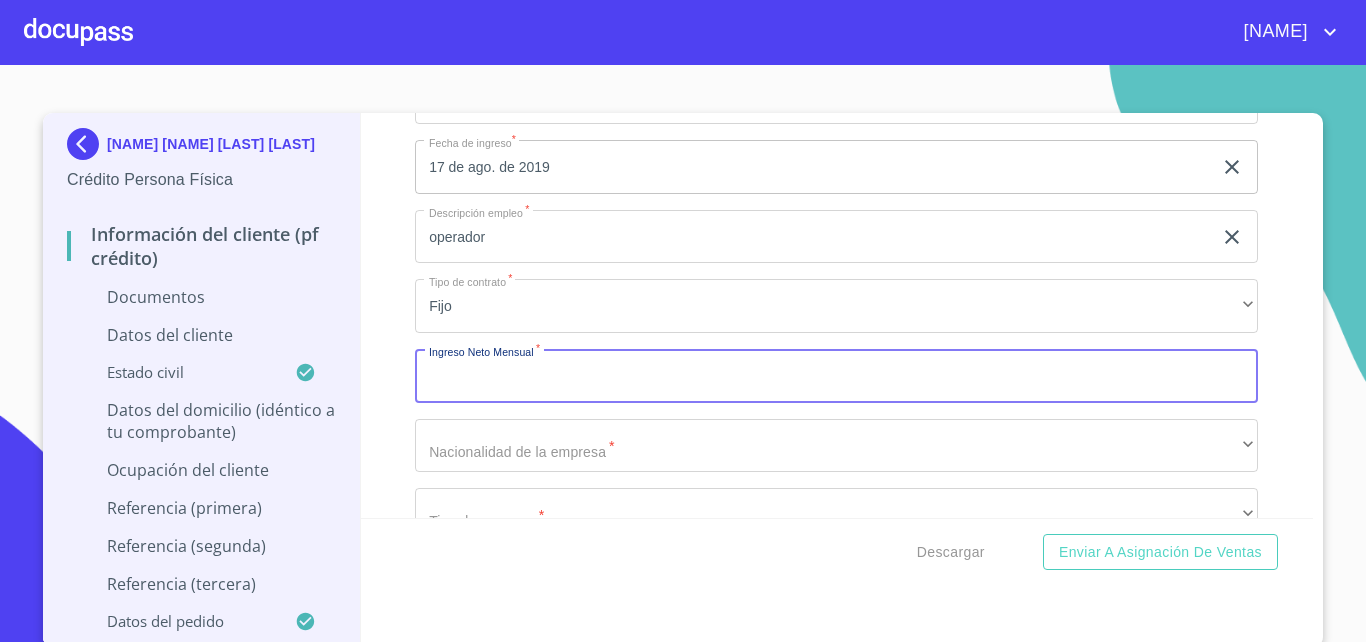 click on "Documento de identificación.   *" at bounding box center (836, 376) 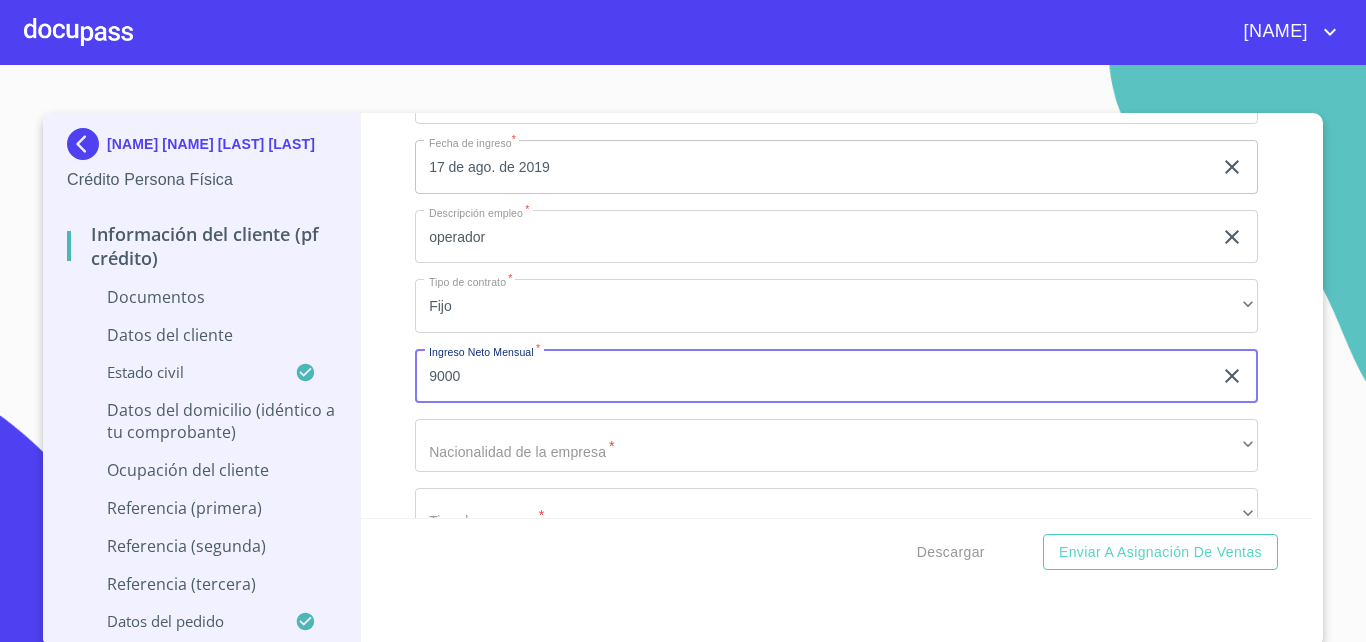 type on "9000" 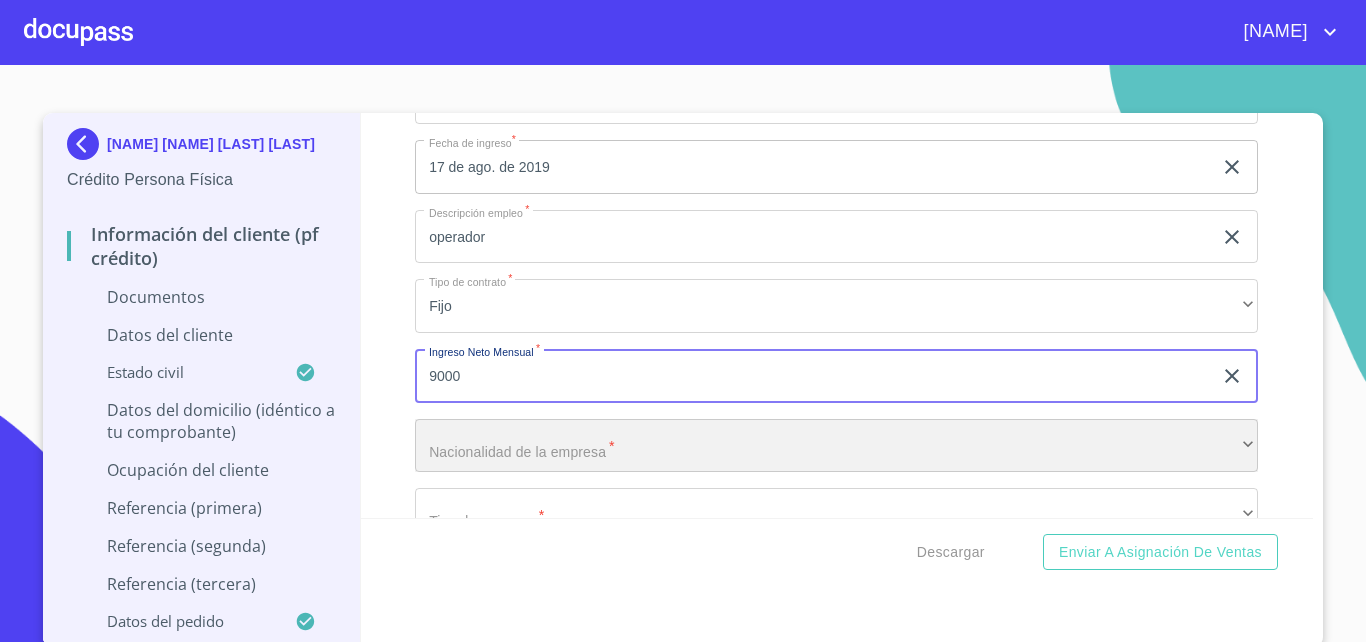click on "​" at bounding box center [836, 446] 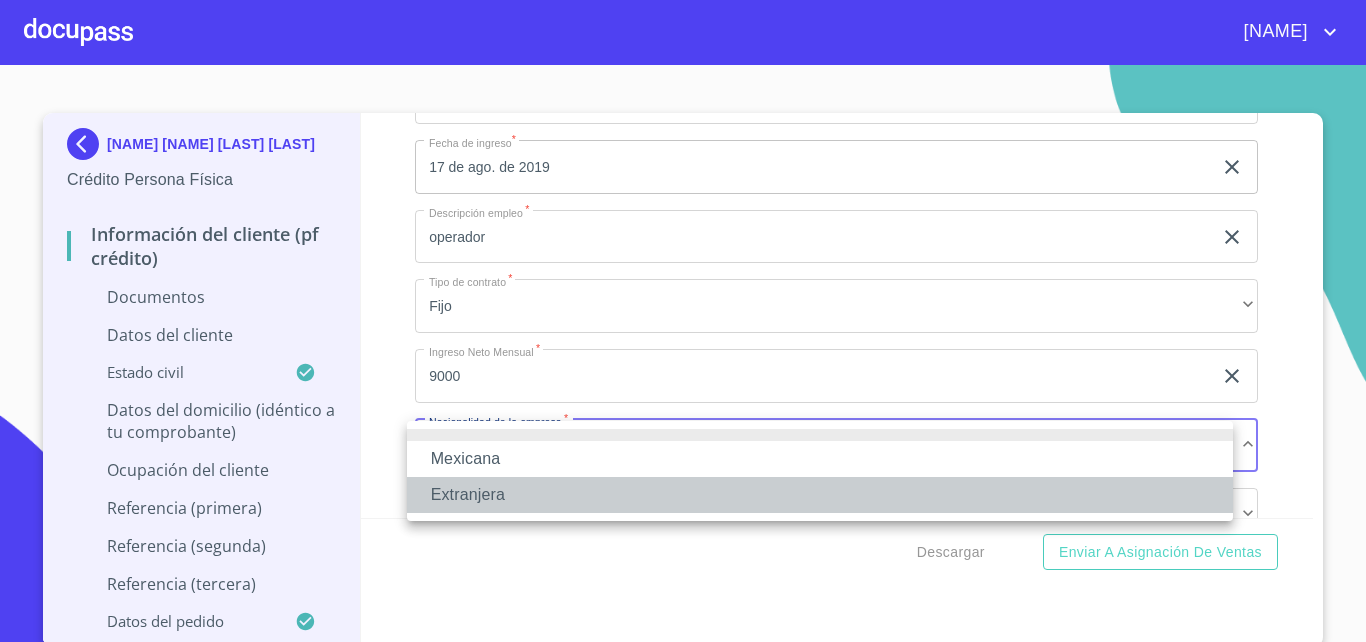 click on "Extranjera" at bounding box center (820, 495) 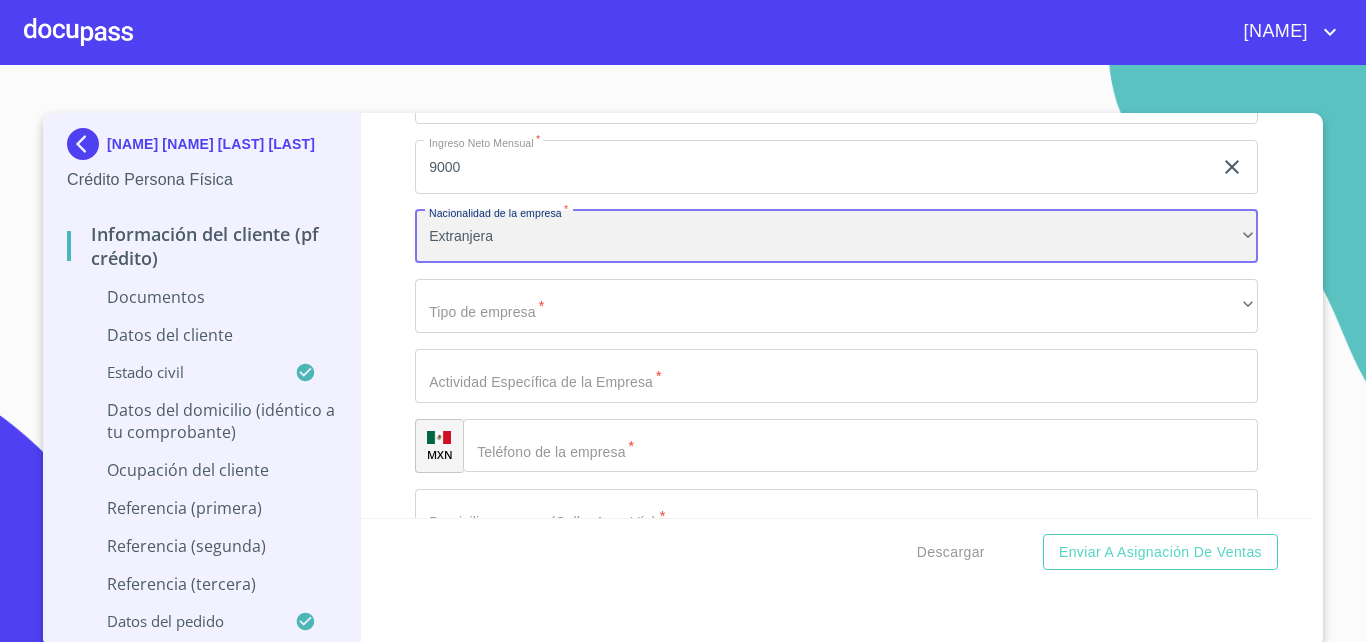 scroll, scrollTop: 5349, scrollLeft: 0, axis: vertical 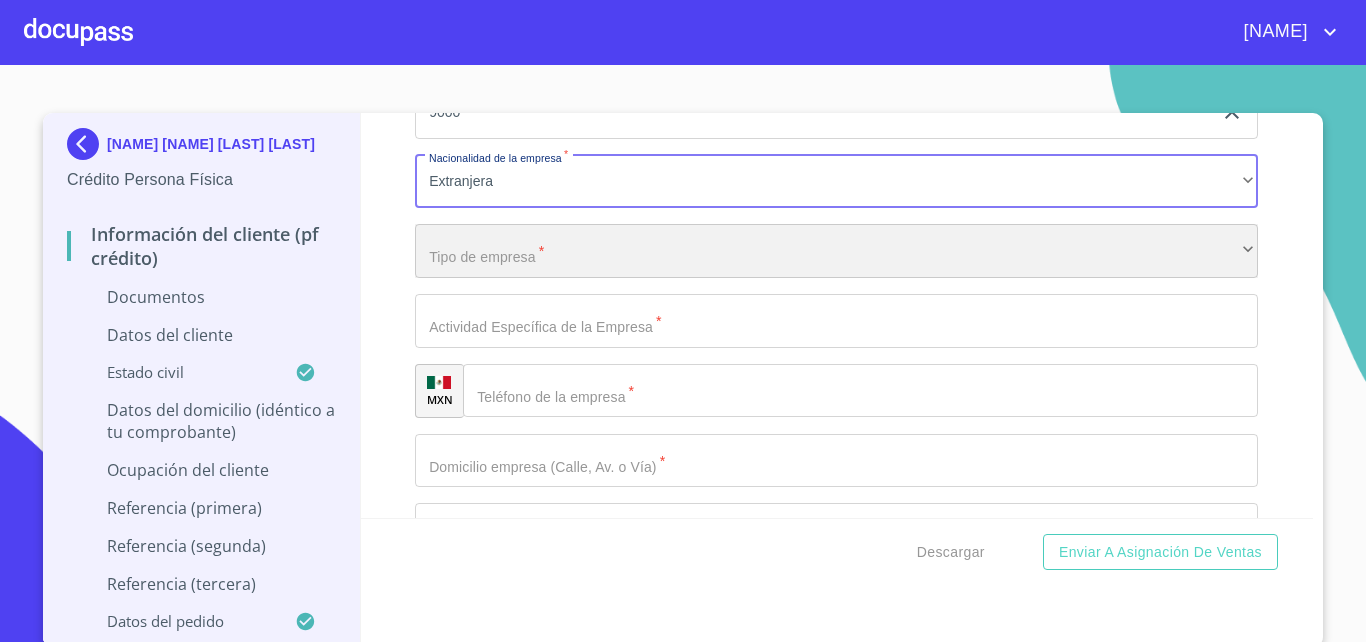 click on "​" at bounding box center [836, 251] 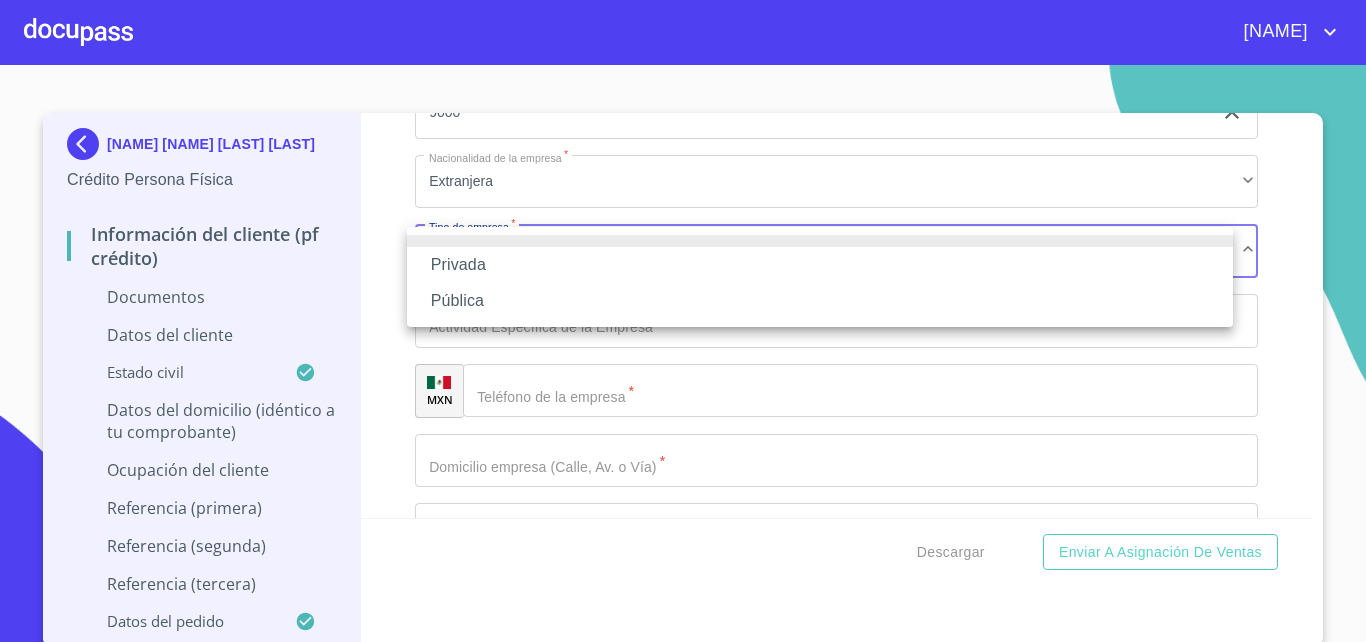 click on "Privada" at bounding box center (820, 265) 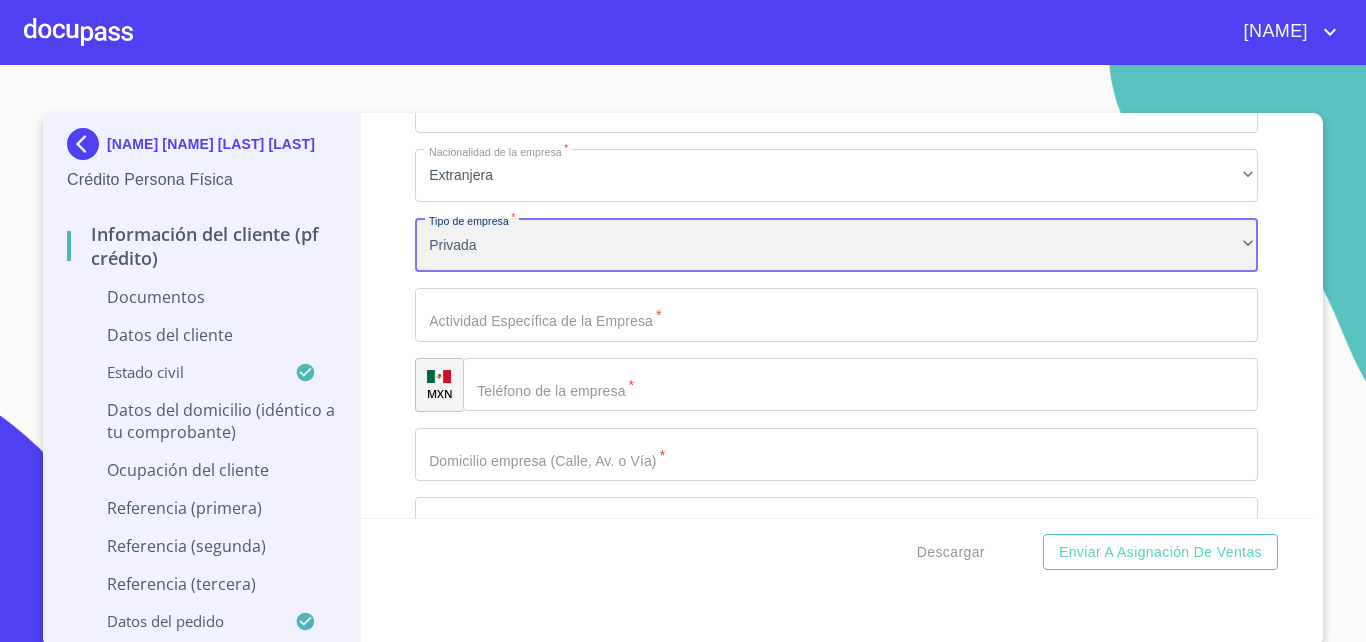 scroll, scrollTop: 5349, scrollLeft: 0, axis: vertical 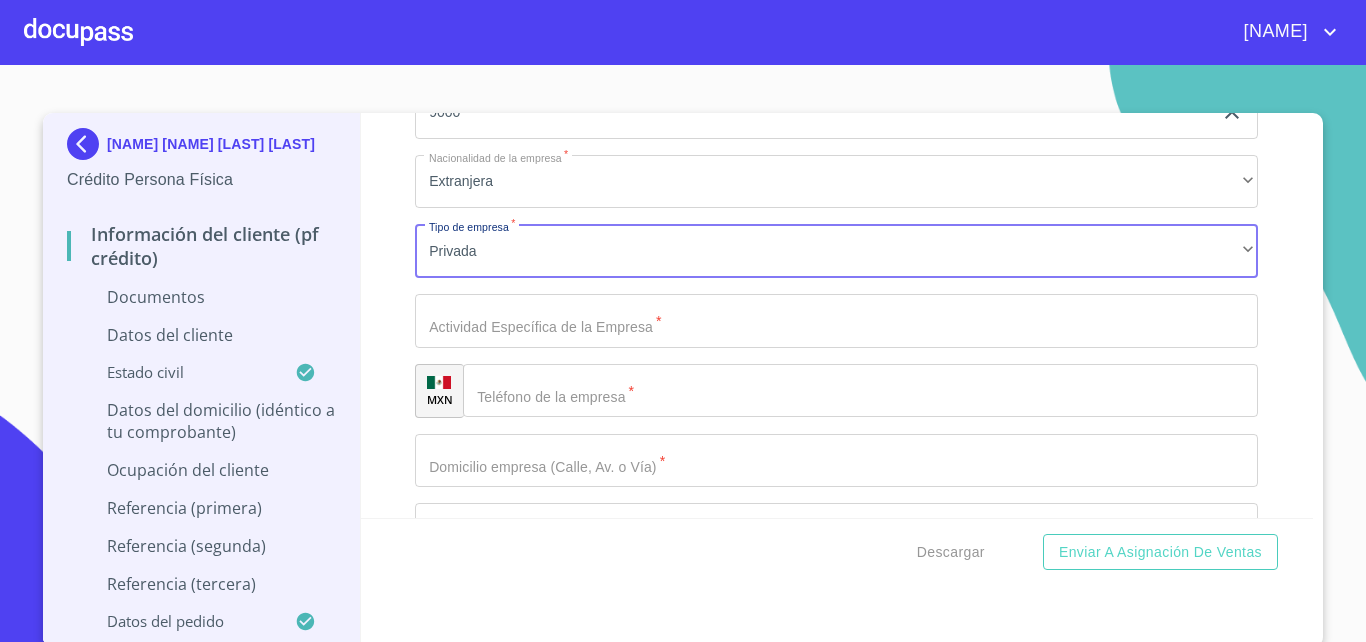 click on "Documento de identificación.   *" at bounding box center (813, -2704) 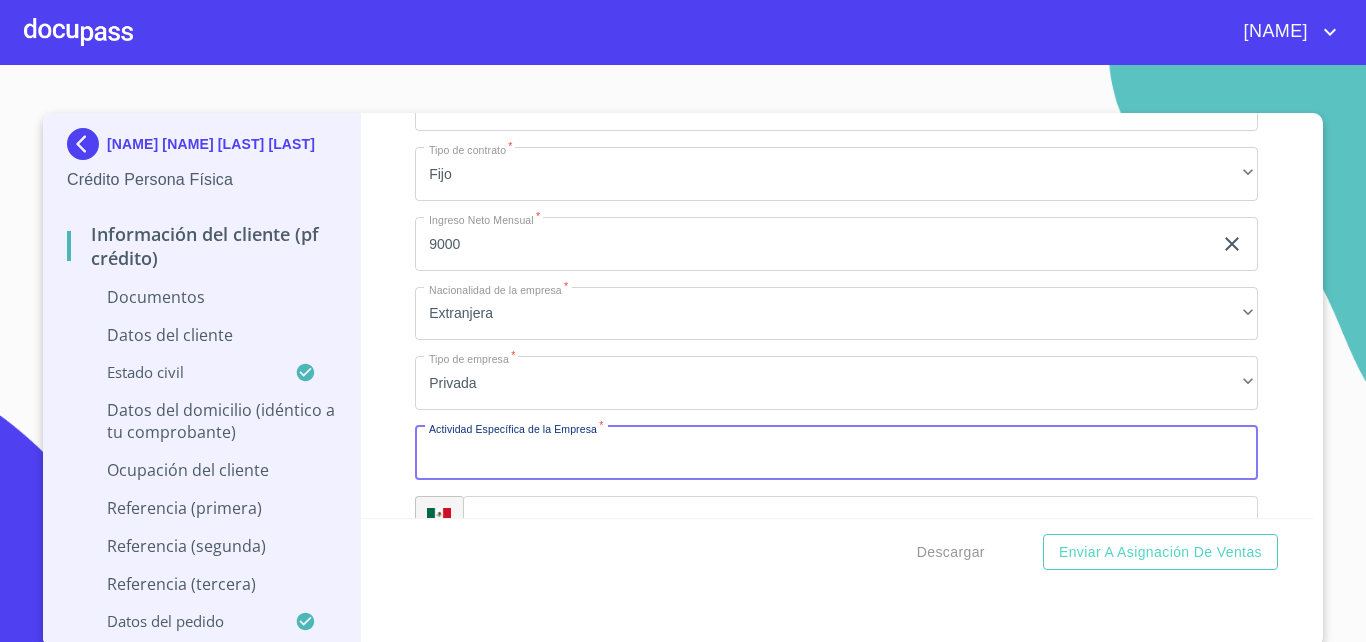 scroll, scrollTop: 5349, scrollLeft: 0, axis: vertical 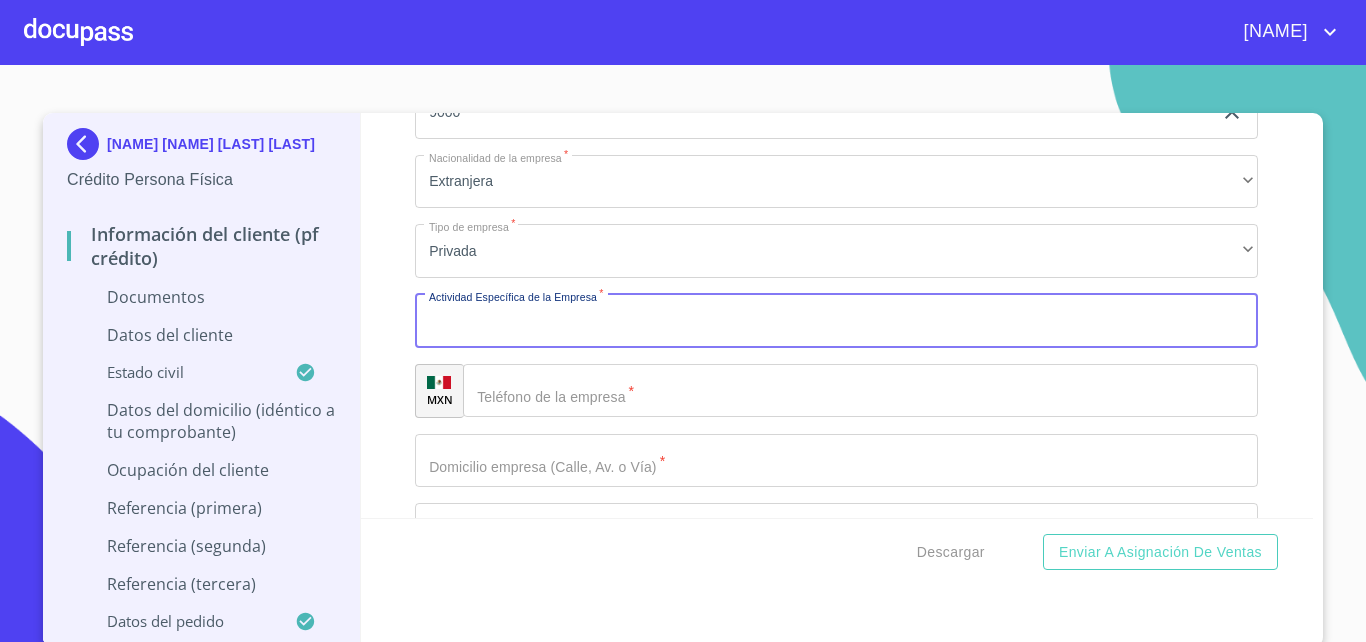 click on "Documento de identificación.   *" at bounding box center [836, 321] 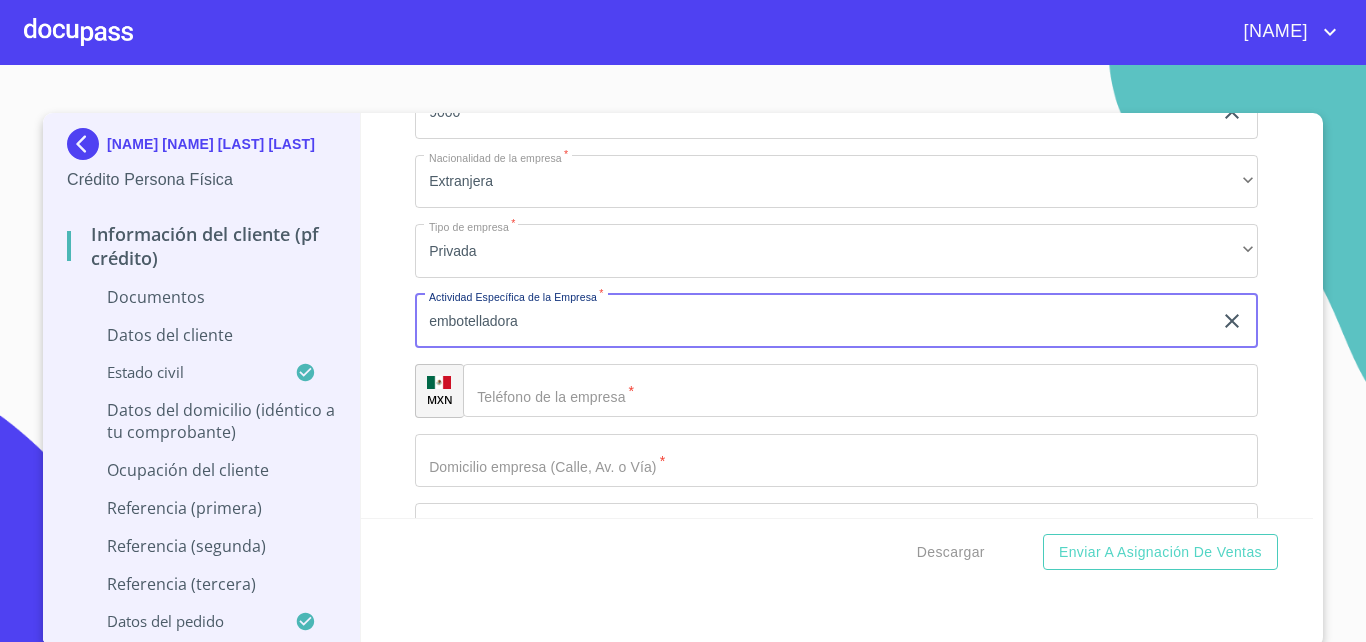 type on "embotelladora" 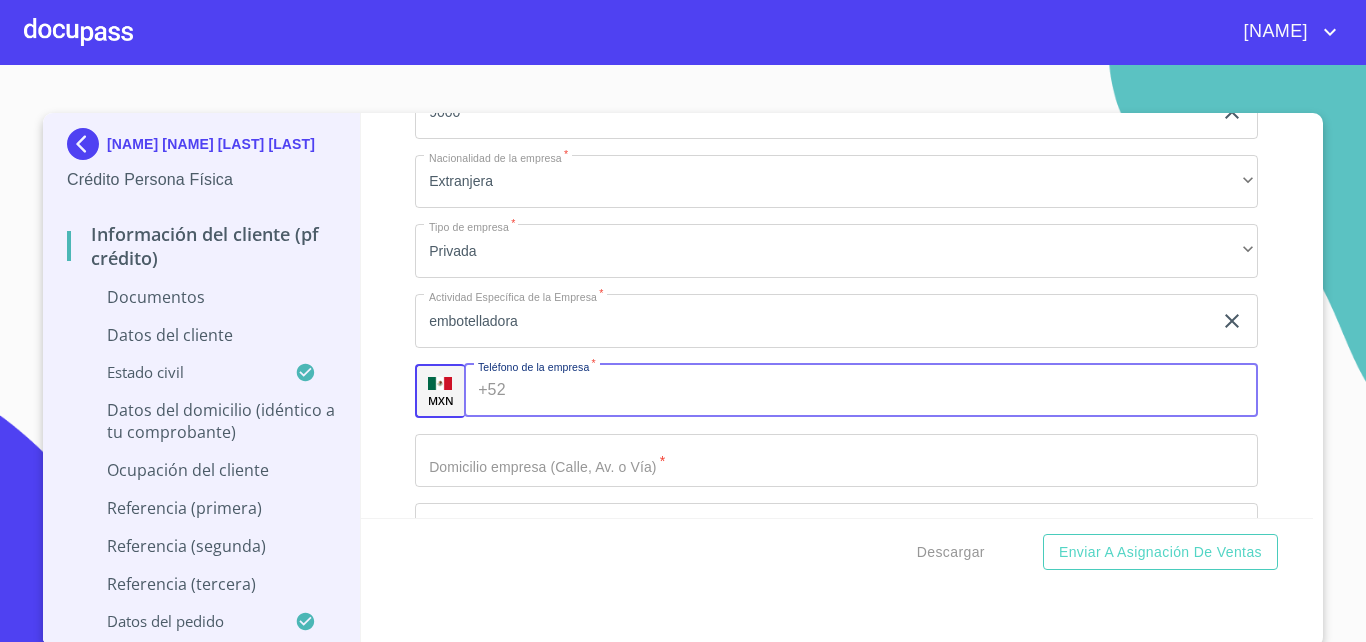 click on "Documento de identificación.   *" at bounding box center (886, 391) 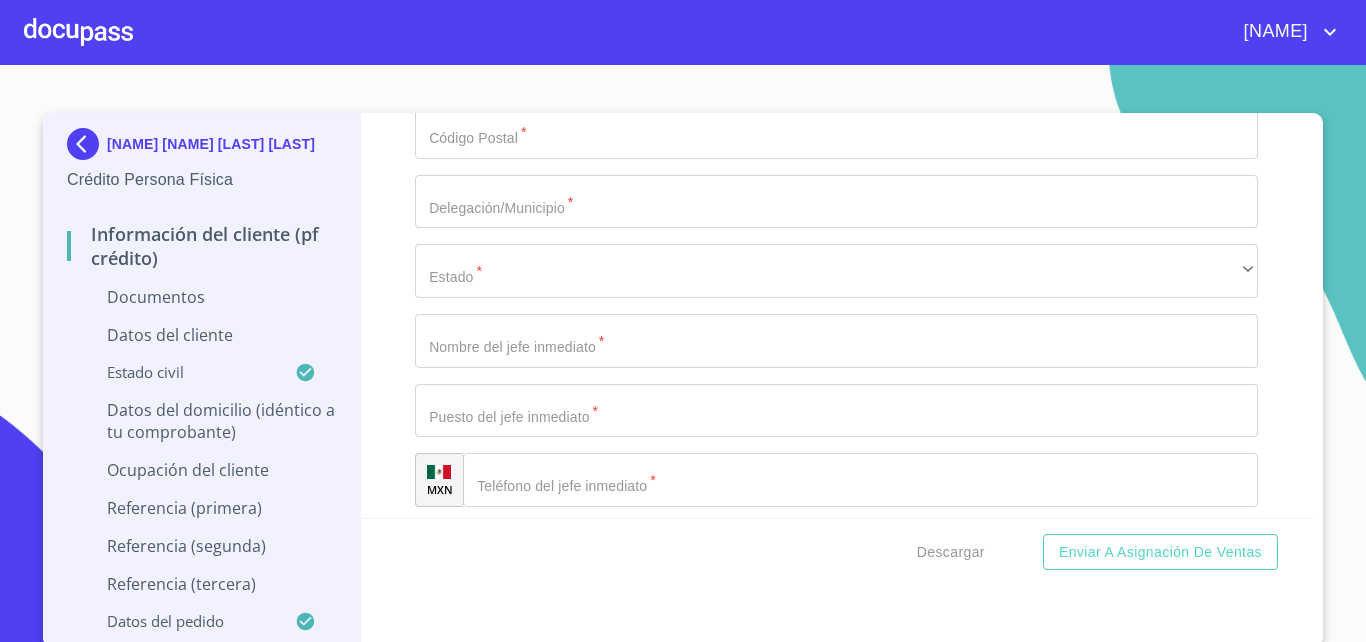 scroll, scrollTop: 6009, scrollLeft: 0, axis: vertical 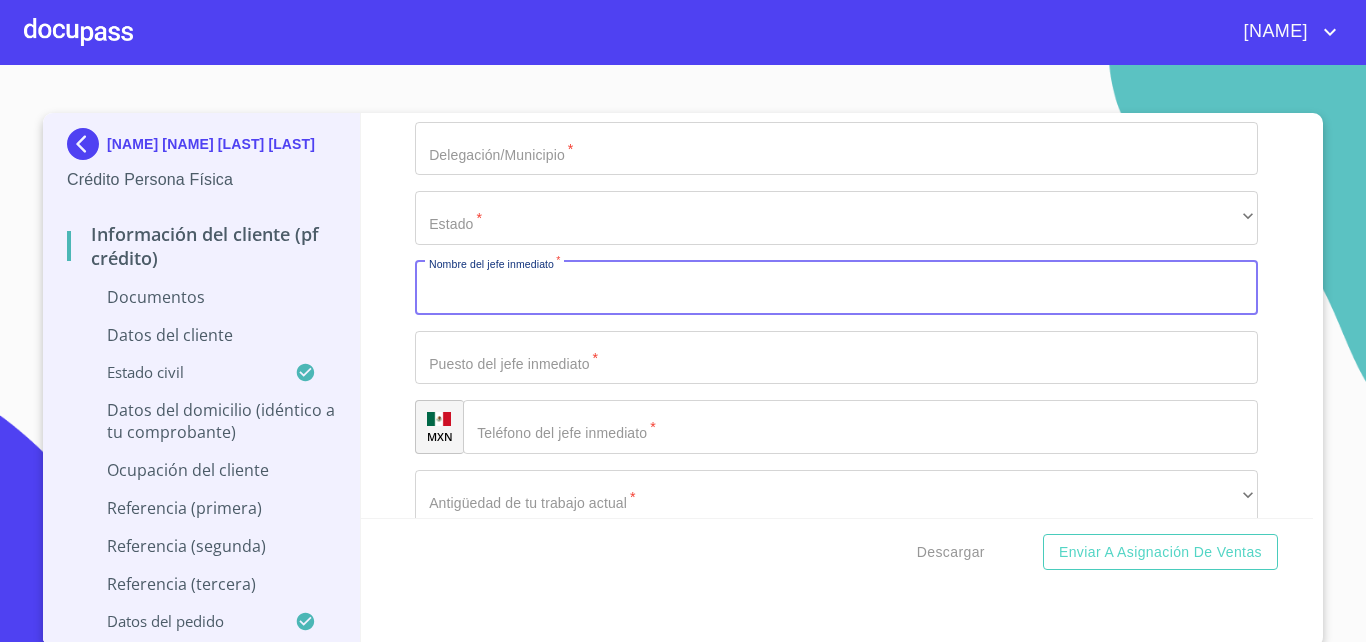 click on "Documento de identificación.   *" at bounding box center [836, 288] 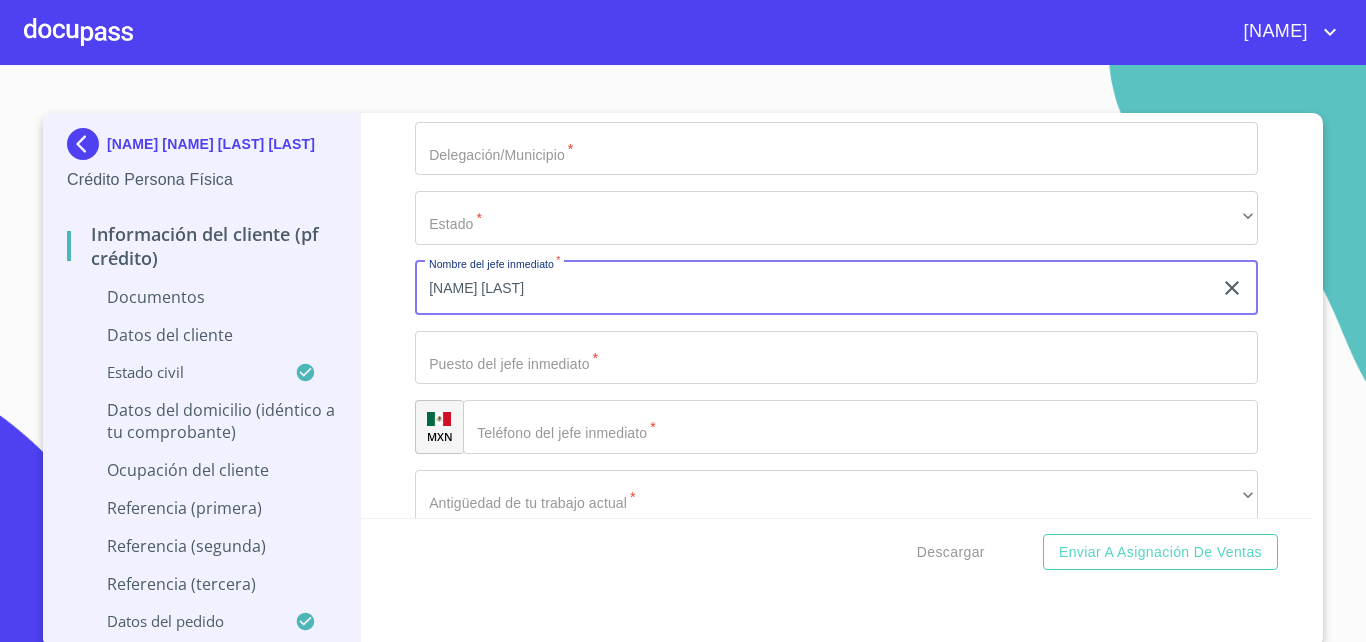type on "[NAME] [LAST]" 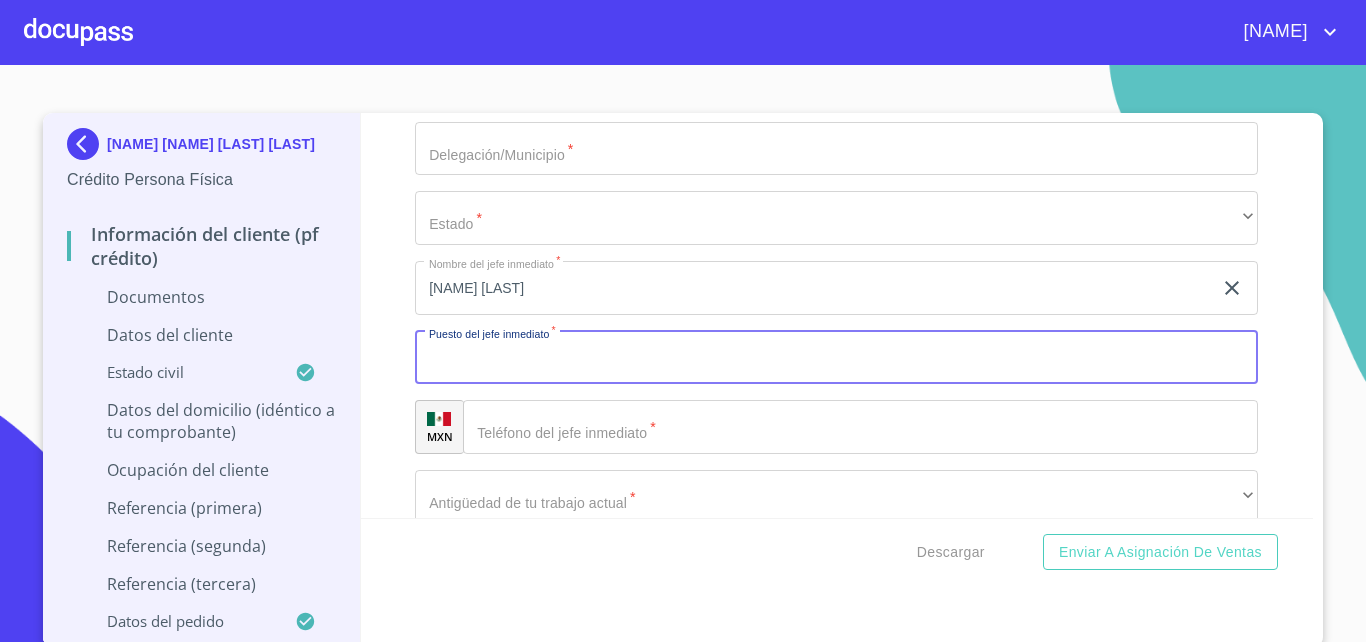 click on "Documento de identificación.   *" at bounding box center (836, 358) 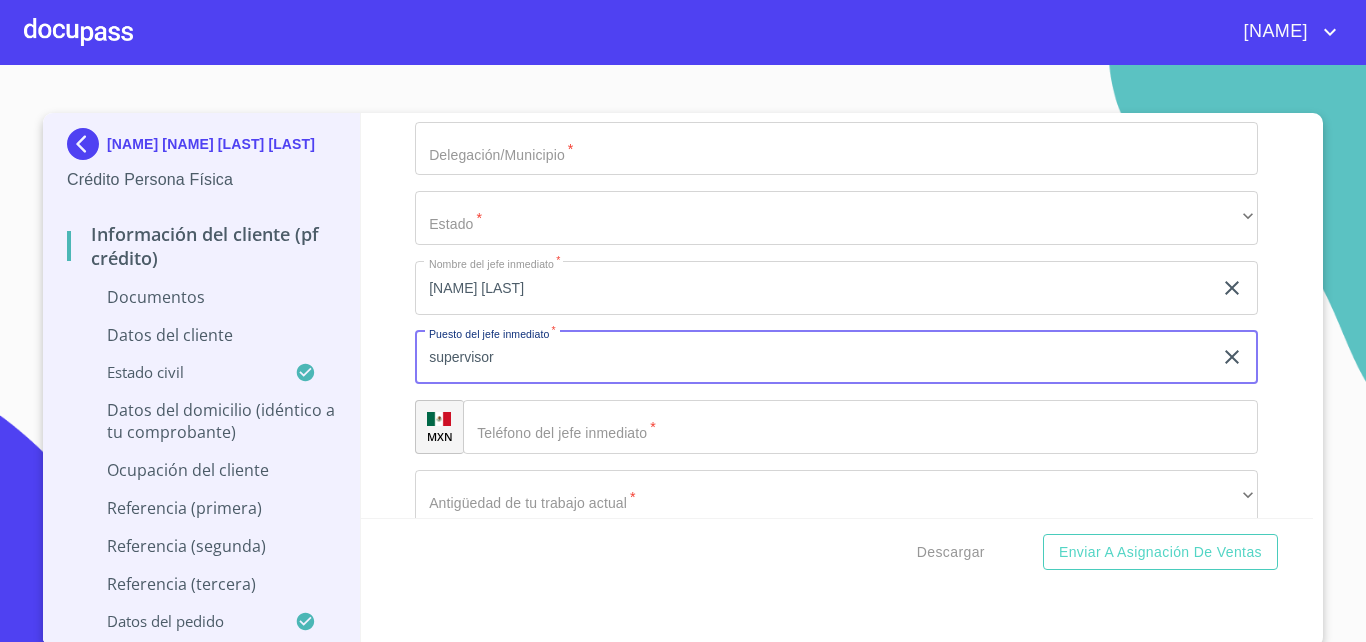type on "supervisor" 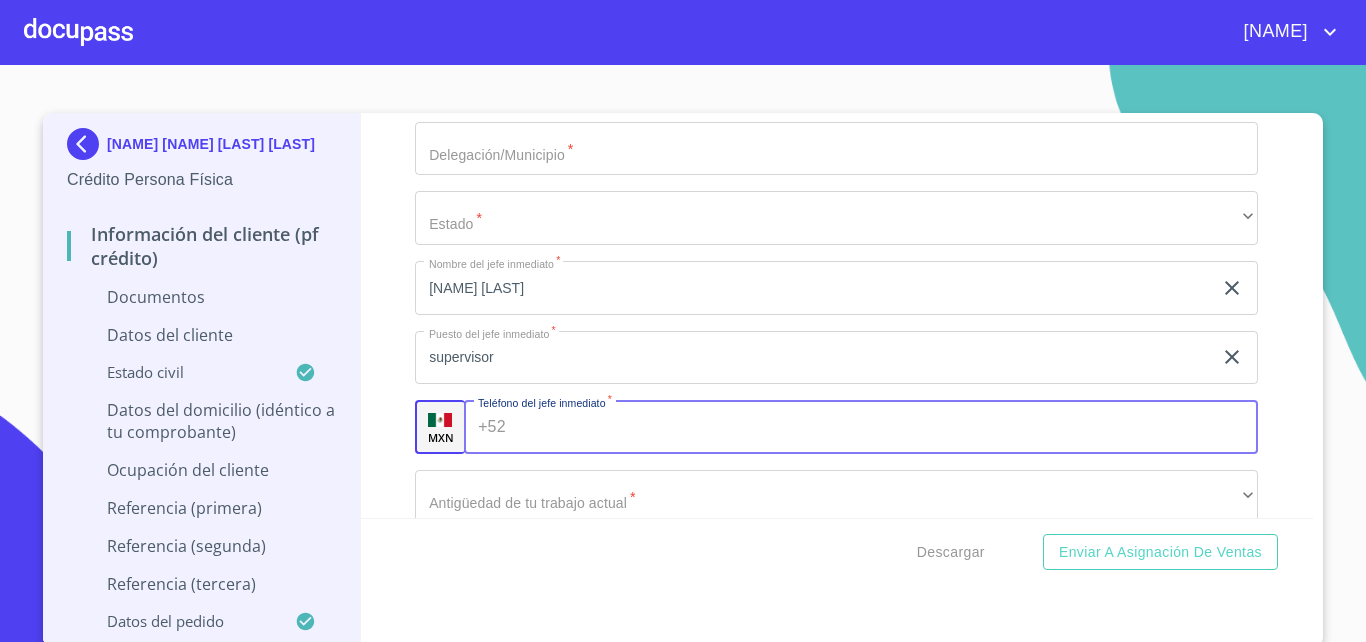 click on "Documento de identificación.   *" at bounding box center (886, 427) 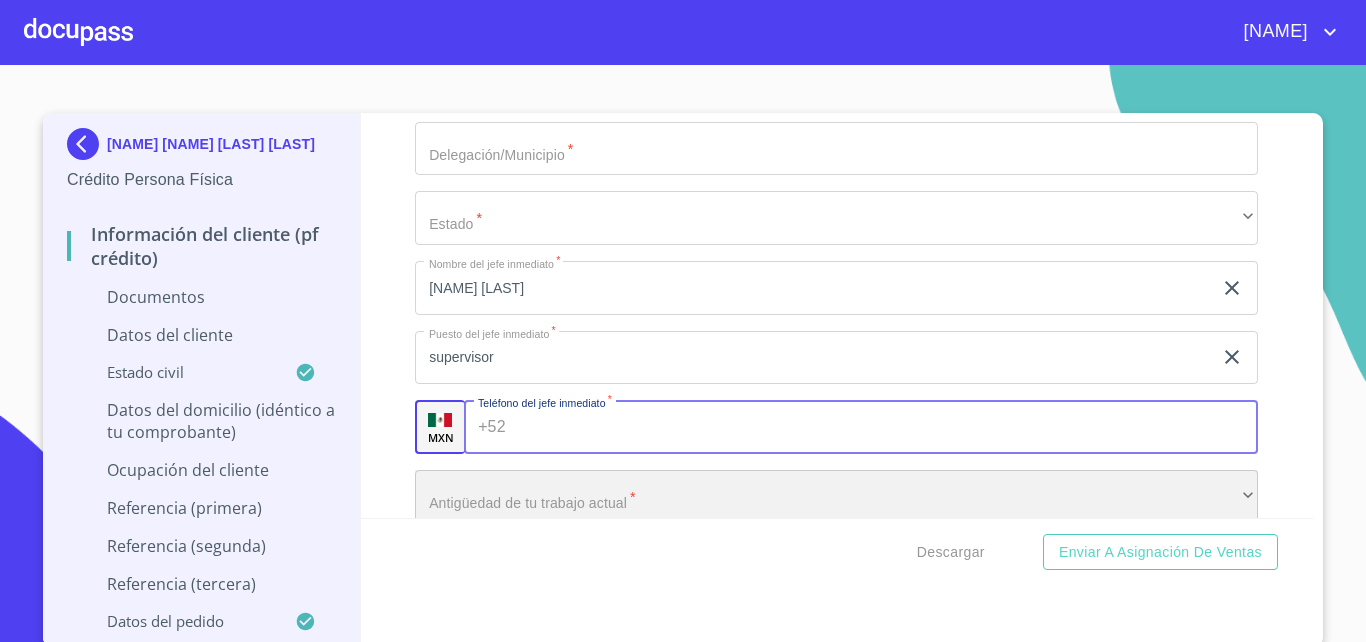 click on "​" at bounding box center (836, 497) 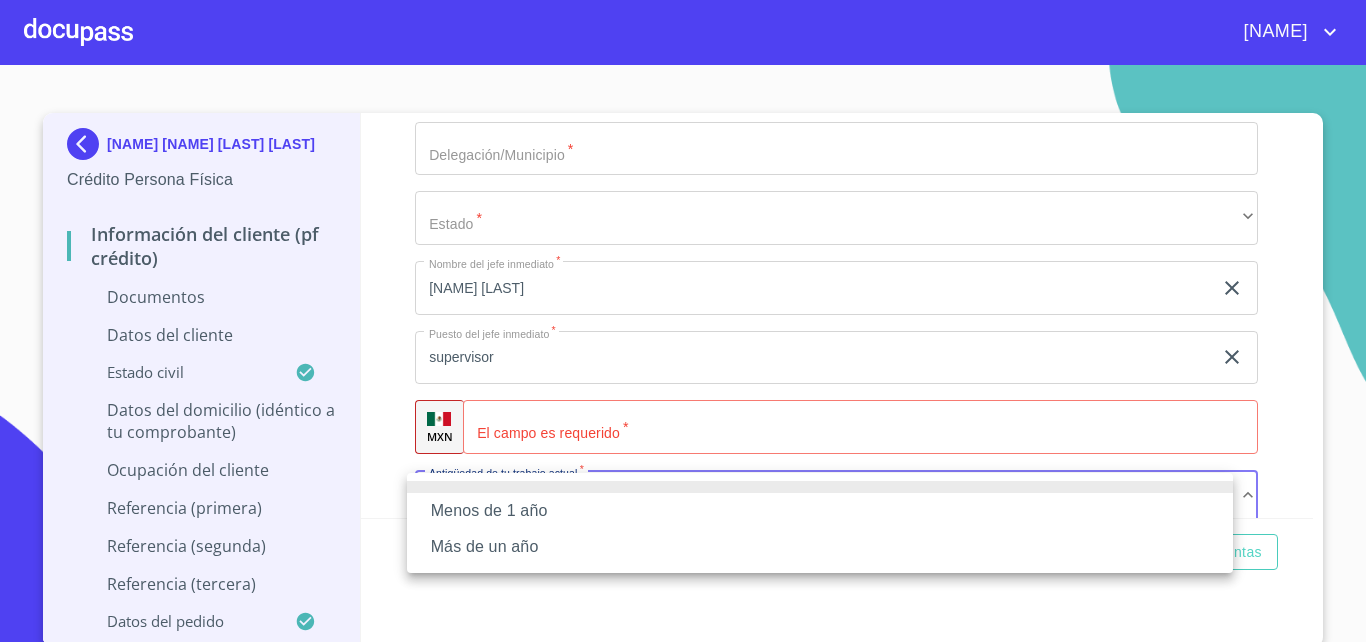 click on "Menos de 1 año" at bounding box center (820, 511) 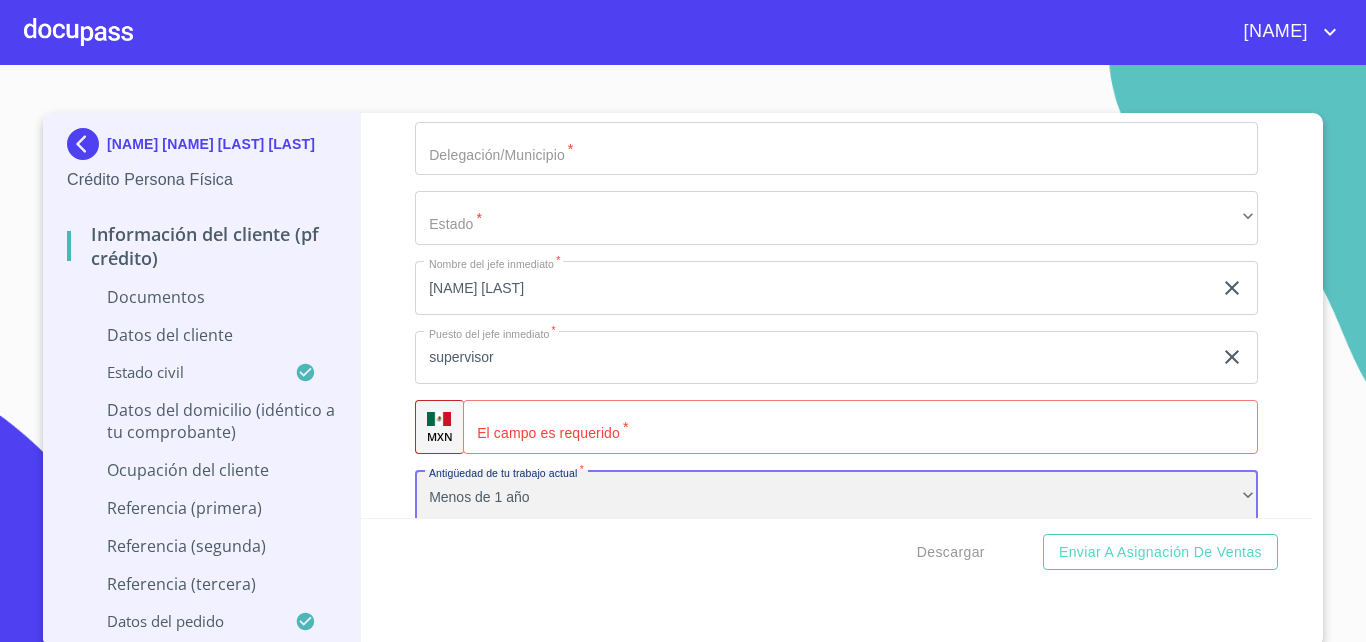 click on "Menos de 1 año" at bounding box center [836, 497] 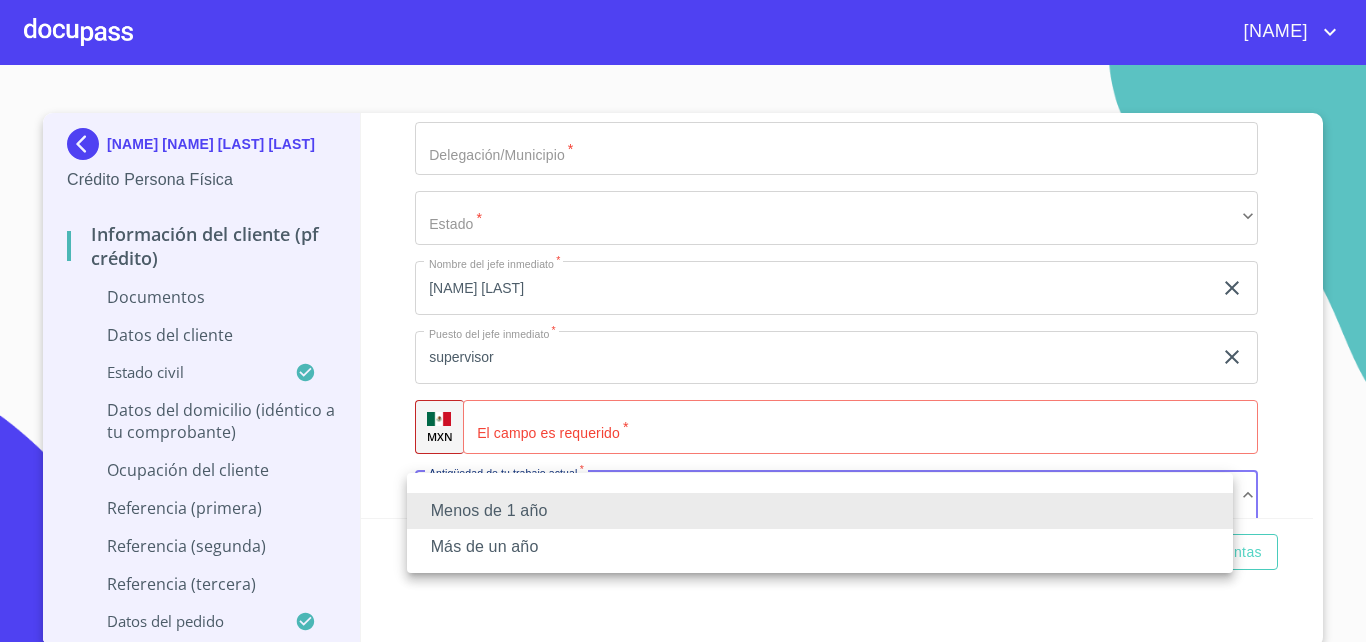 click on "Más de un año" at bounding box center (820, 547) 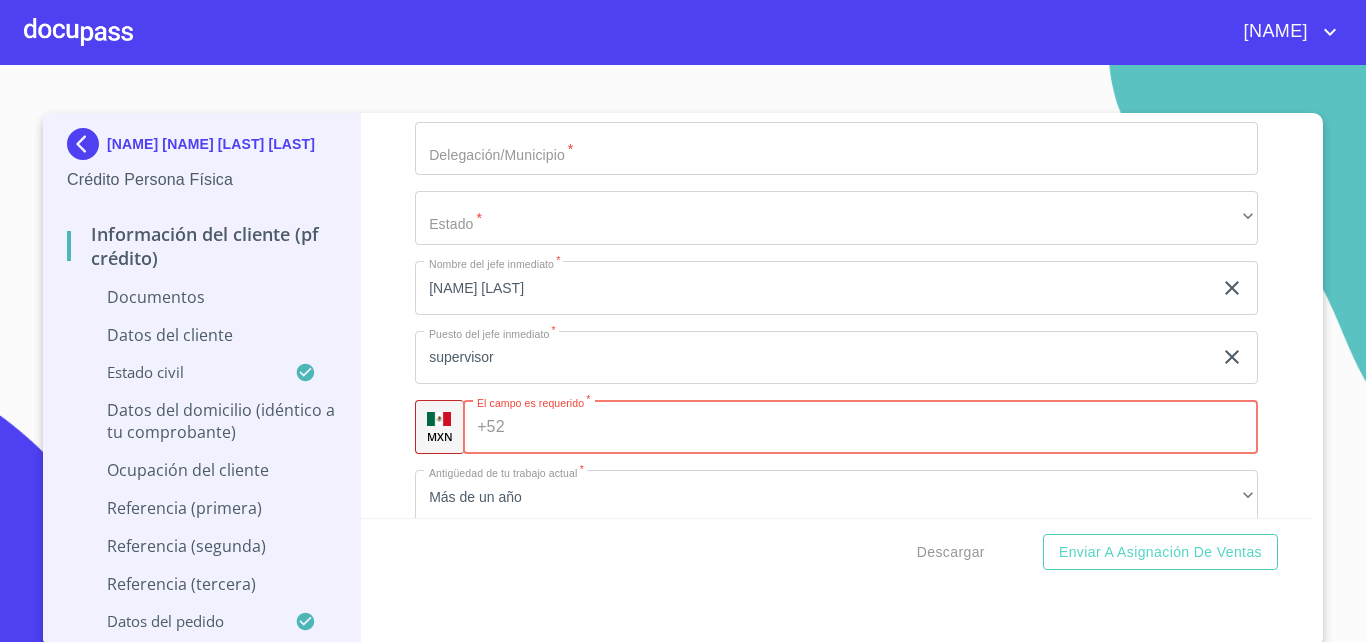 click on "Documento de identificación.   *" at bounding box center [886, 427] 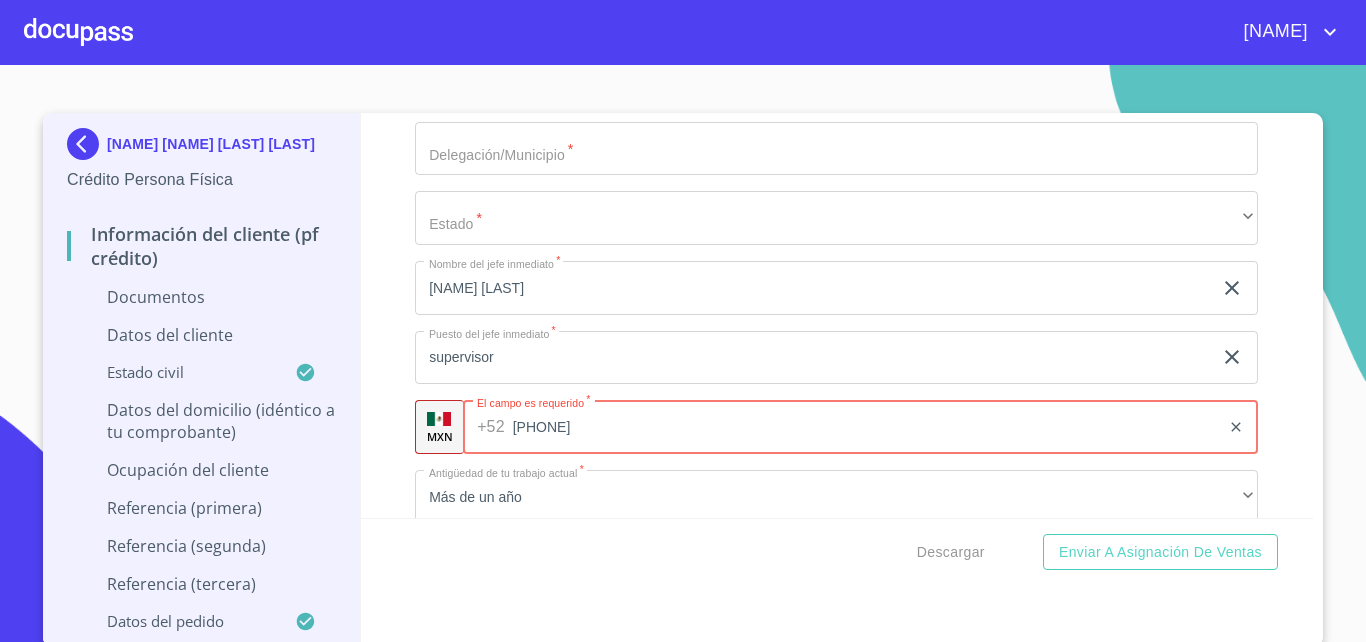 scroll, scrollTop: 6405, scrollLeft: 0, axis: vertical 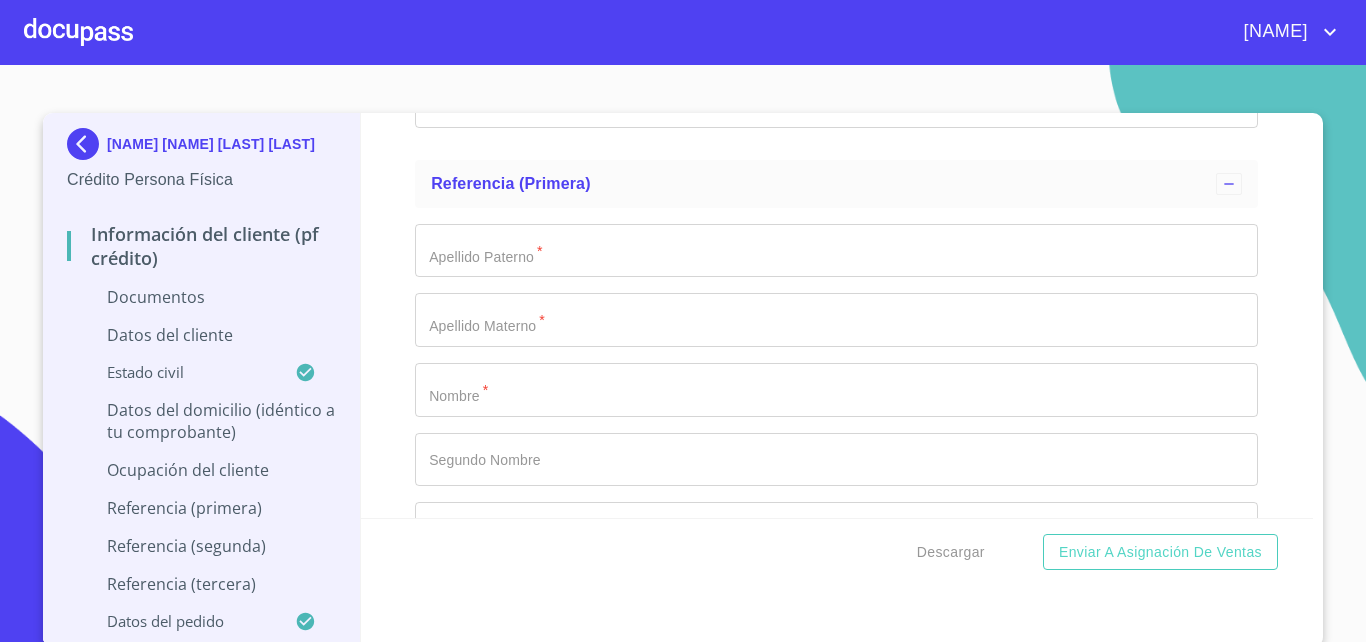 type on "[PHONE]" 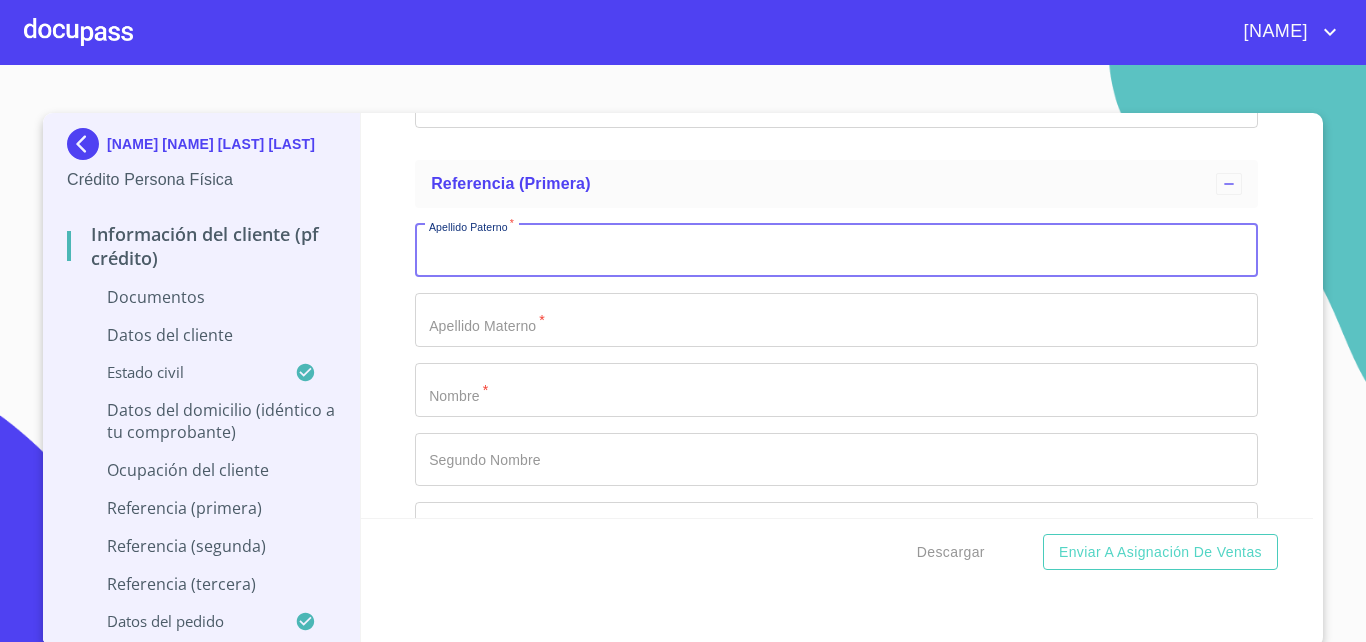 click on "Documento de identificación.   *" at bounding box center [836, 251] 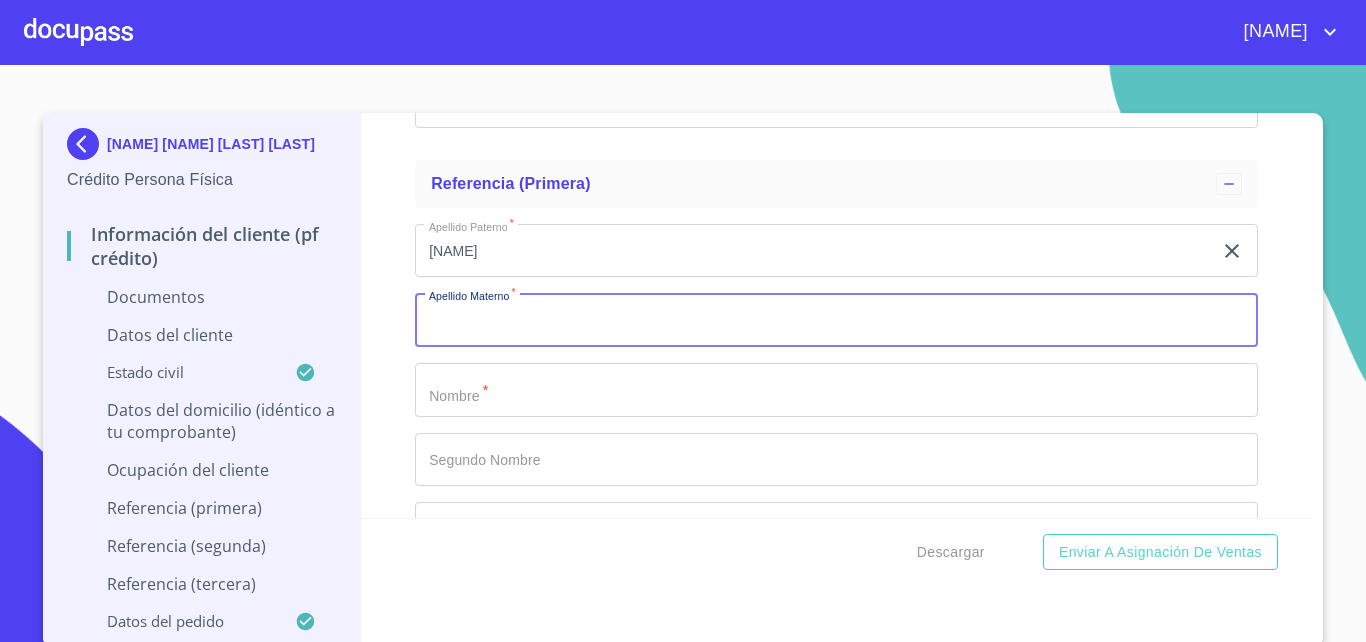 click on "[NAME]" at bounding box center (813, -3760) 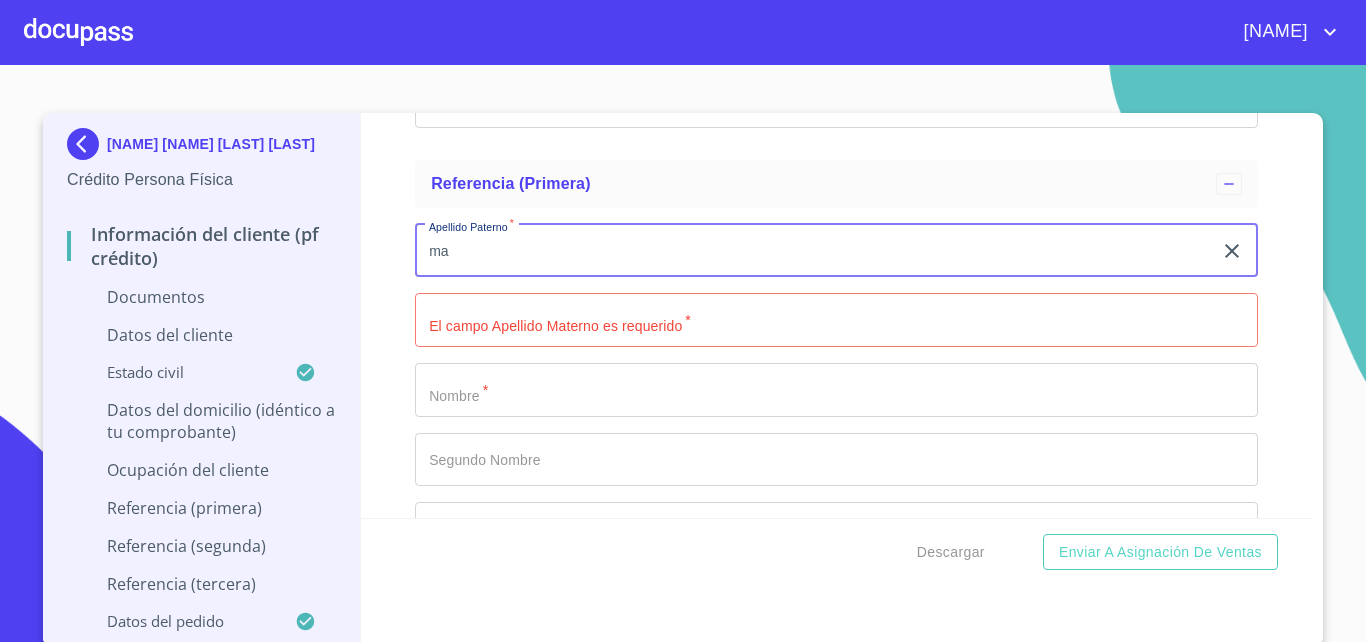 type on "m" 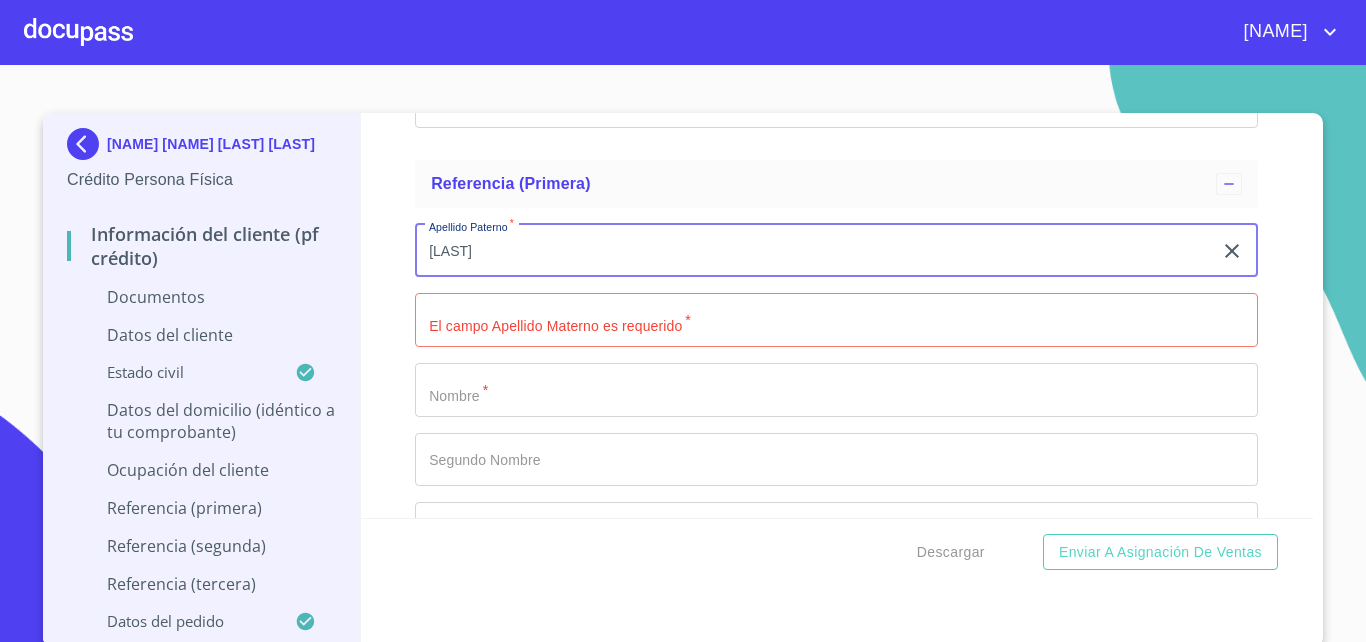 type on "[LAST]" 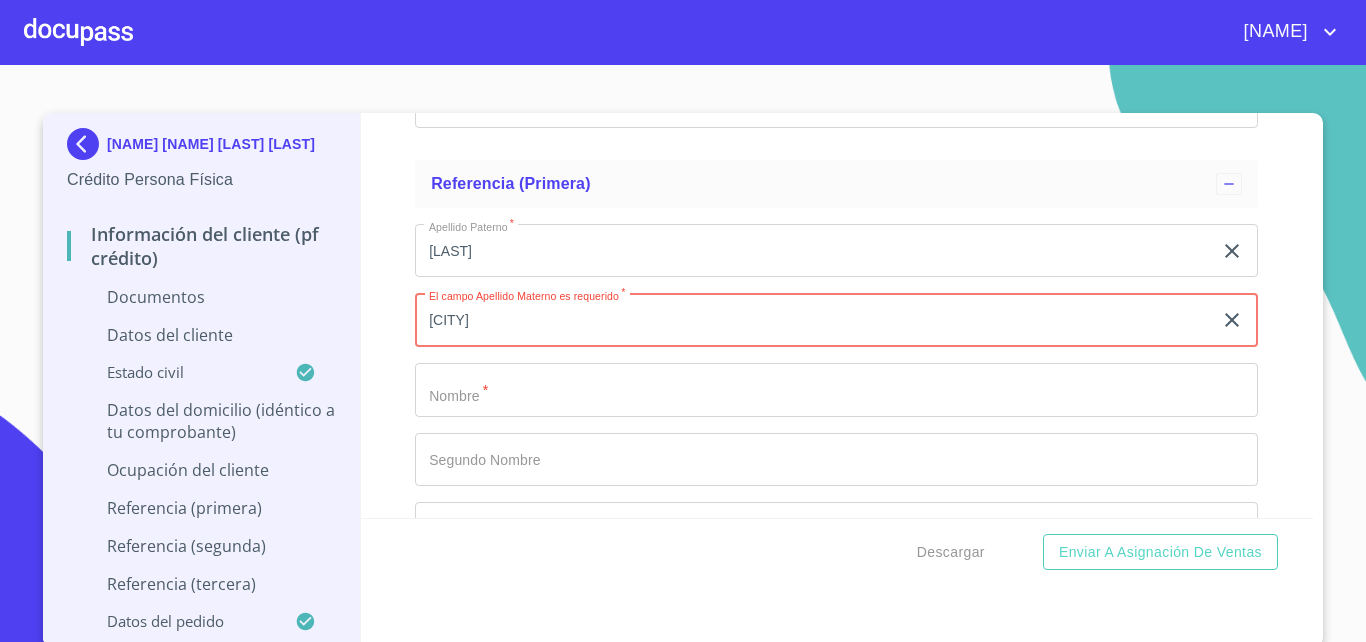 type on "[CITY]" 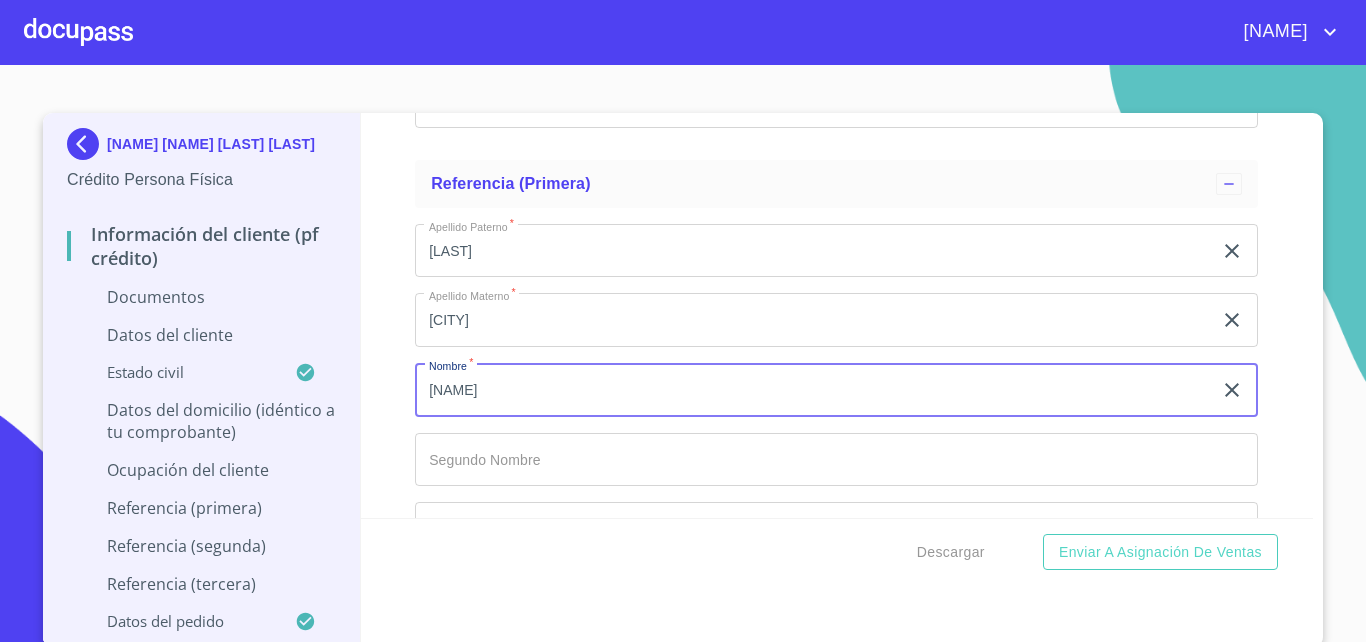 type on "[NAME]" 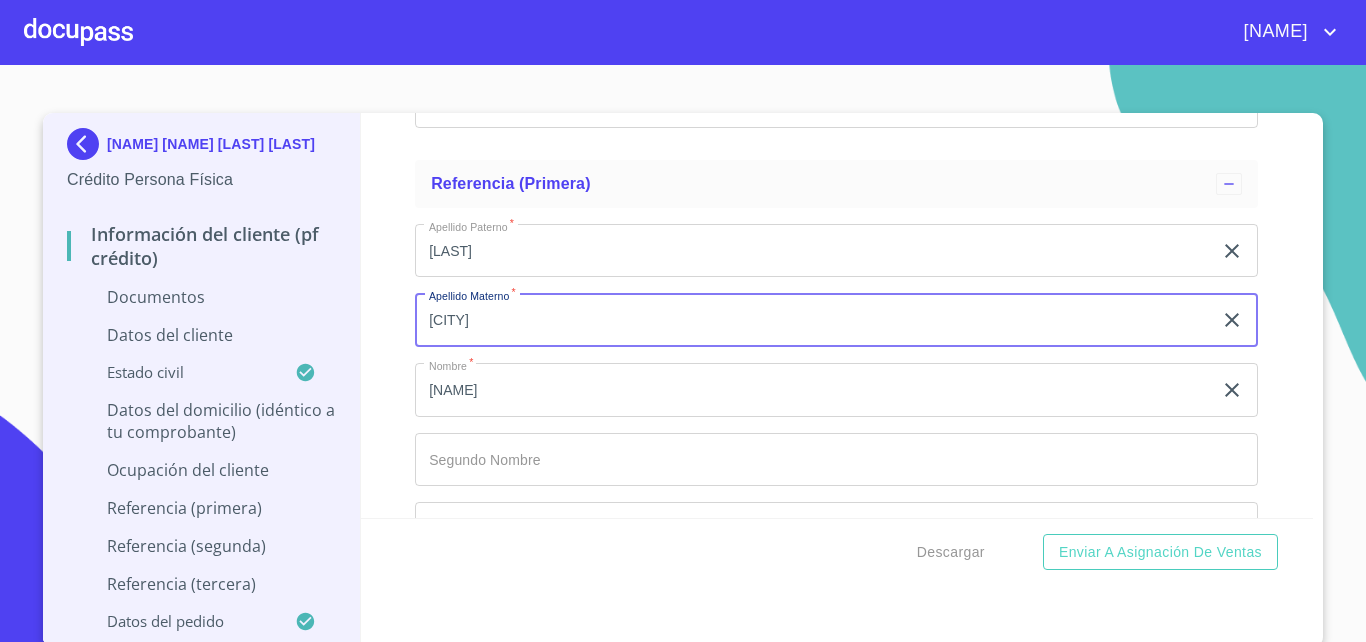 click on "[CITY]" at bounding box center [813, 320] 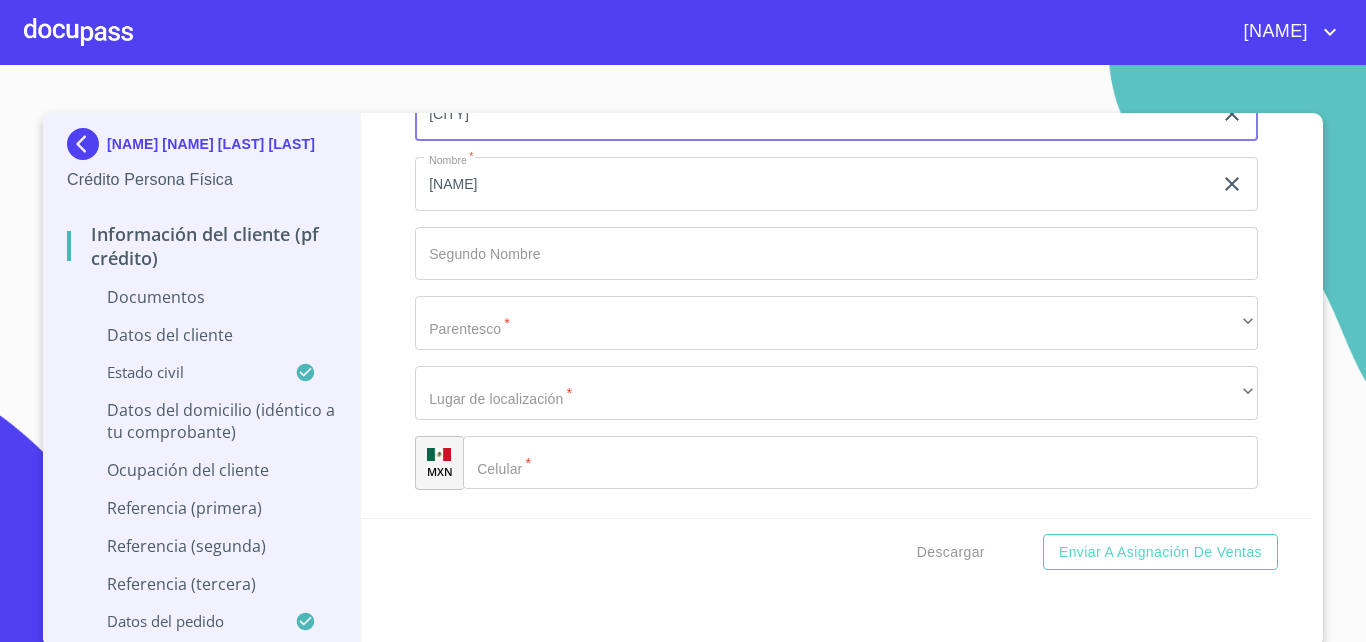 scroll, scrollTop: 6537, scrollLeft: 0, axis: vertical 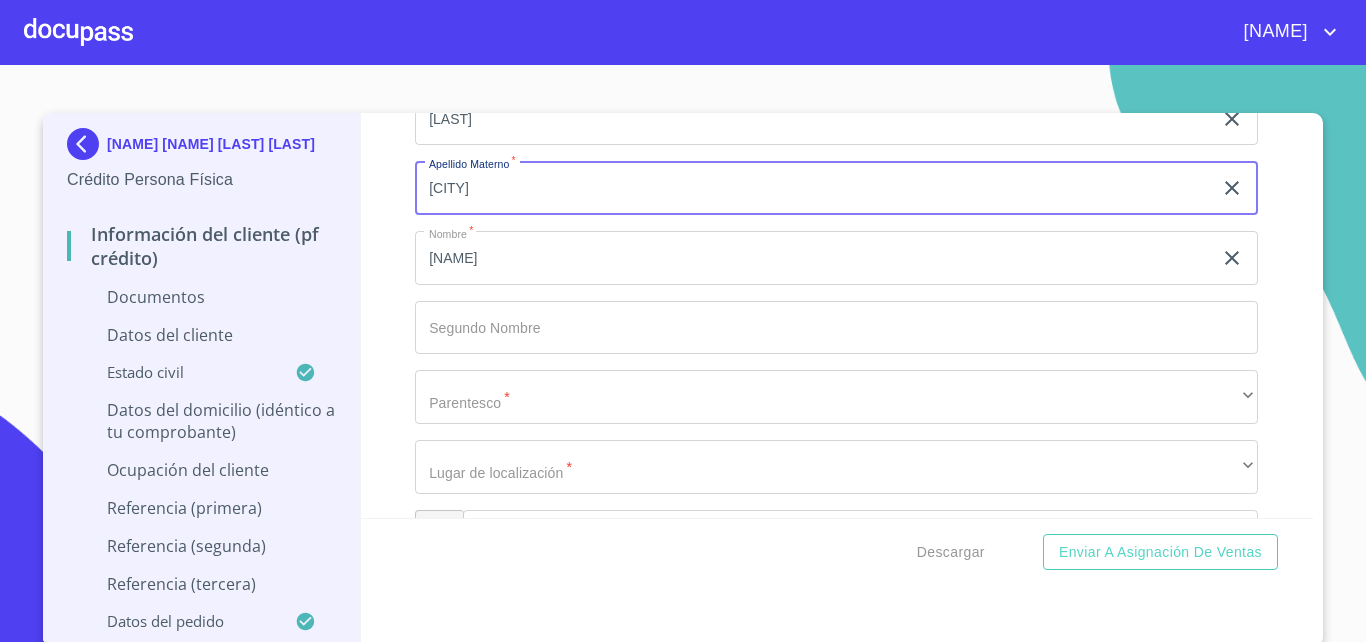 type on "[CITY]" 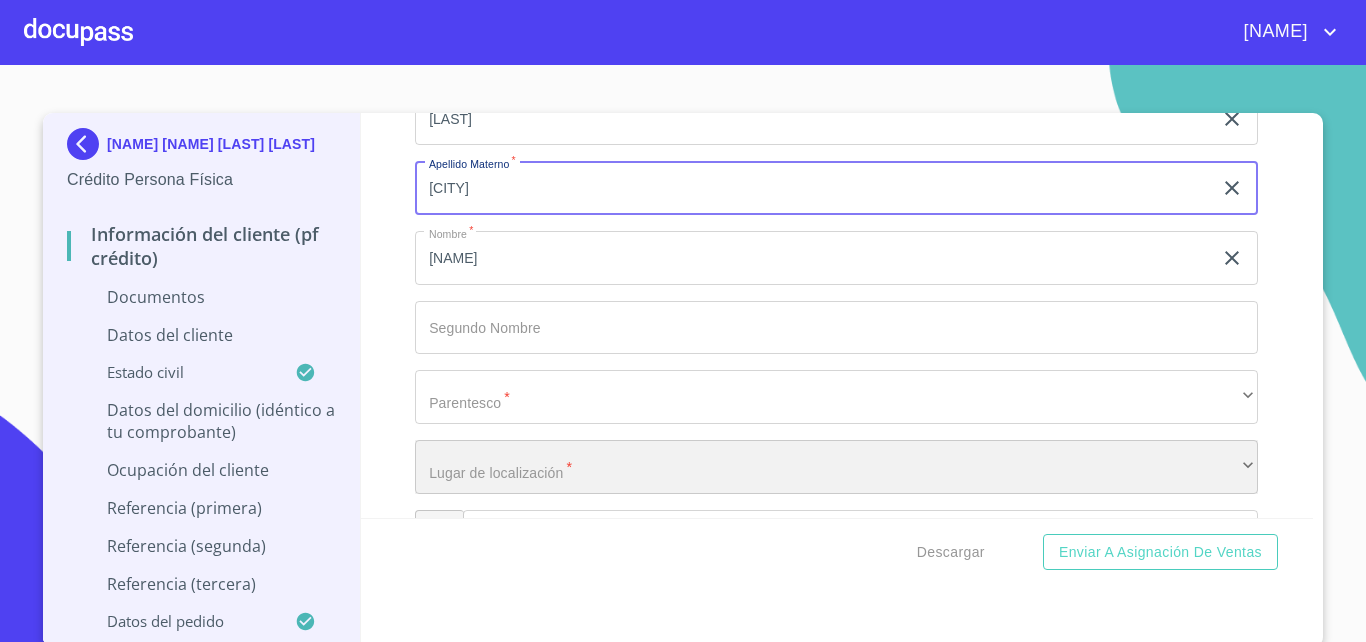 click on "​" at bounding box center [836, 467] 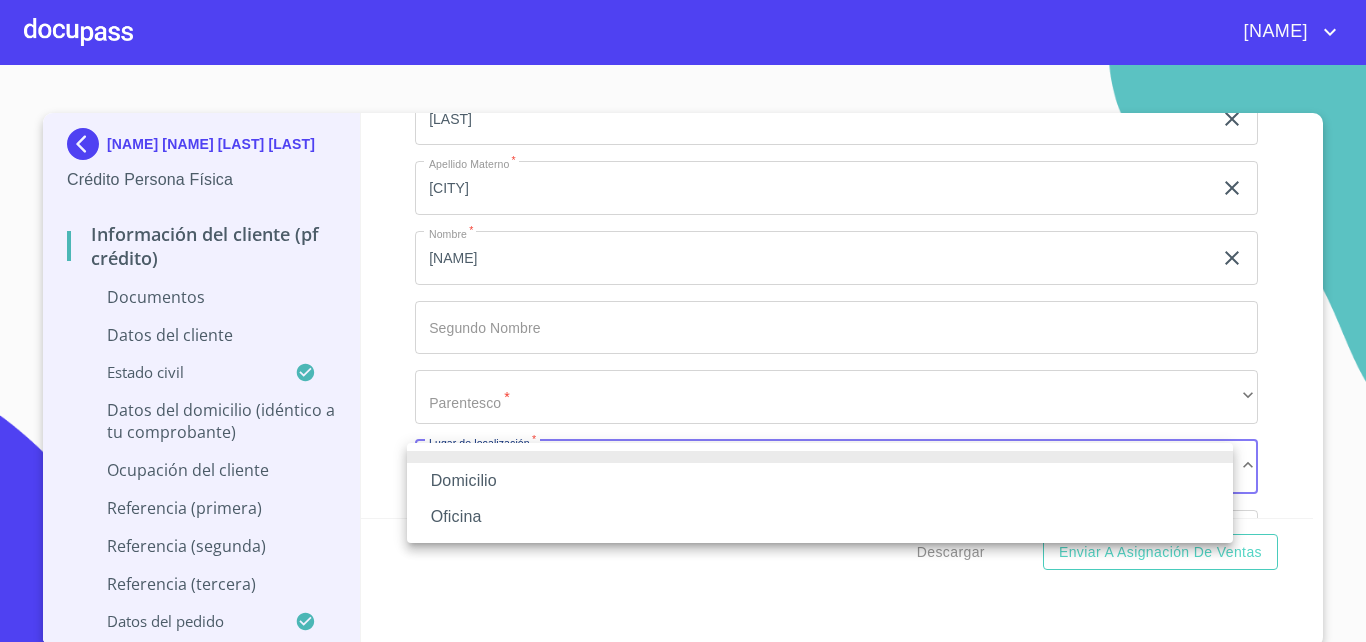 click at bounding box center (683, 321) 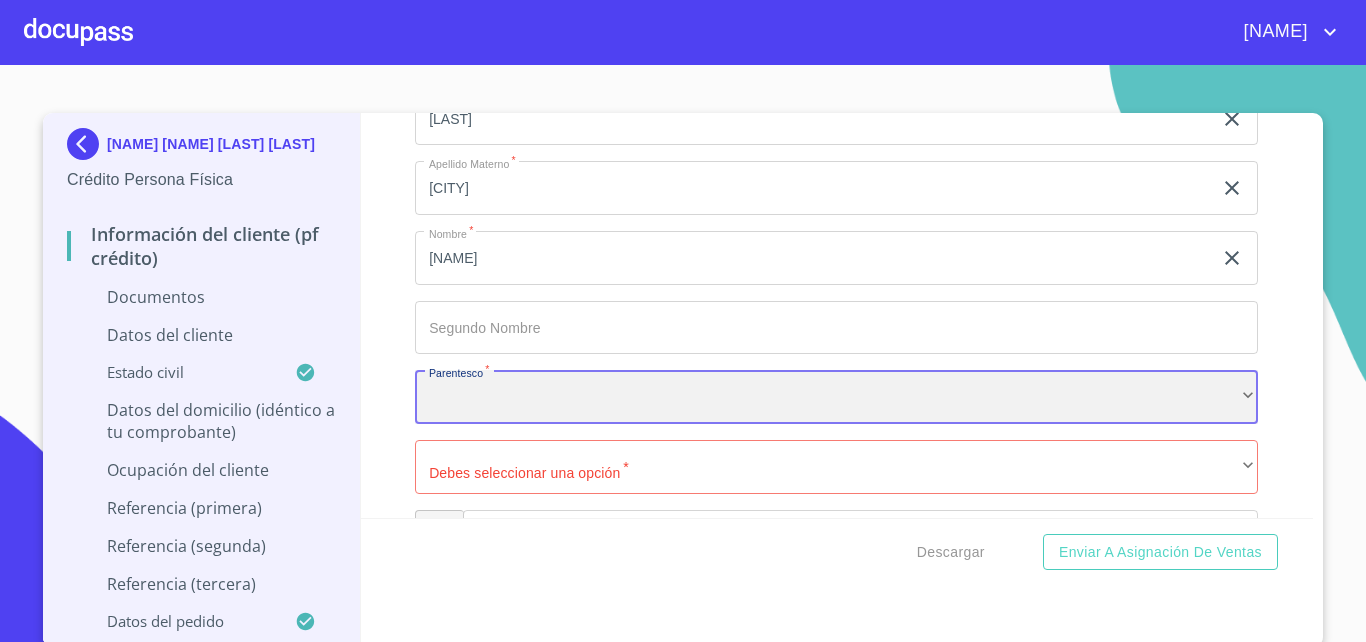click on "​" at bounding box center [836, 397] 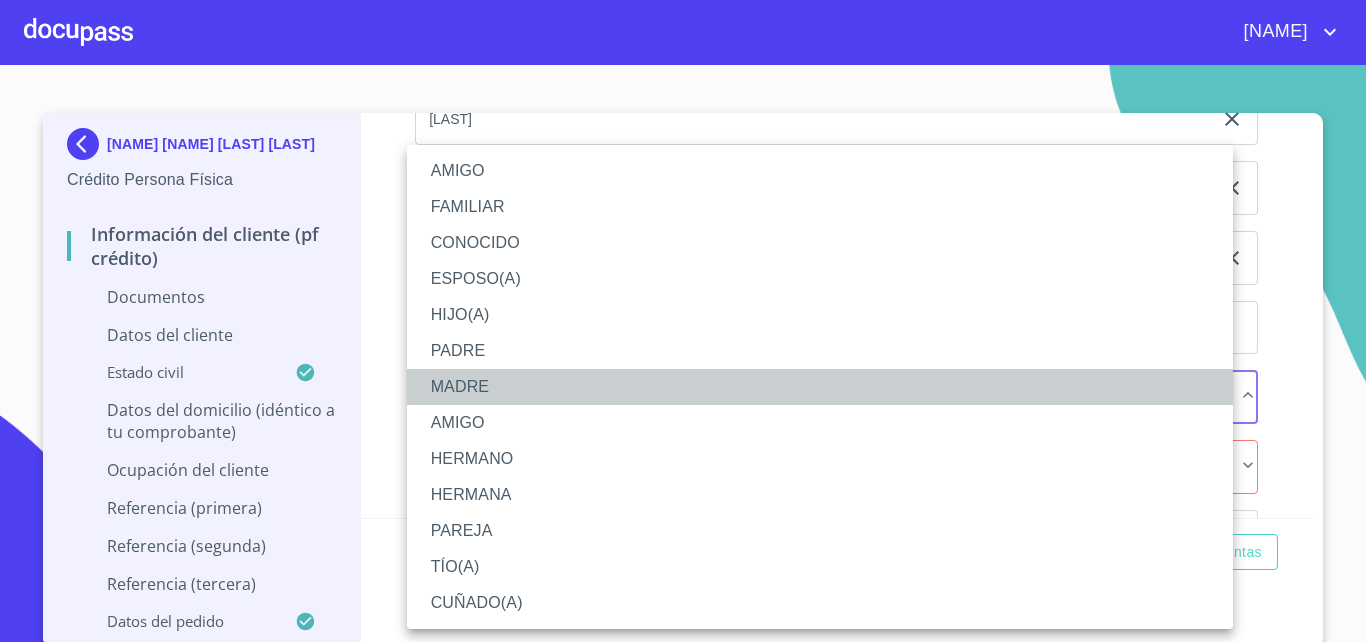 click on "MADRE" at bounding box center (820, 387) 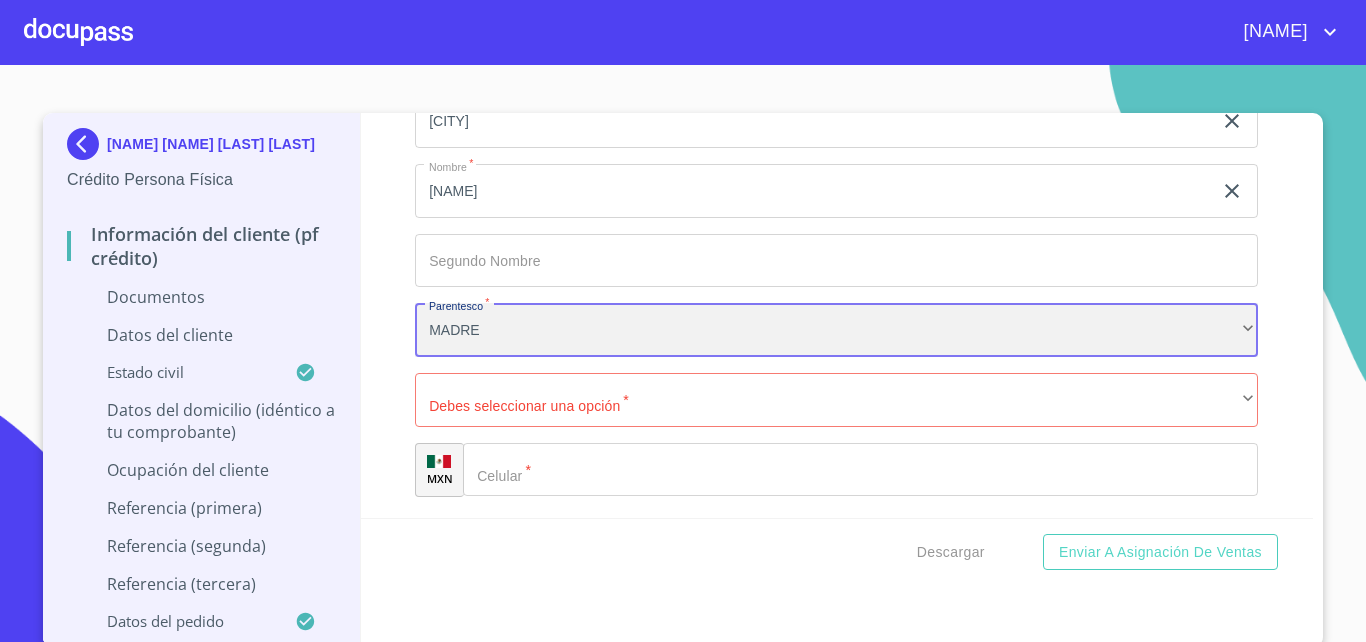 scroll, scrollTop: 6669, scrollLeft: 0, axis: vertical 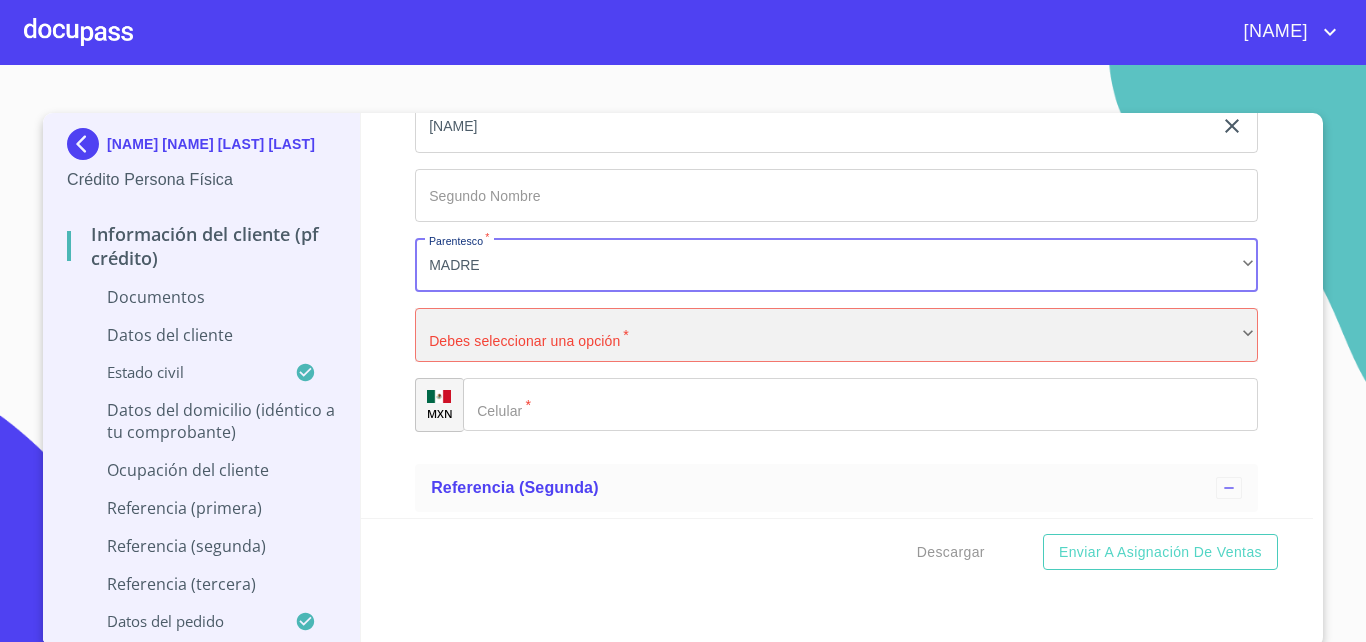 click on "​" at bounding box center (836, 335) 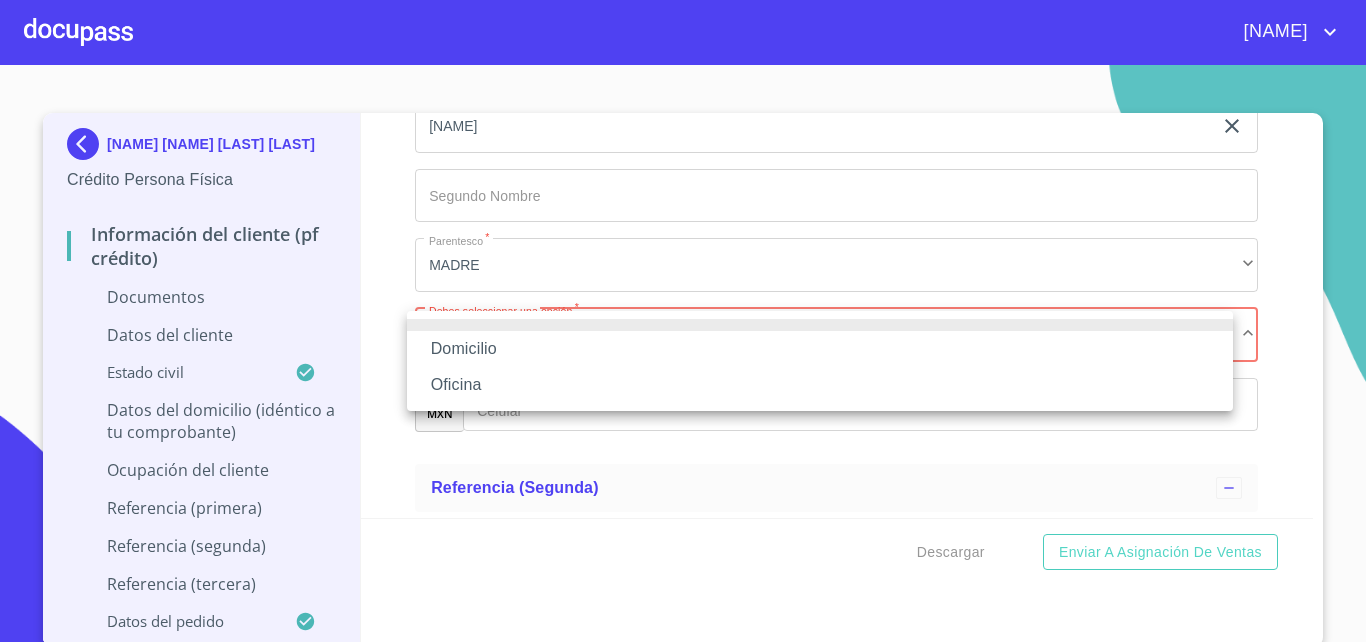 click on "Domicilio" at bounding box center (820, 349) 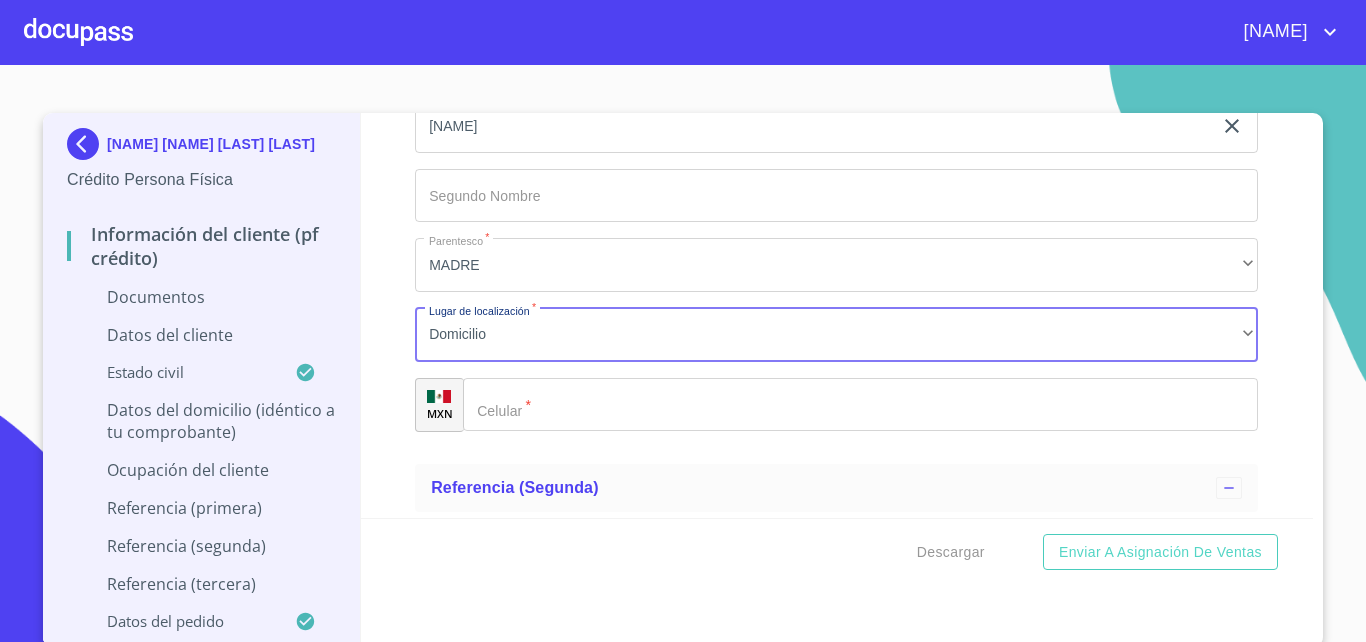 click on "Documento de identificación.   *" 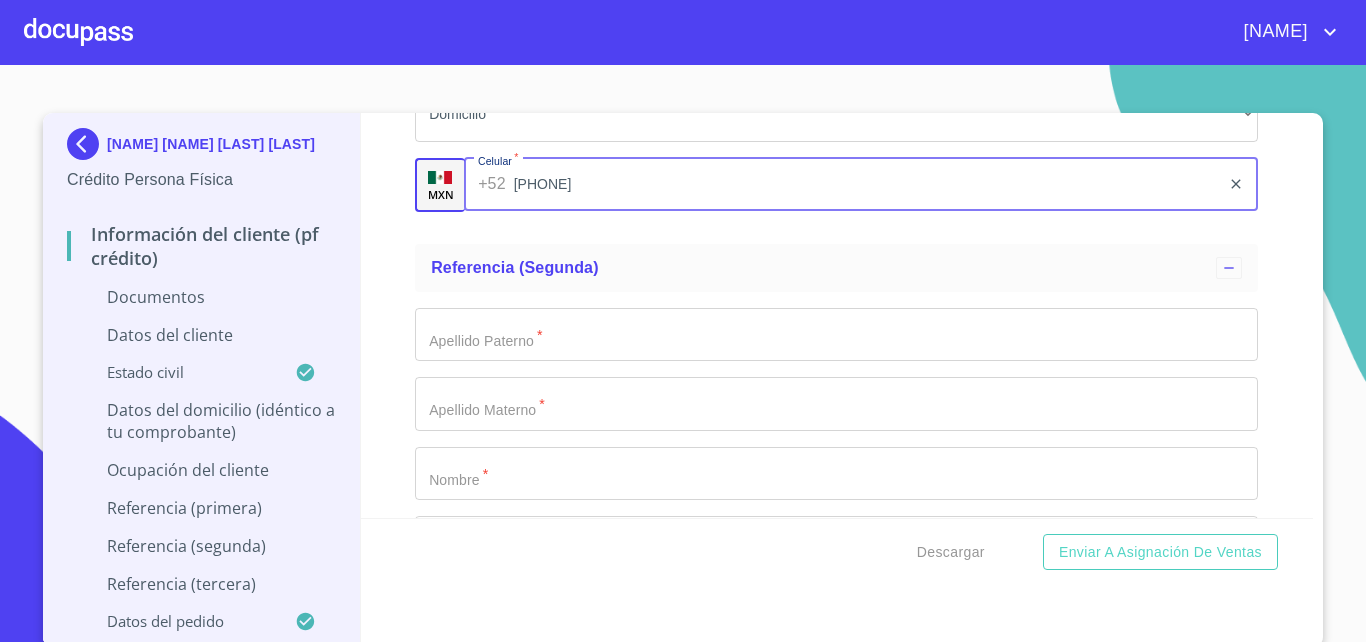 scroll, scrollTop: 6933, scrollLeft: 0, axis: vertical 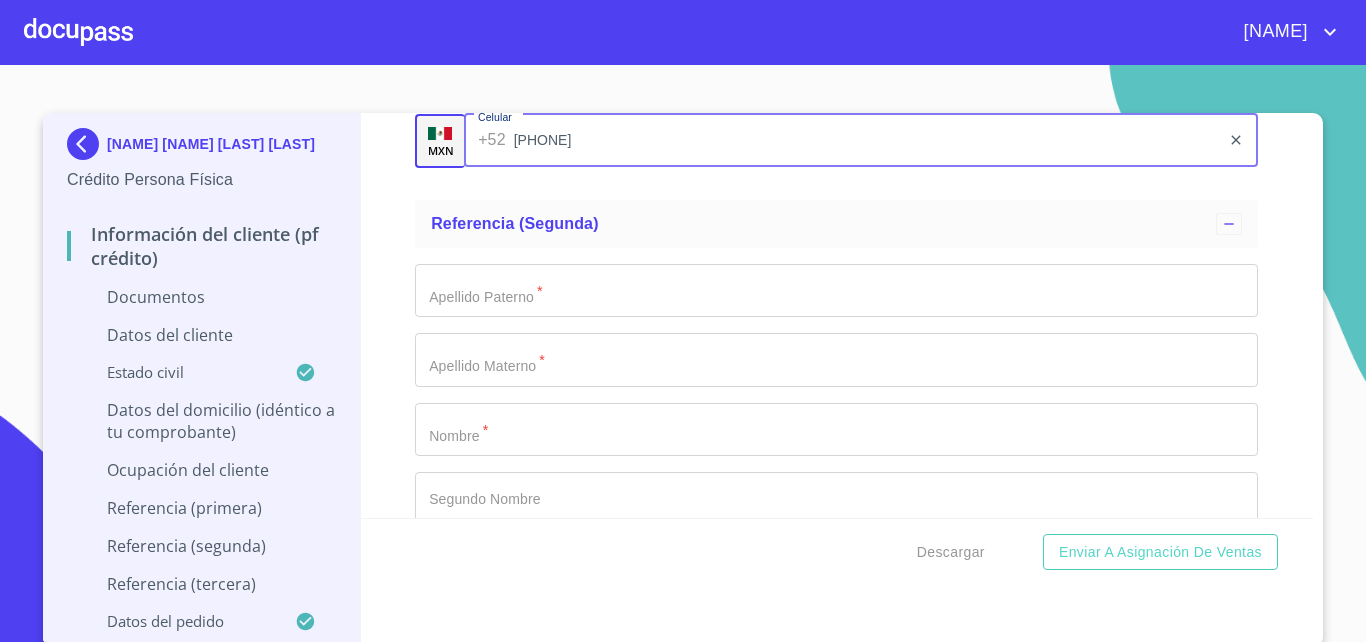 type on "[PHONE]" 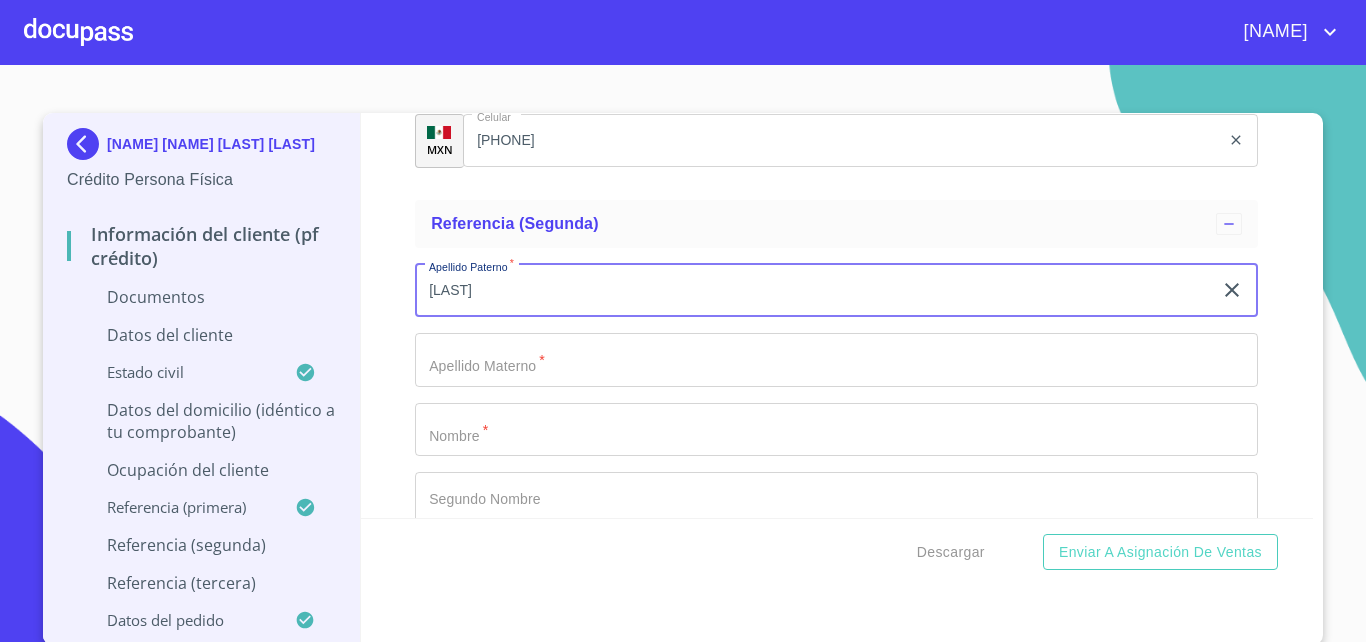 type on "[LAST]" 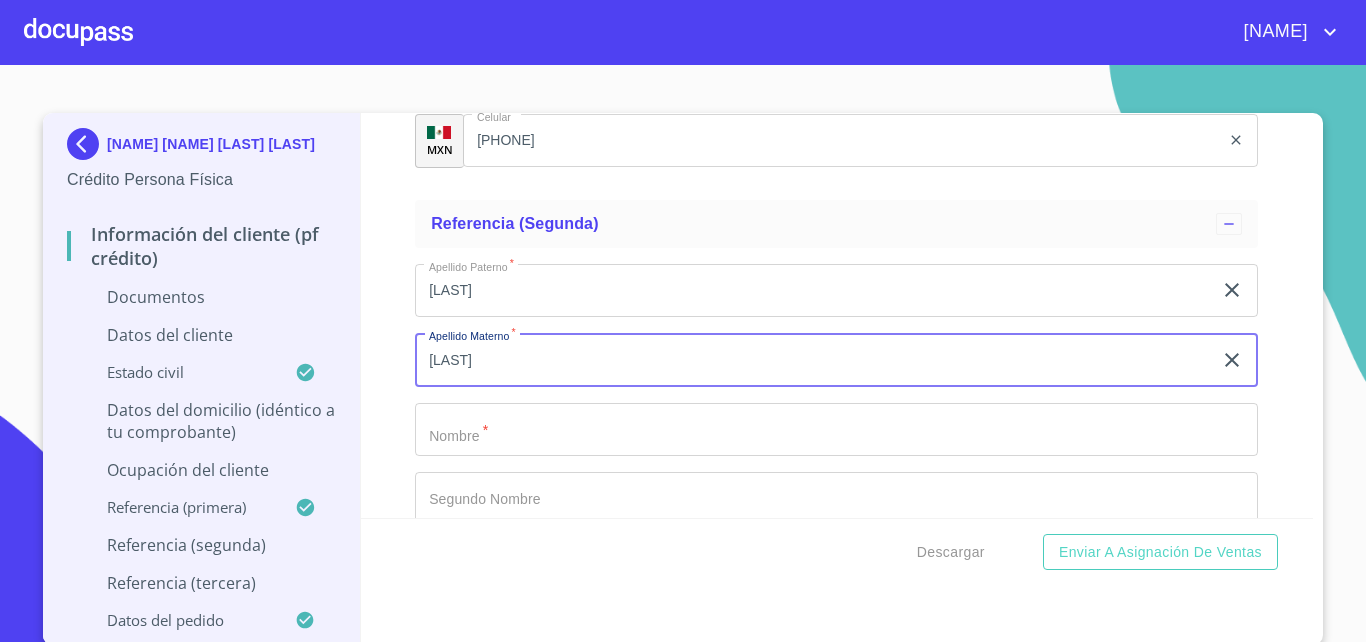 type on "[LAST]" 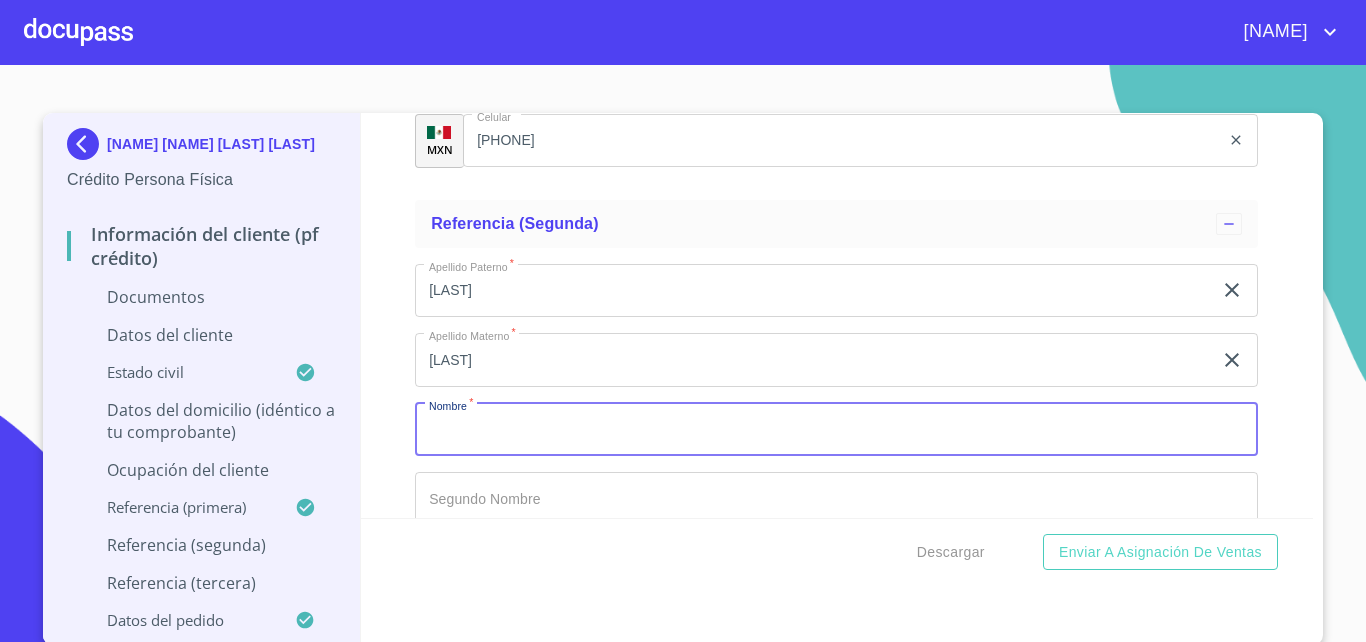 type on "a" 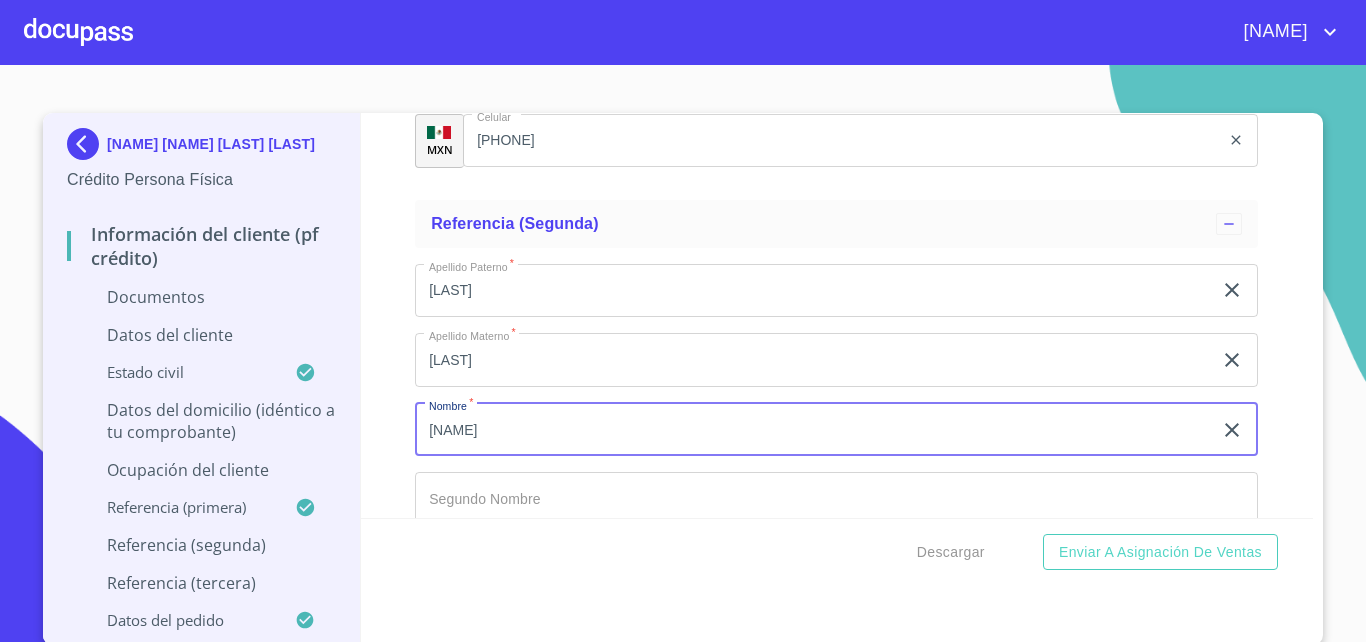 type on "[NAME]" 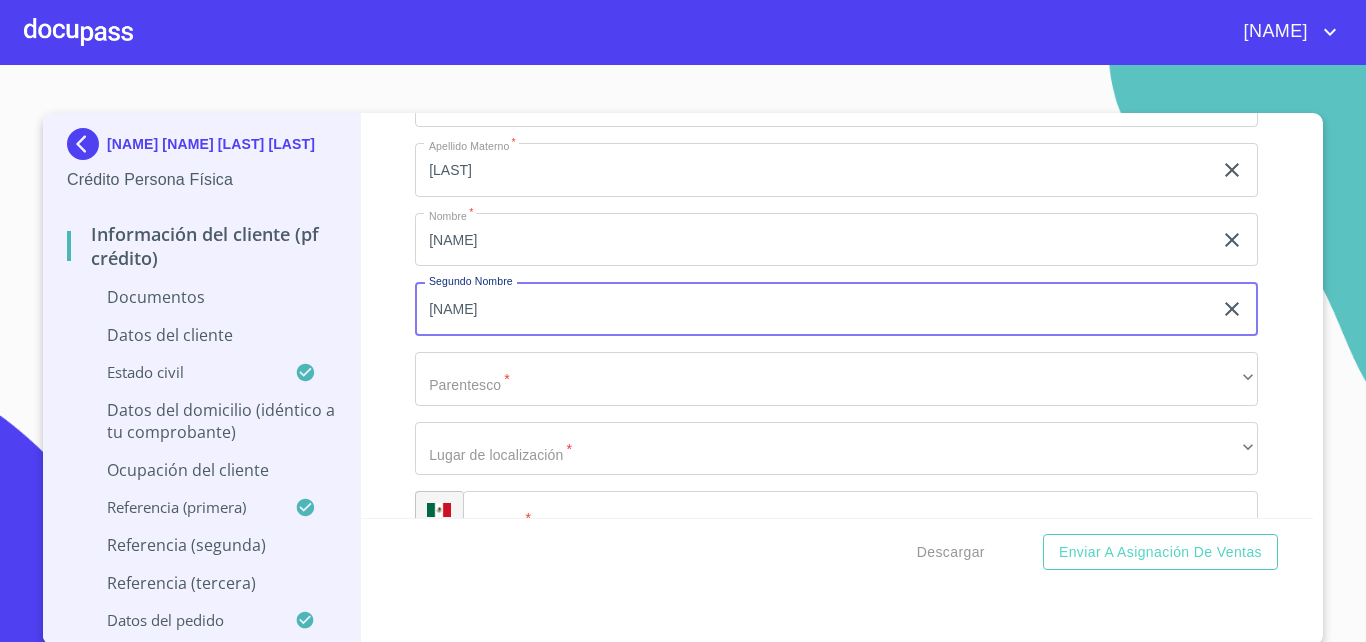scroll, scrollTop: 7461, scrollLeft: 0, axis: vertical 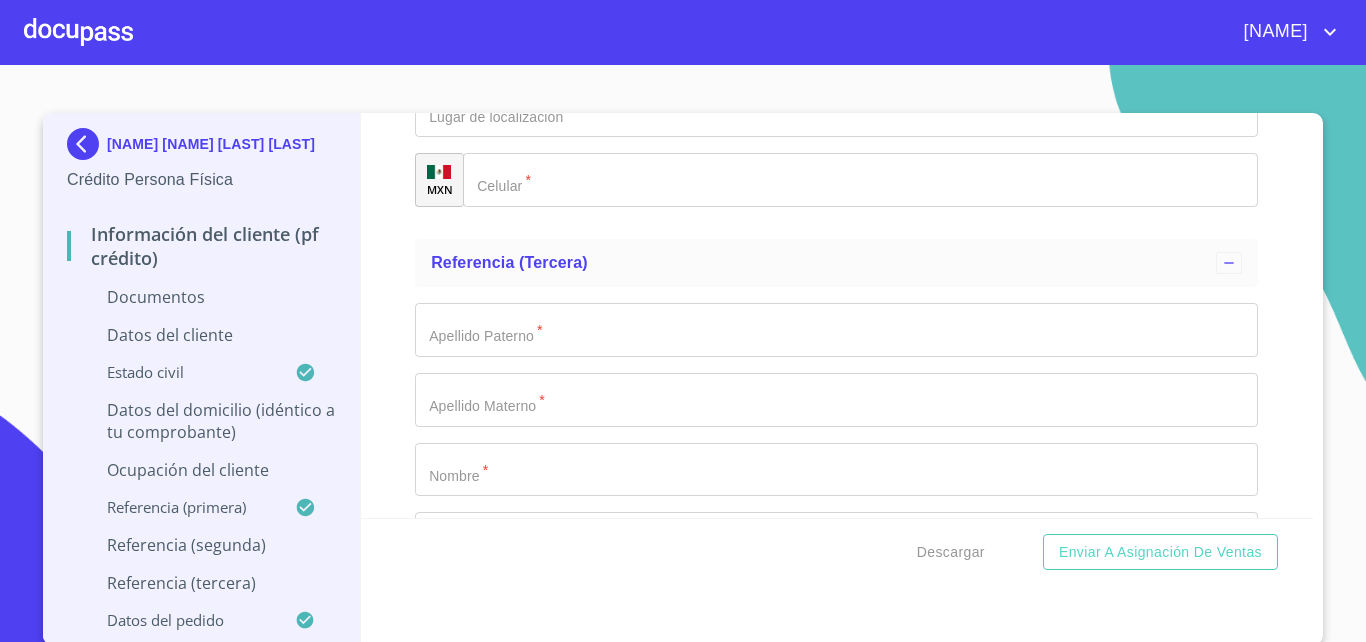 type on "[NAME]" 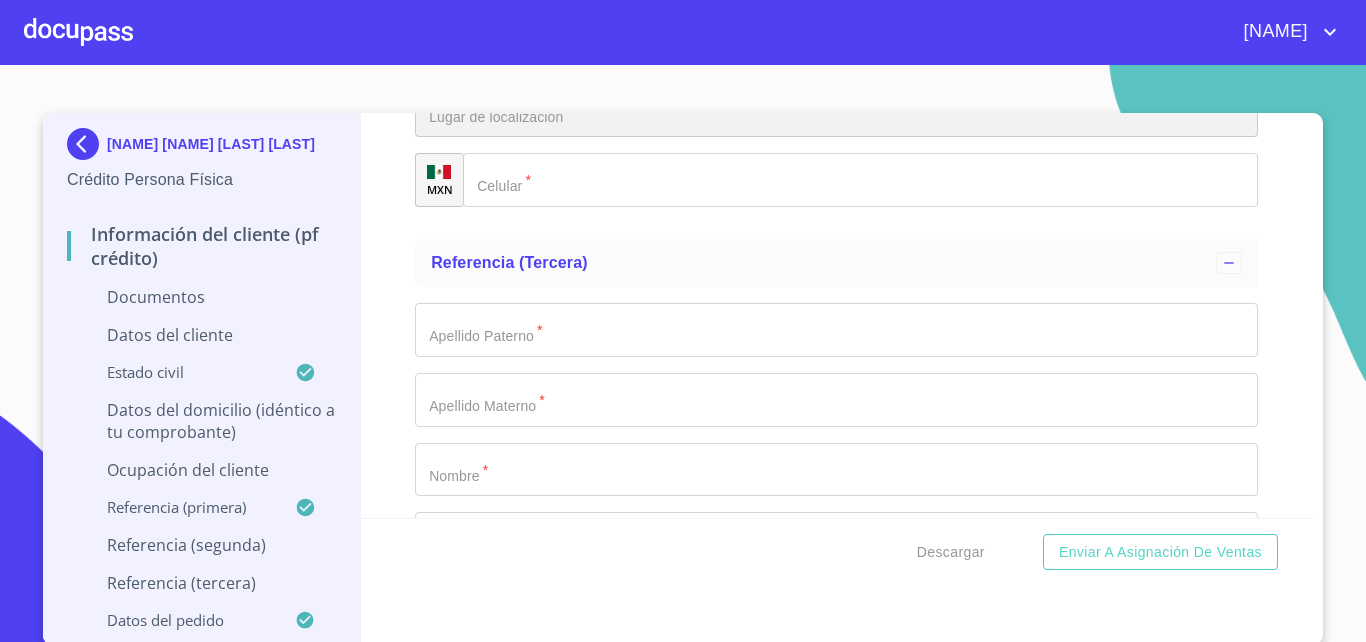 click on "​" at bounding box center (836, 111) 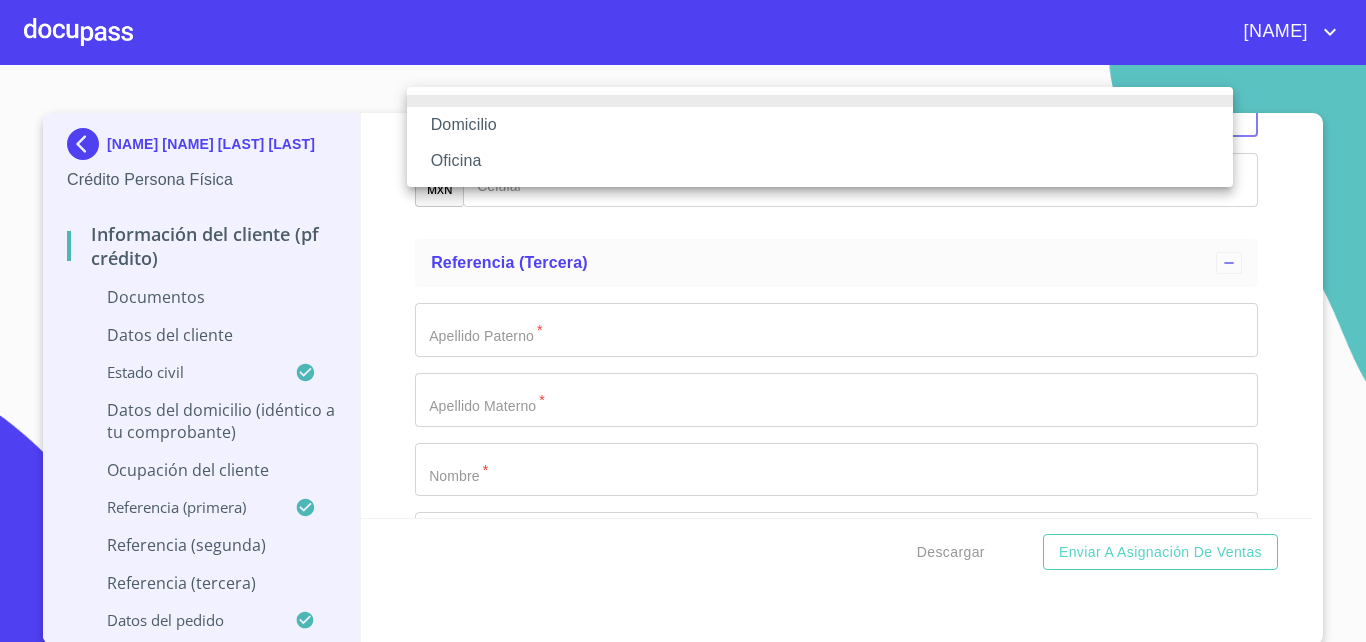 click on "Domicilio" at bounding box center [820, 125] 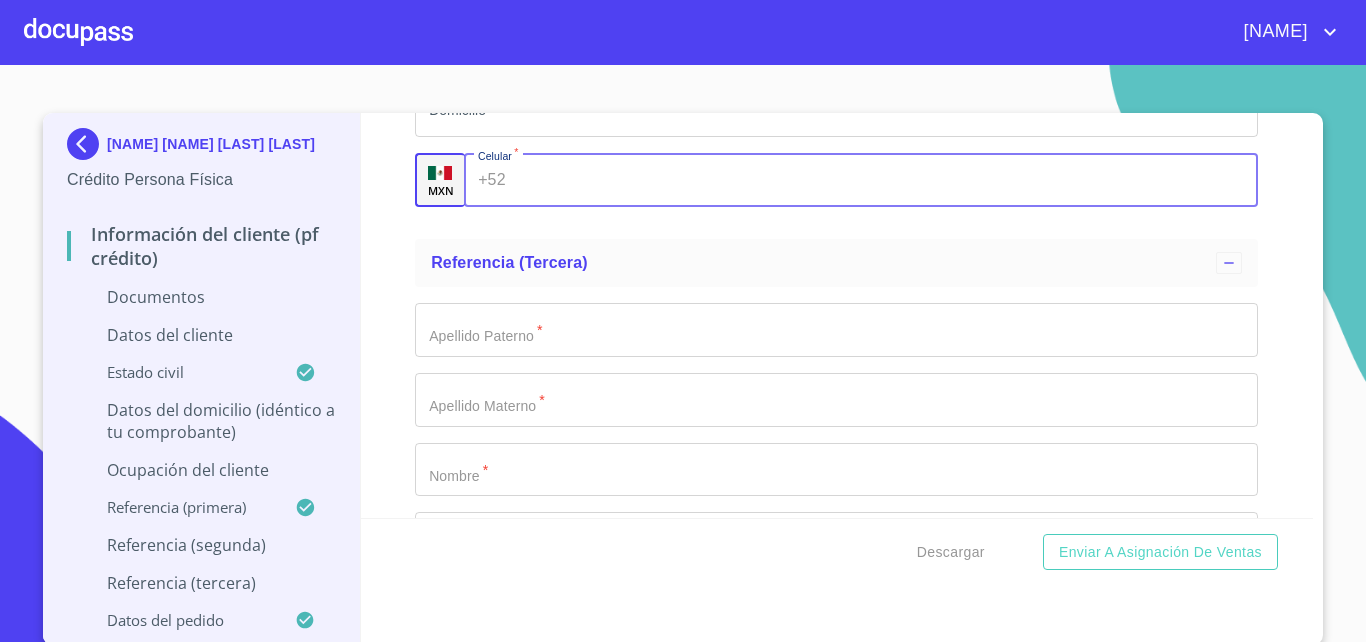 click on "Documento de identificación.   *" at bounding box center [886, 180] 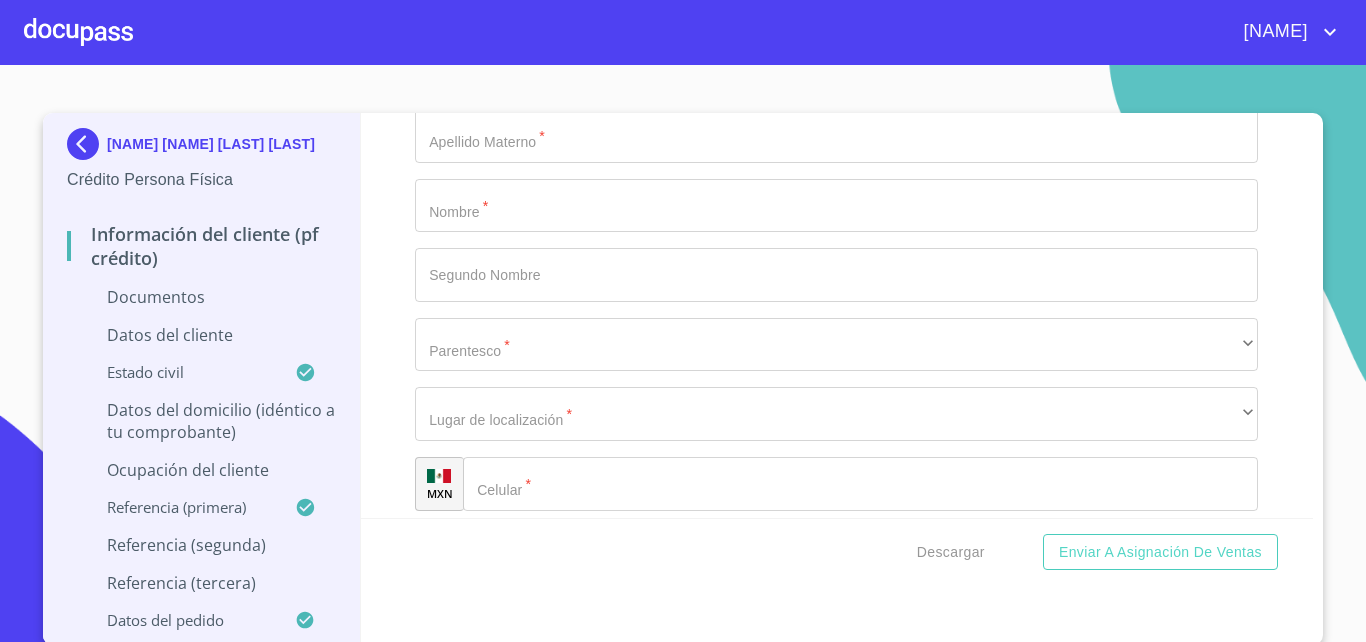 scroll, scrollTop: 7593, scrollLeft: 0, axis: vertical 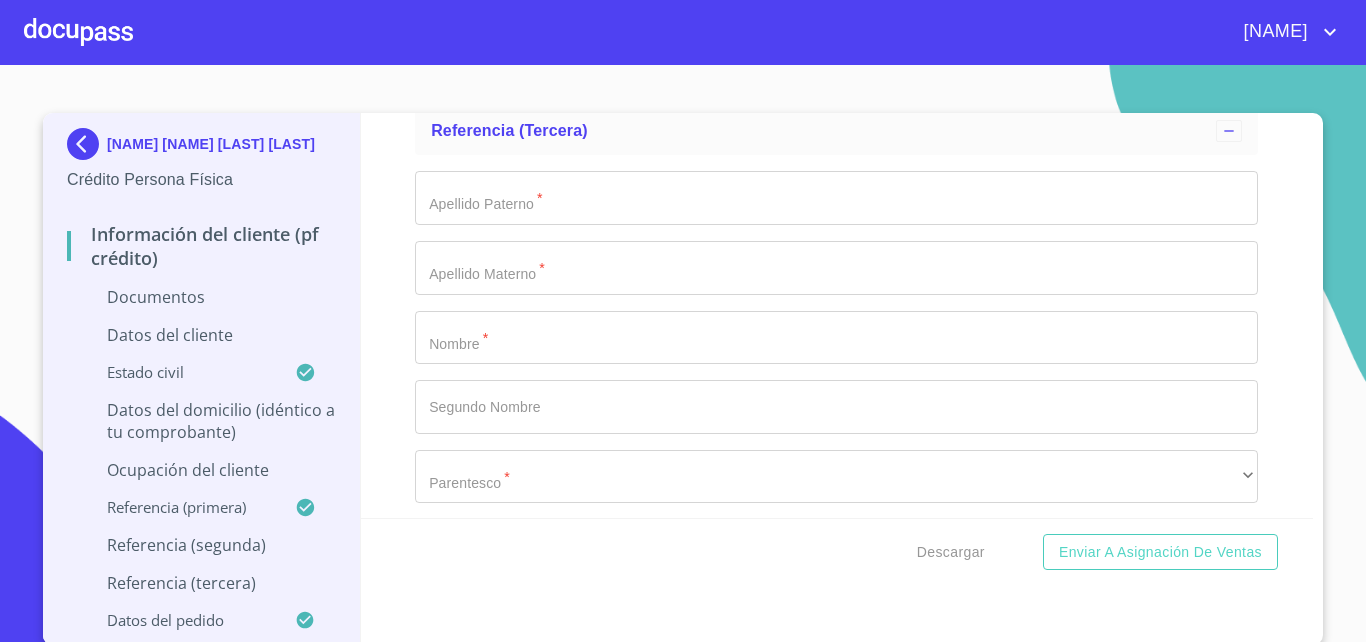 type on "[PHONE]" 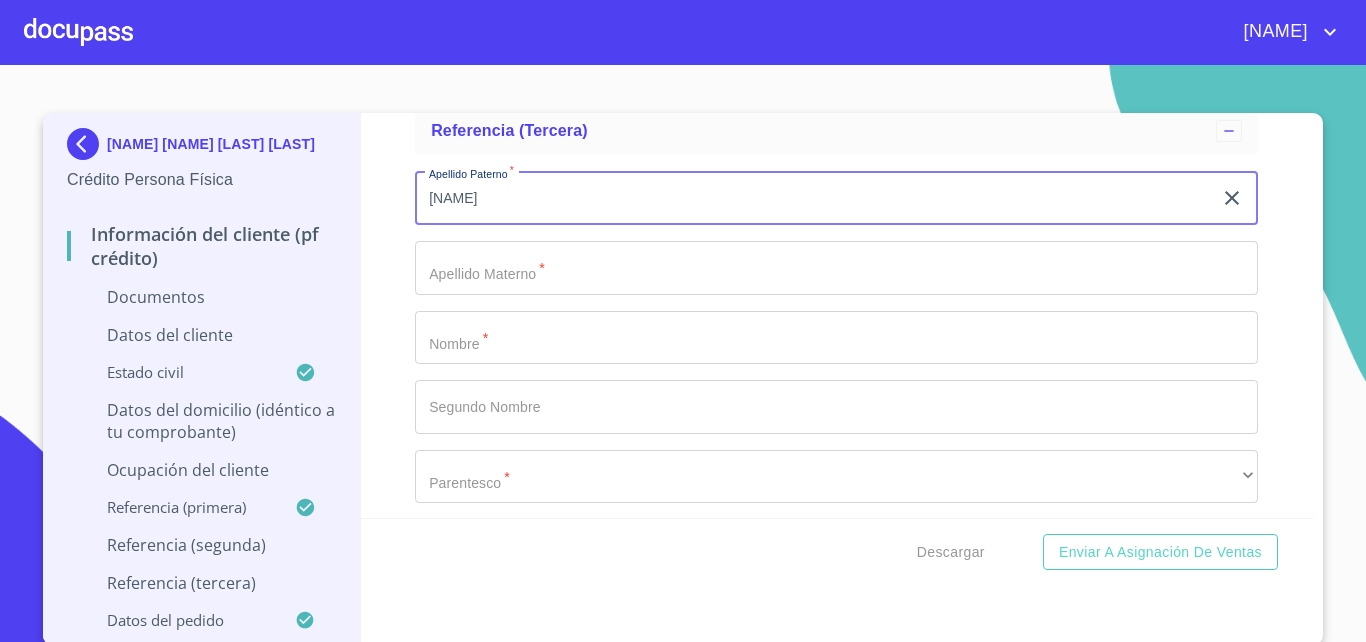 drag, startPoint x: 485, startPoint y: 202, endPoint x: 416, endPoint y: 208, distance: 69.260376 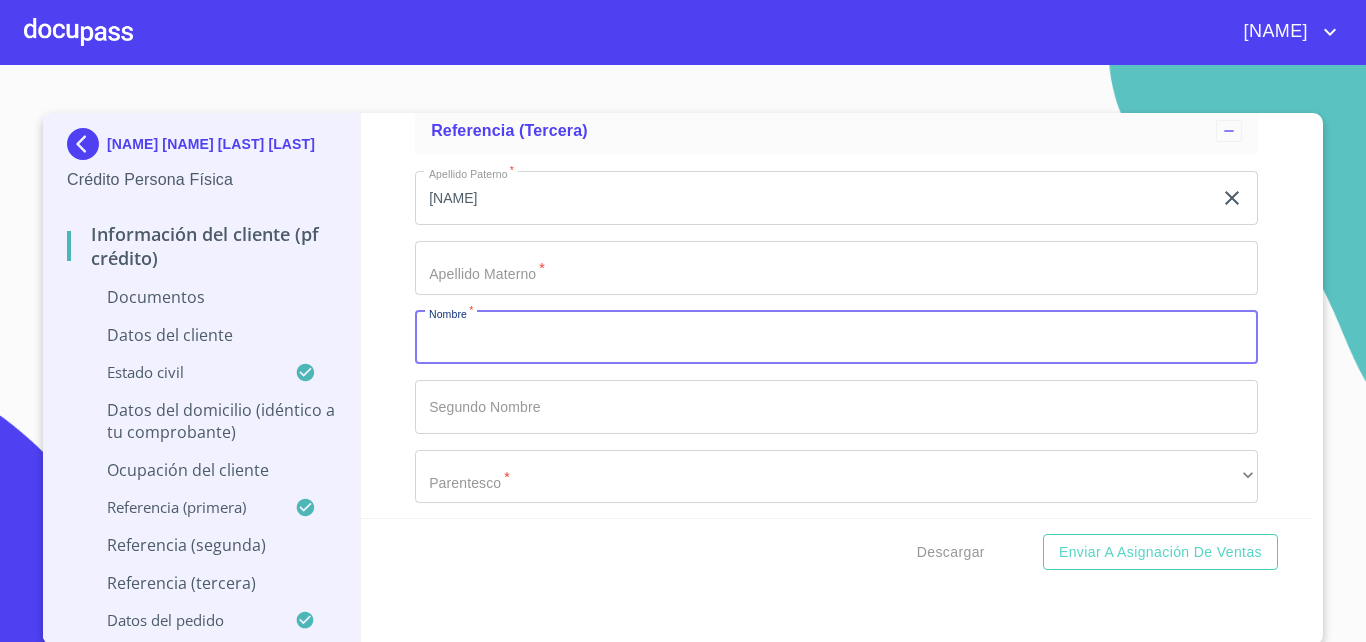 paste on "[NAME]" 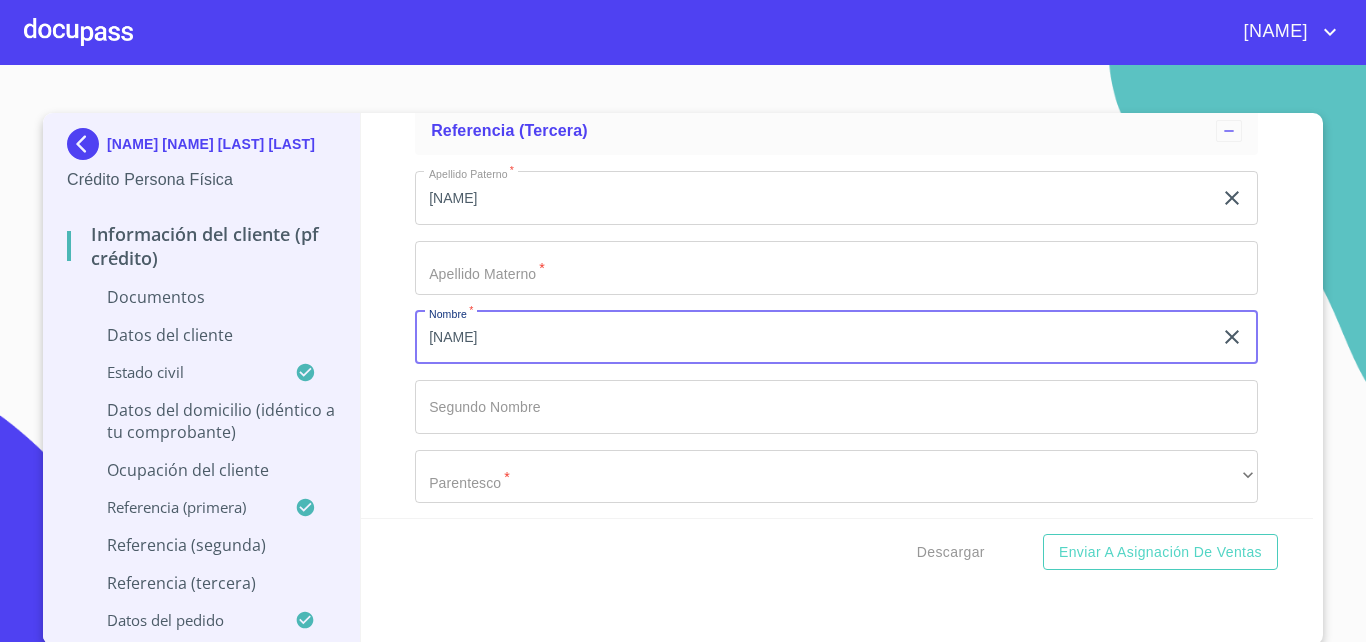 type on "[NAME]" 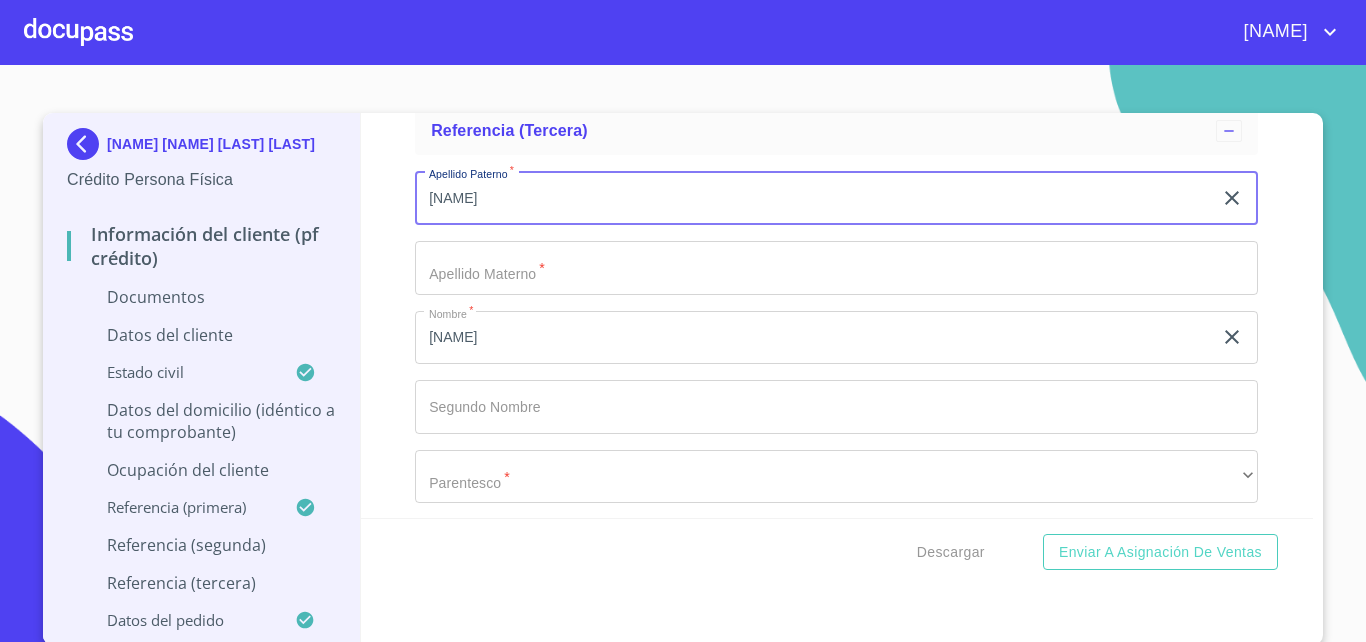 type on "[NAME]" 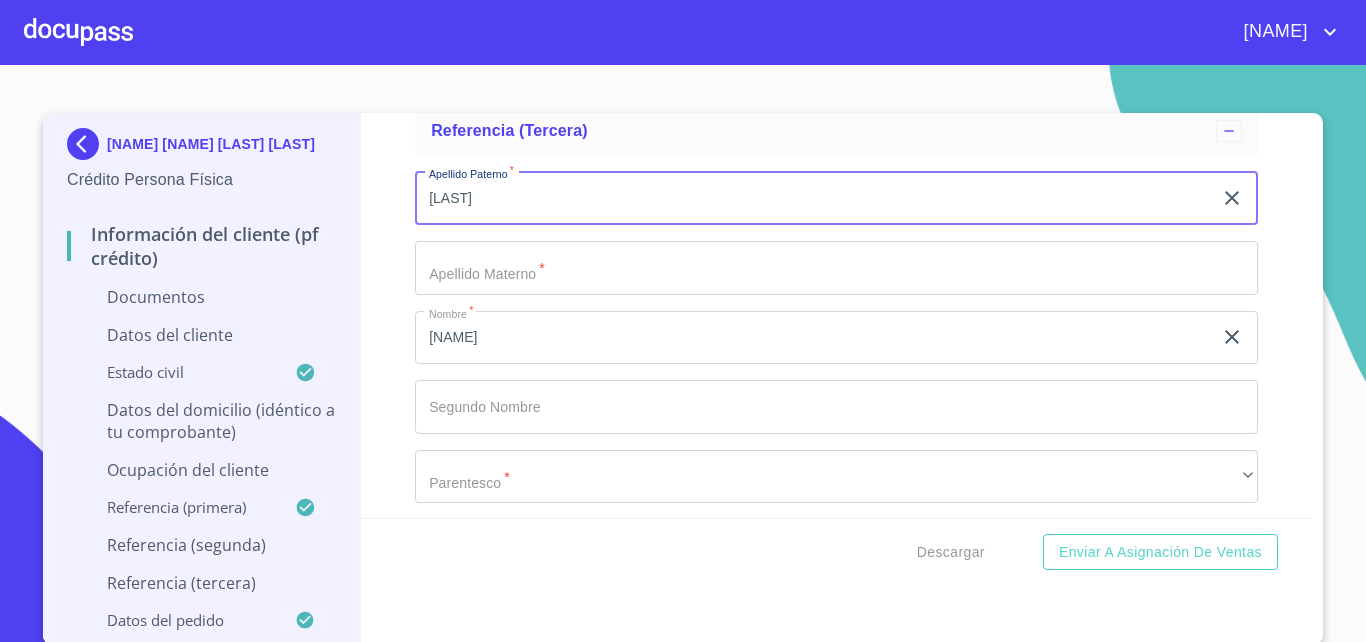 type on "[LAST]" 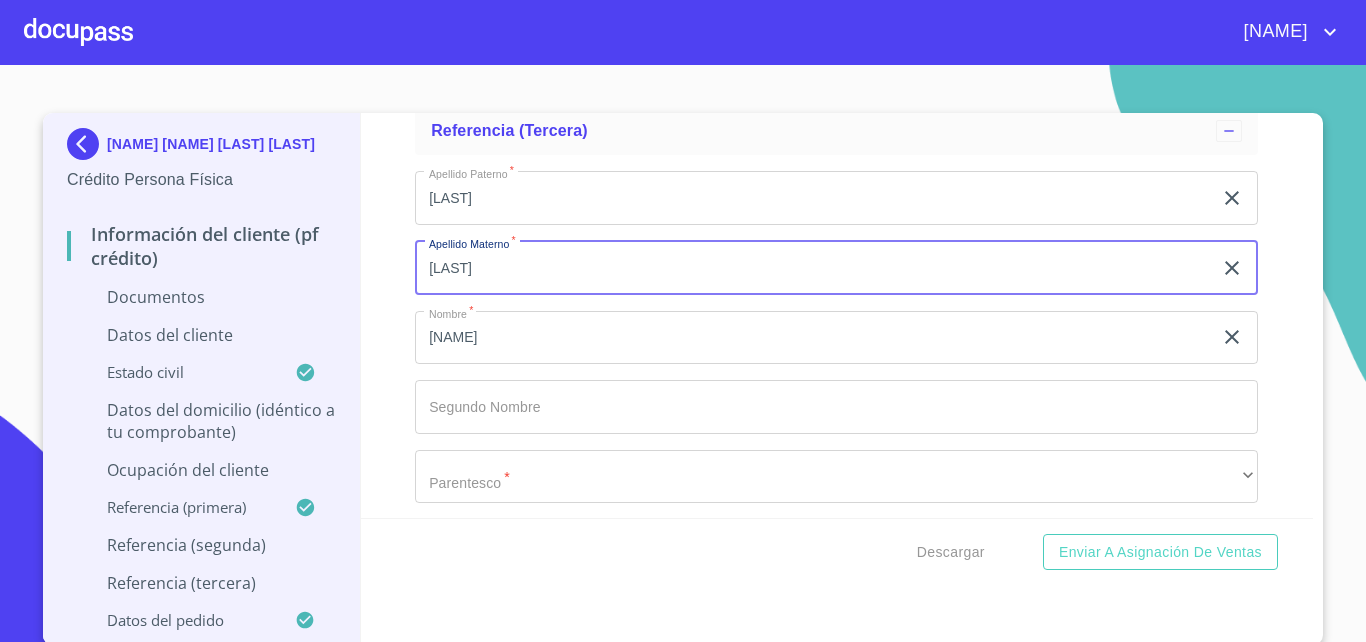 scroll, scrollTop: 7725, scrollLeft: 0, axis: vertical 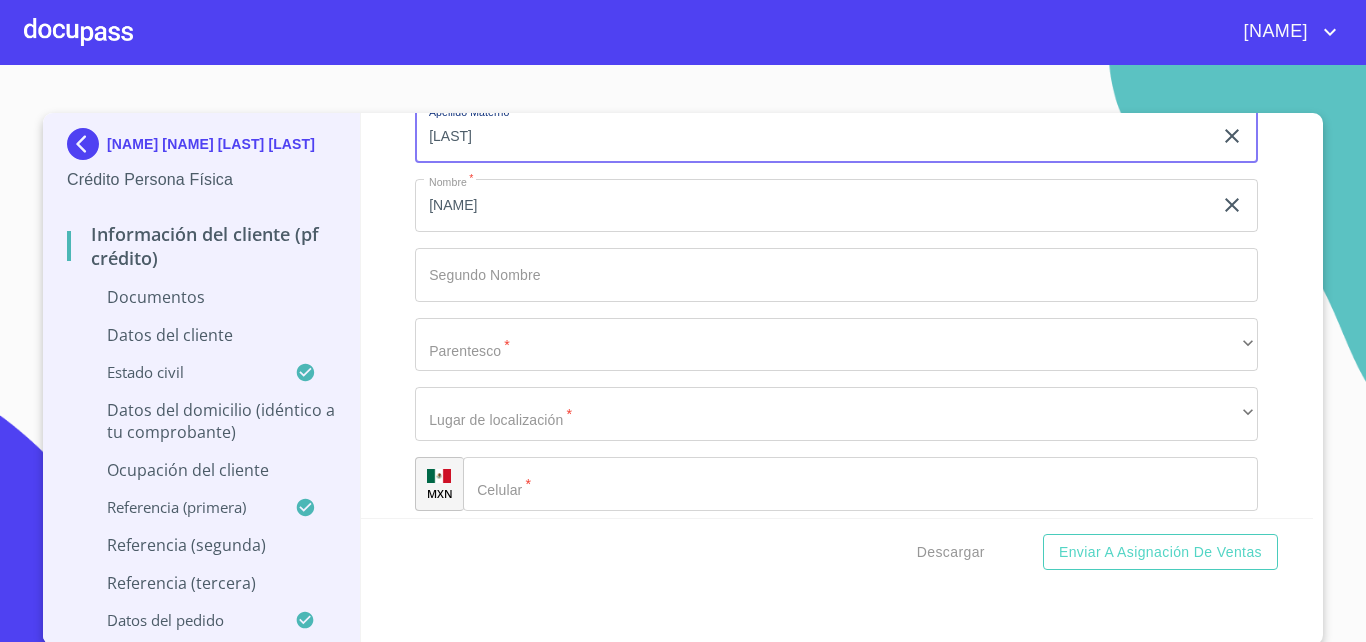 type on "[LAST]" 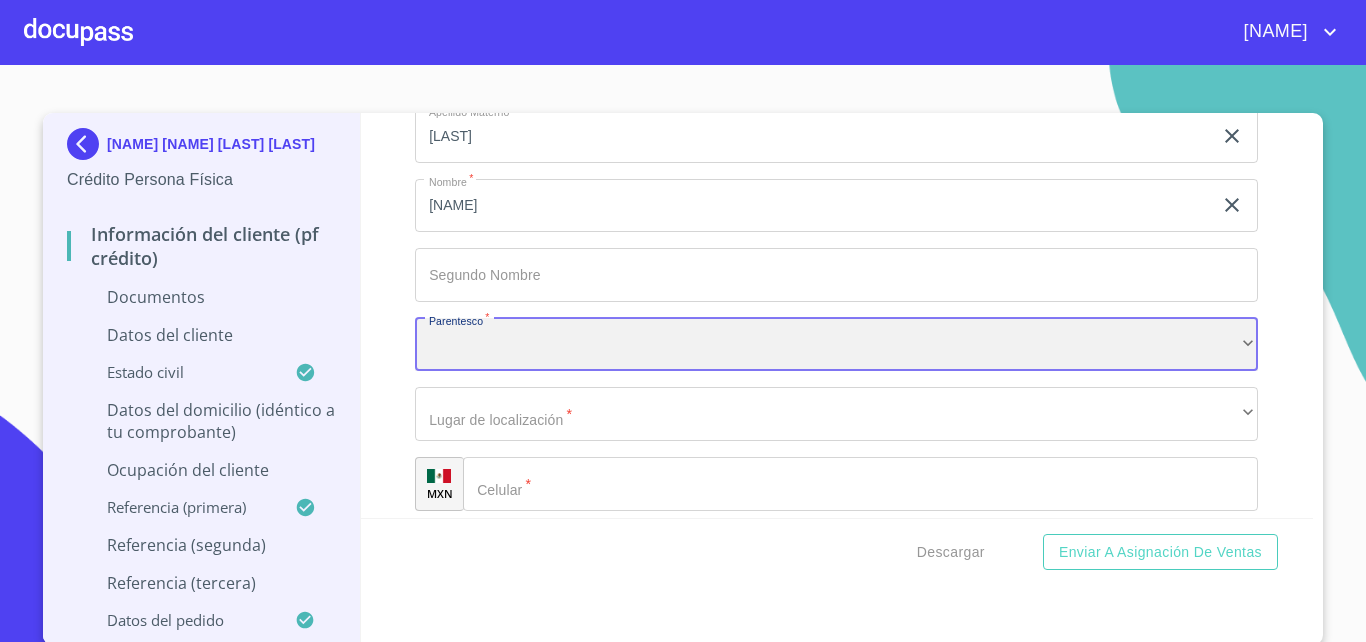 click on "​" at bounding box center [836, 345] 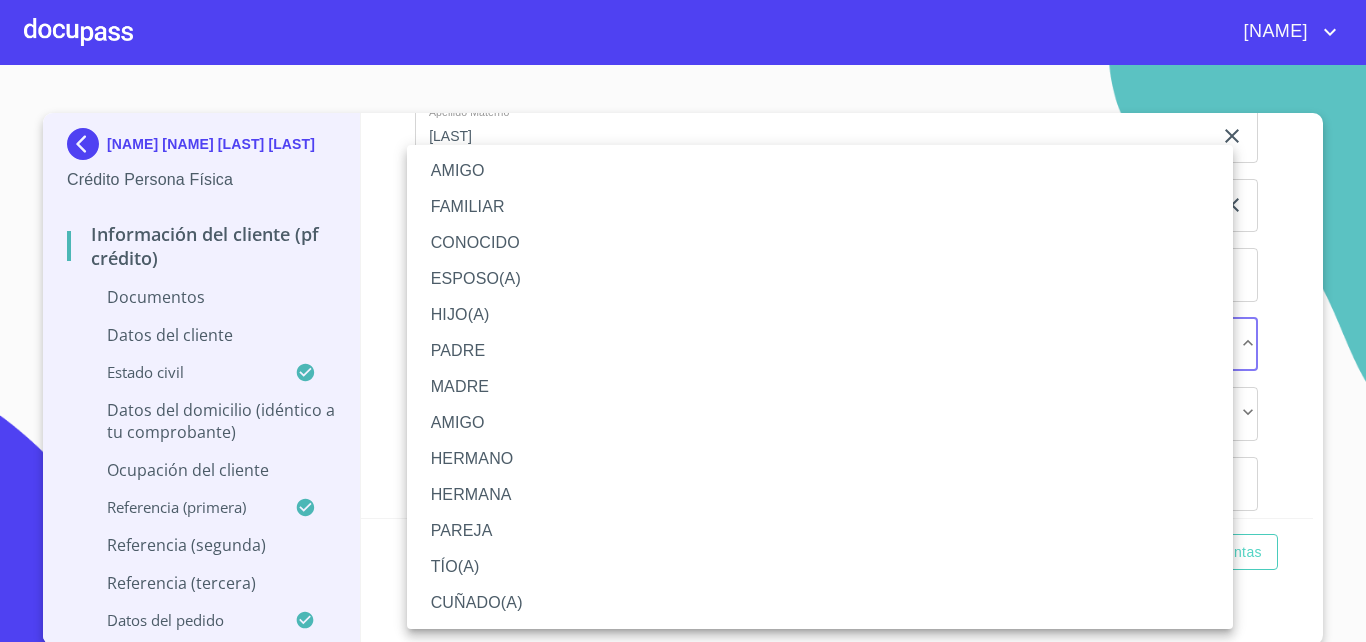 click on "PADRE" at bounding box center (820, 351) 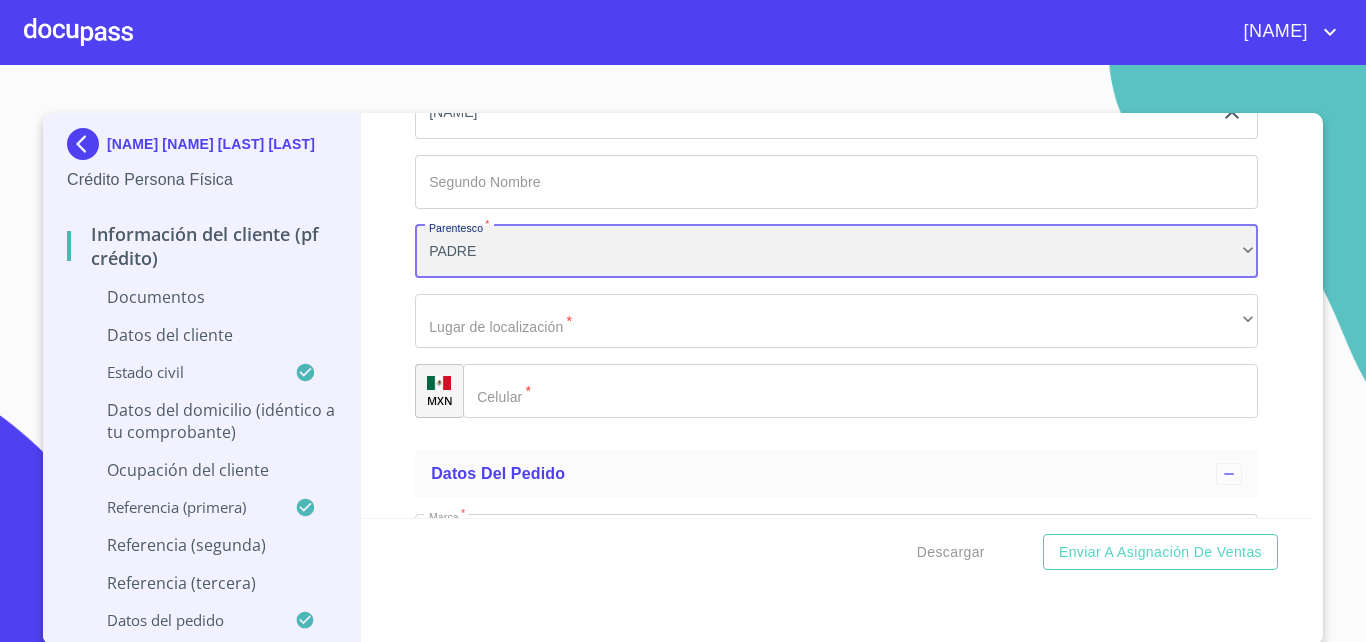 scroll, scrollTop: 7857, scrollLeft: 0, axis: vertical 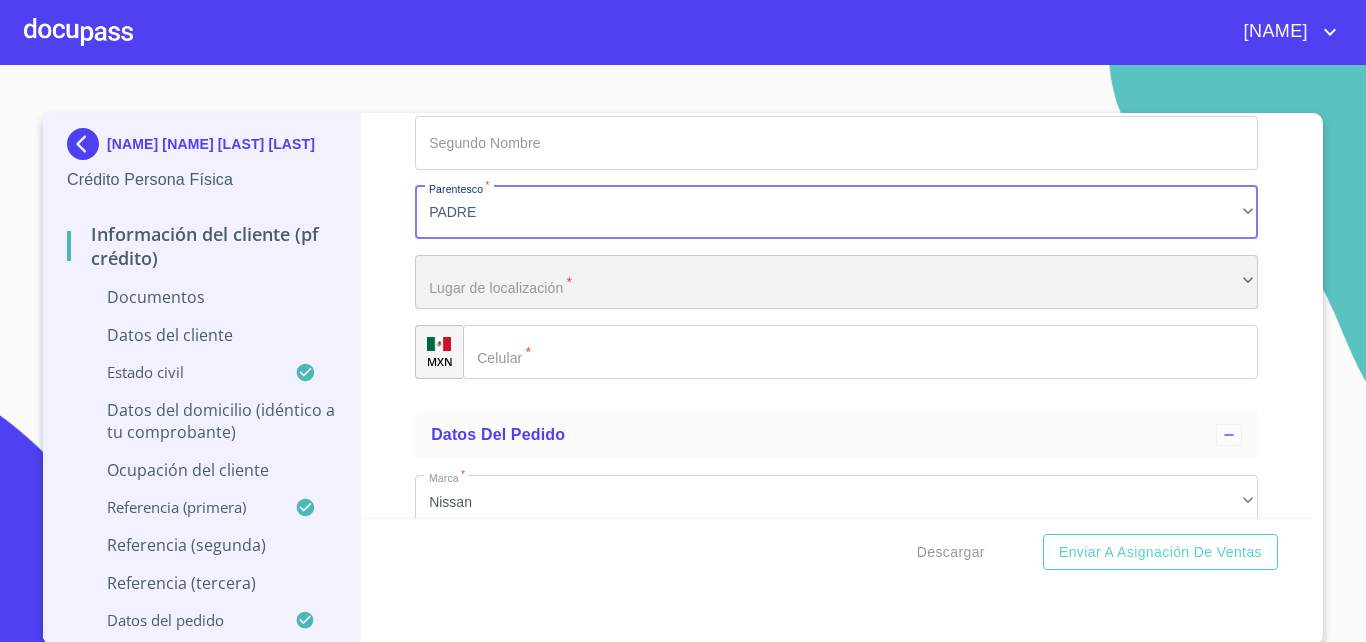click on "​" at bounding box center [836, 282] 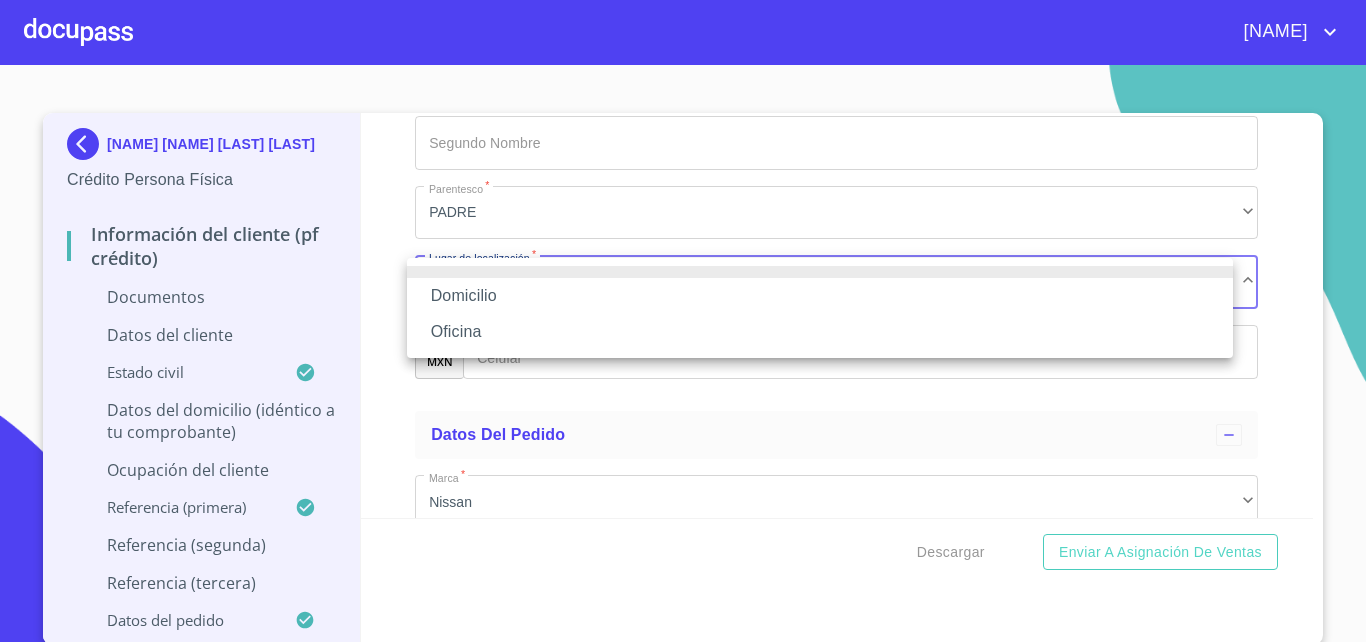 click on "Domicilio" at bounding box center [820, 296] 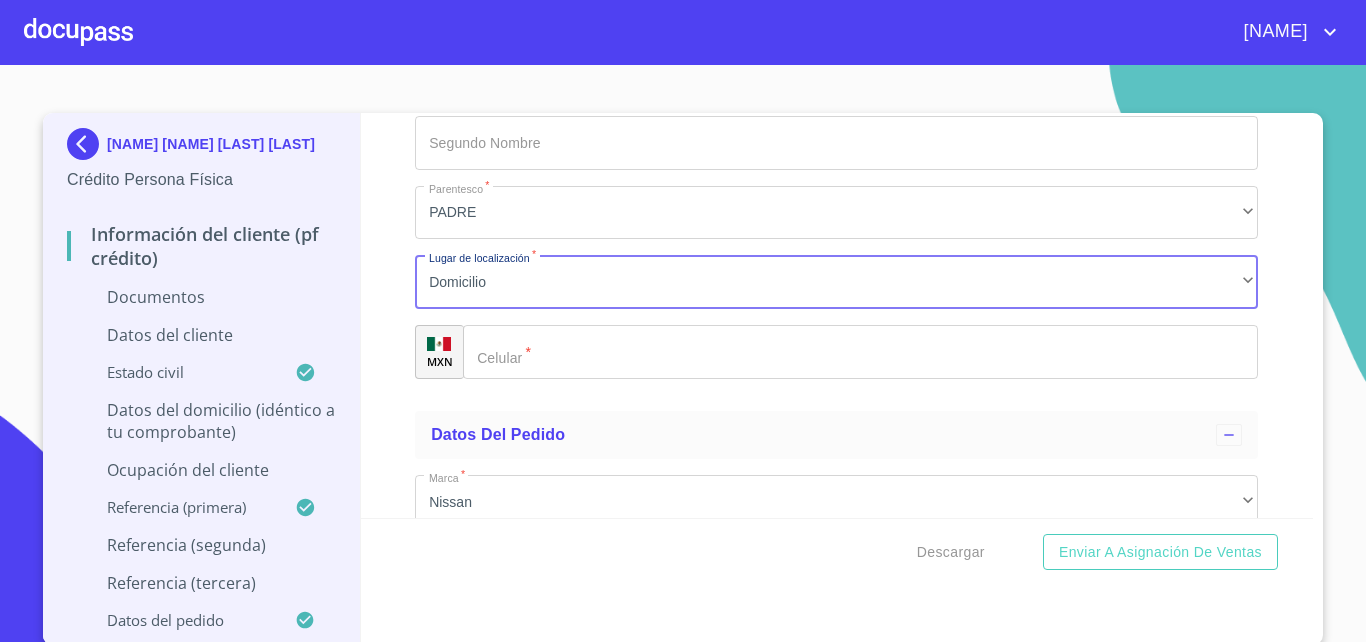 click on "Documento de identificación.   *" 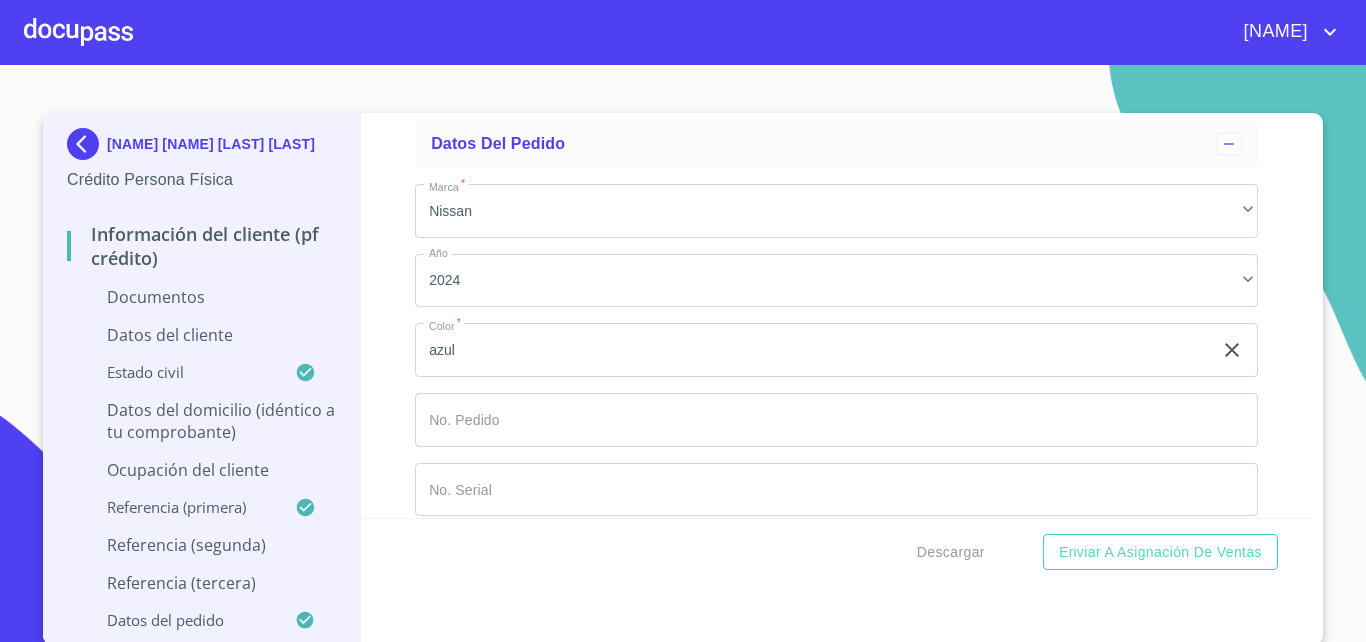 scroll, scrollTop: 8171, scrollLeft: 0, axis: vertical 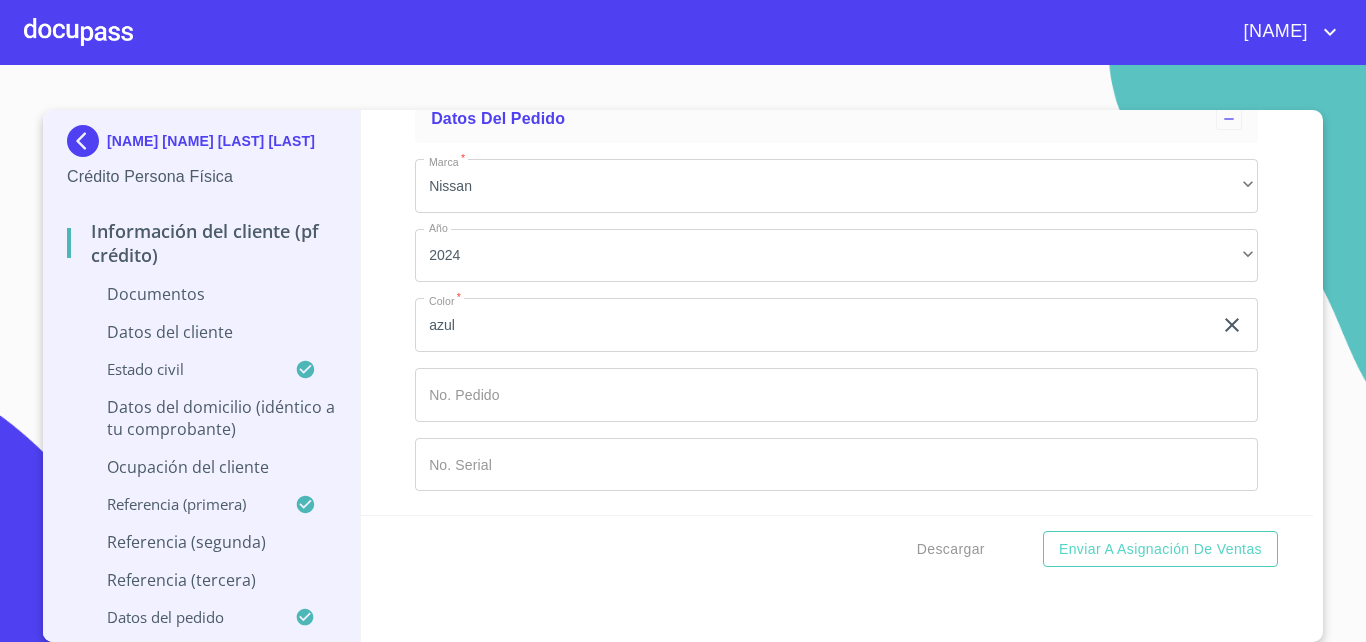 type on "[PHONE]" 